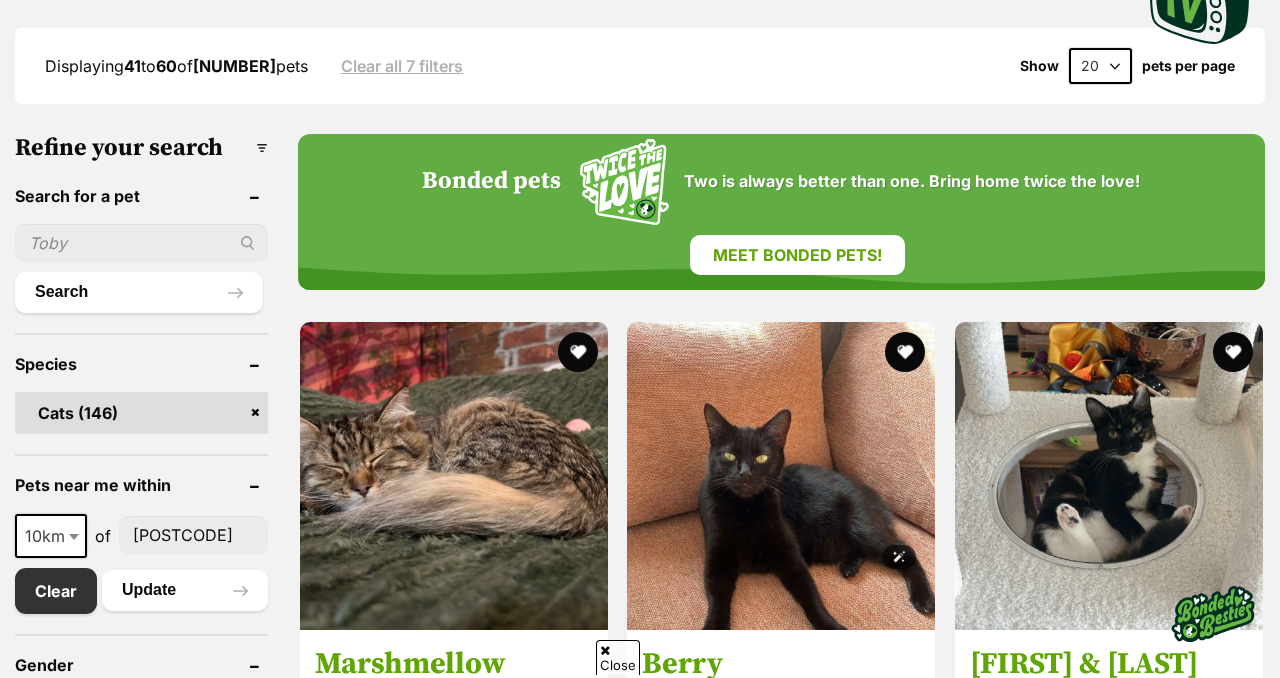 scroll, scrollTop: 566, scrollLeft: 0, axis: vertical 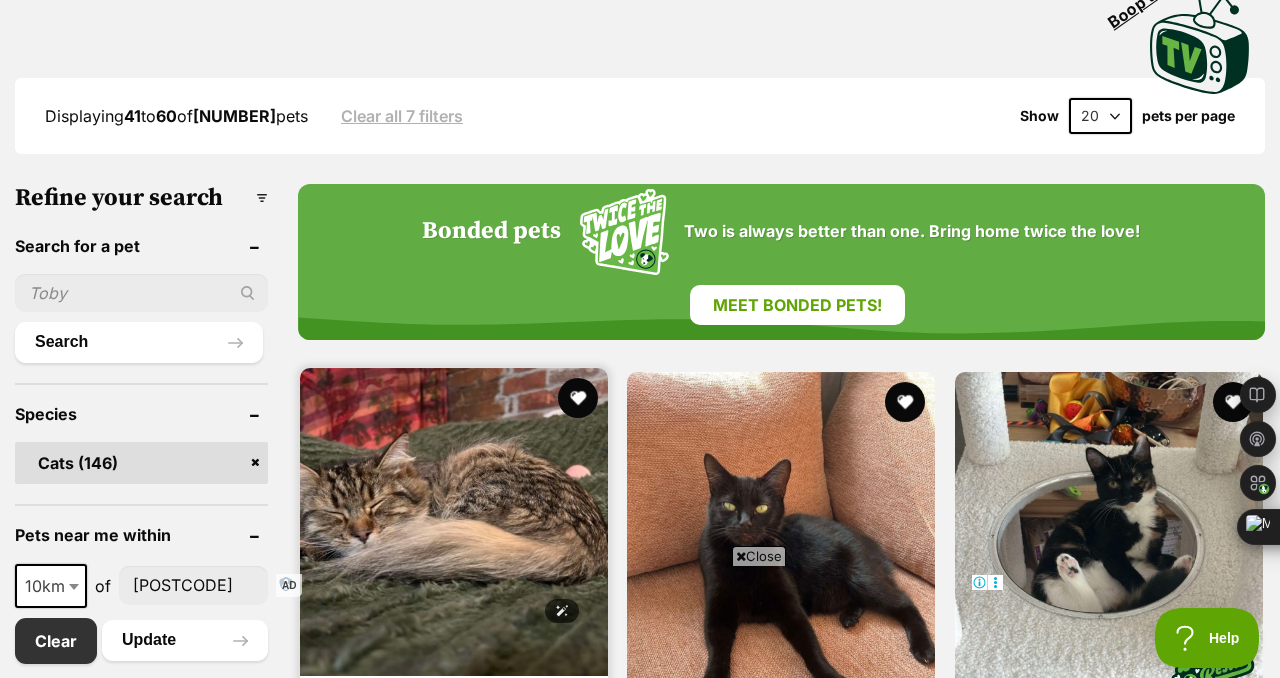 click at bounding box center (454, 522) 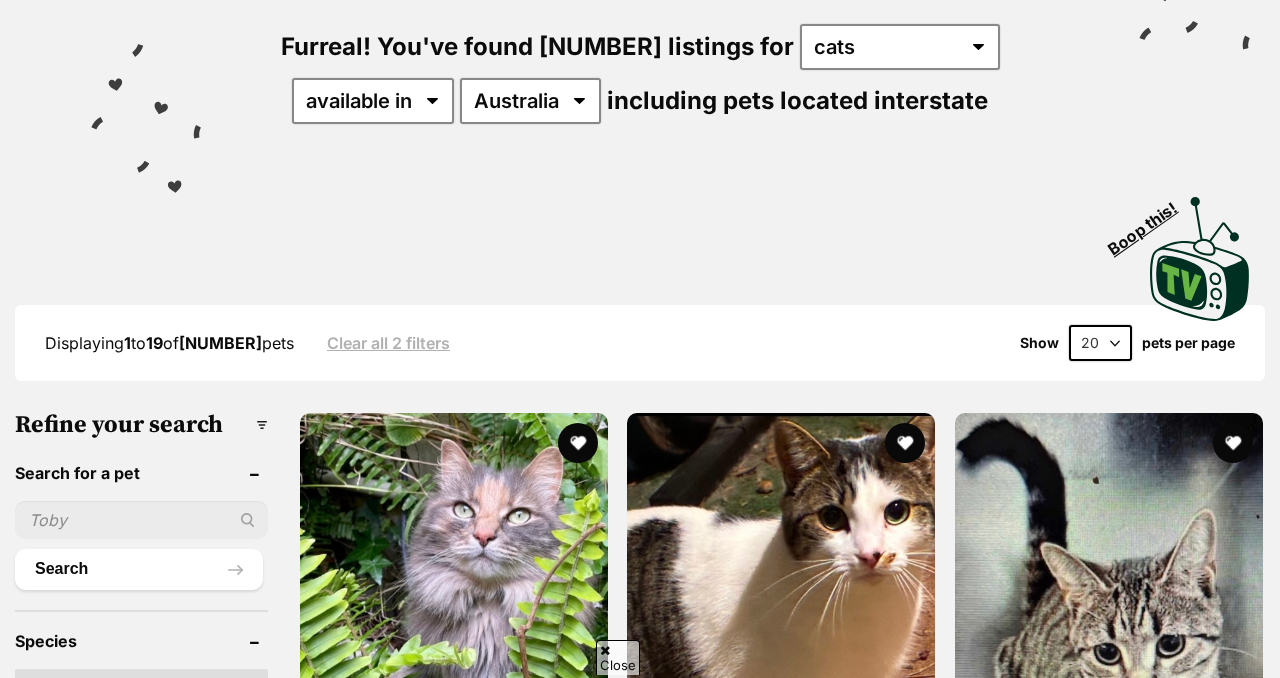 scroll, scrollTop: 241, scrollLeft: 0, axis: vertical 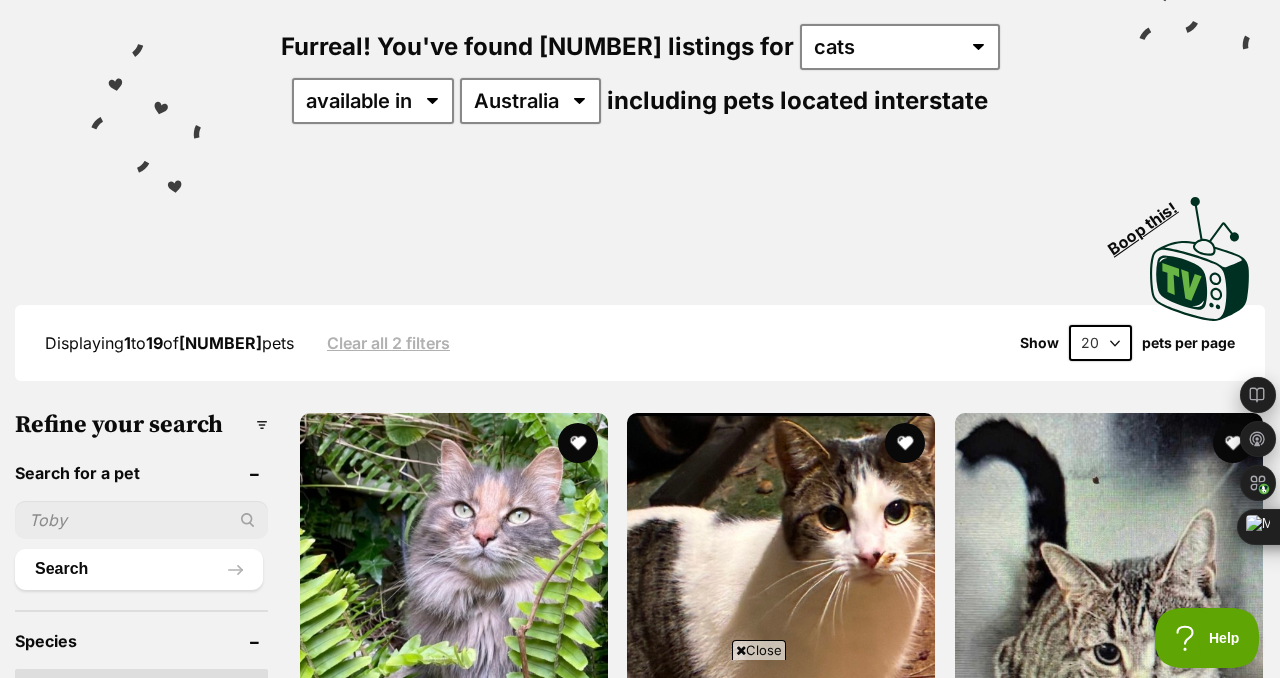 type on "ragdoll" 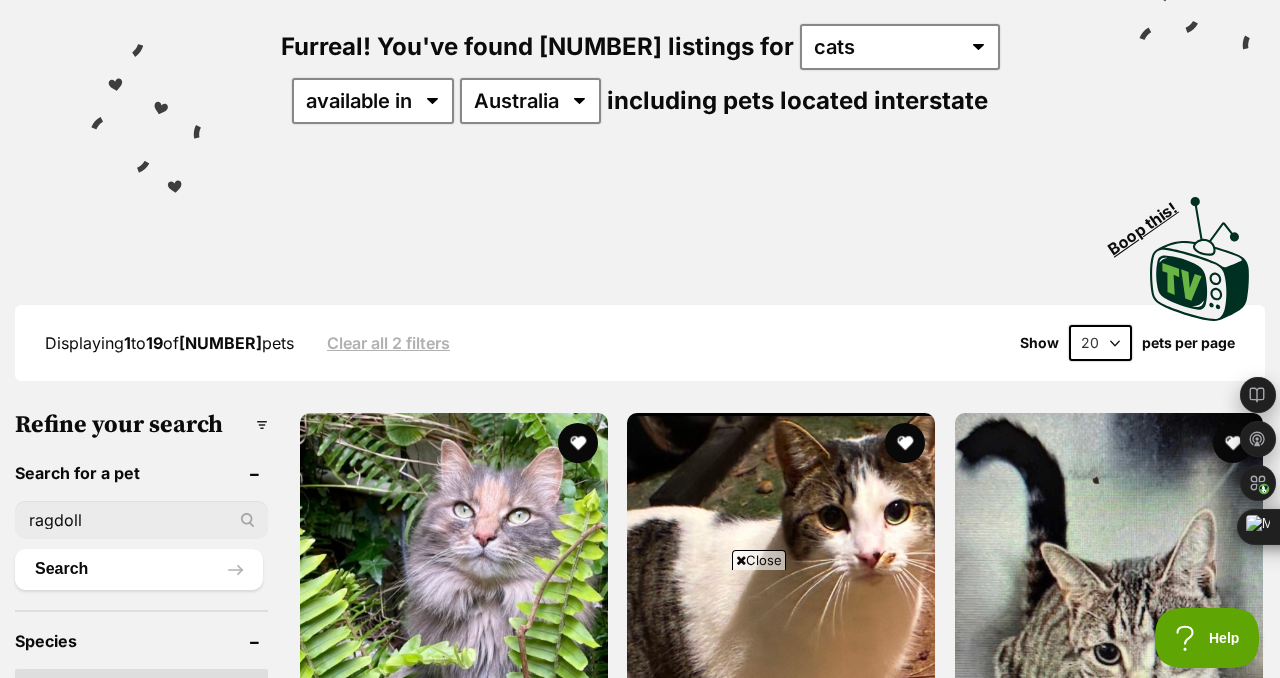 scroll, scrollTop: 0, scrollLeft: 0, axis: both 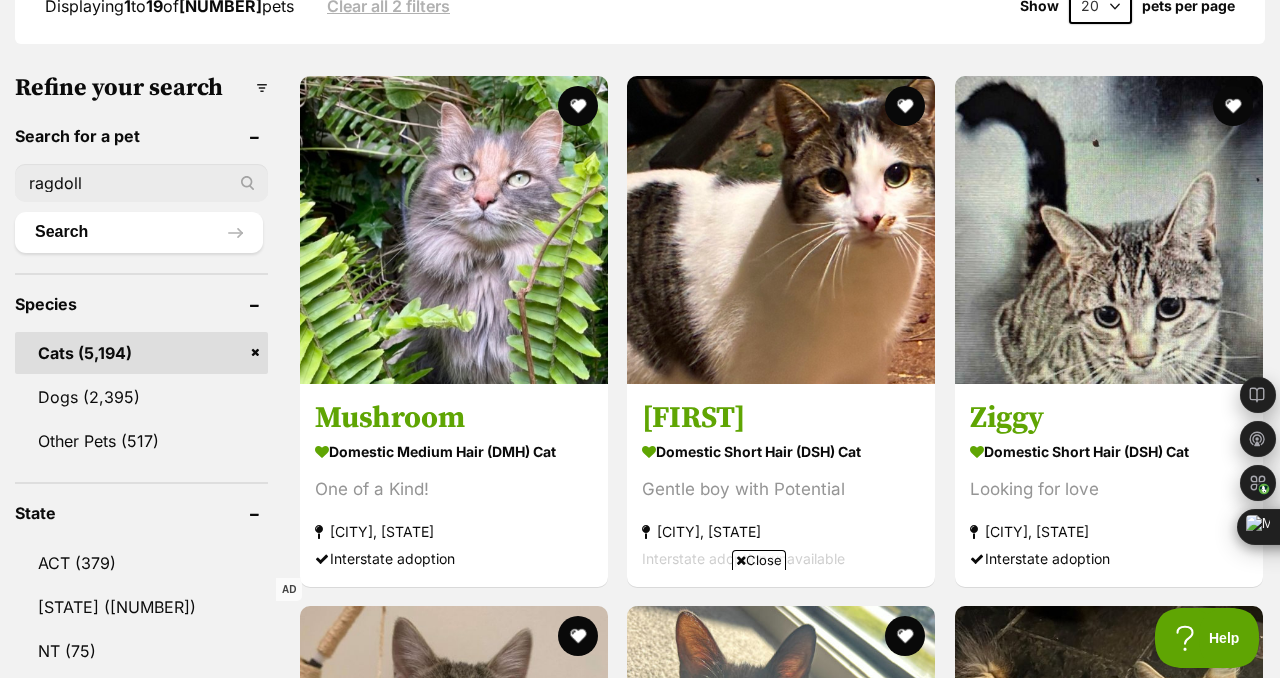 click at bounding box center (578, 106) 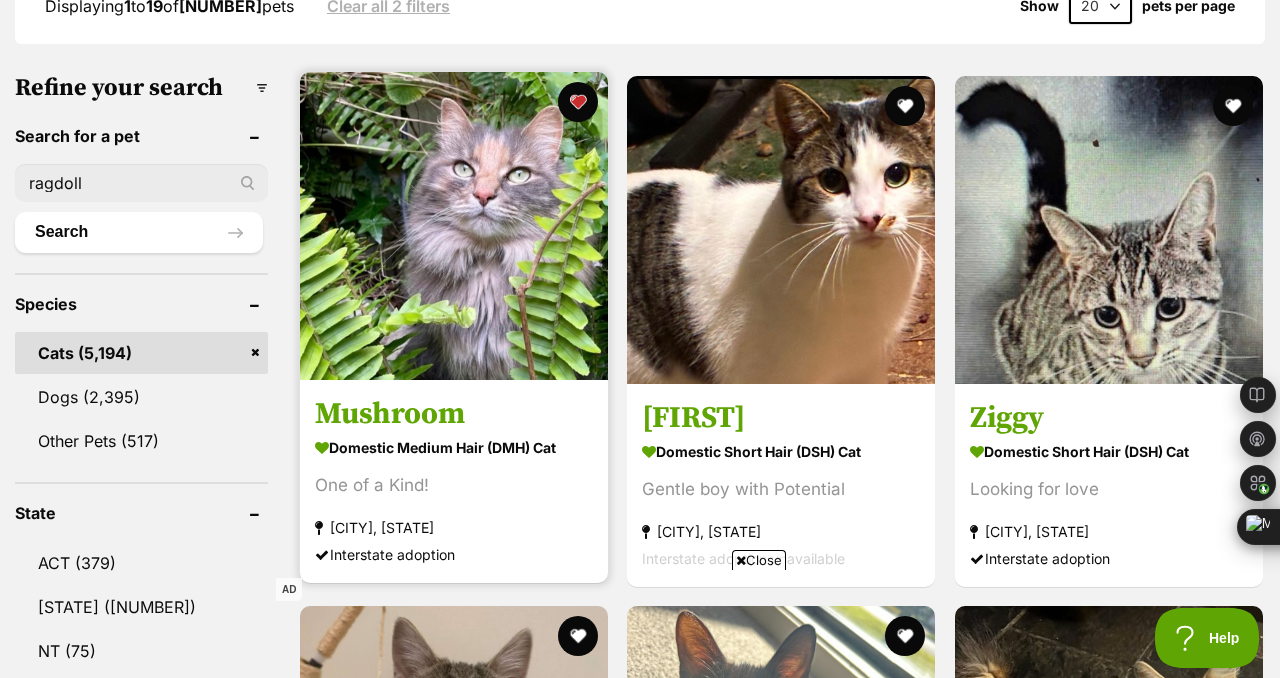 scroll, scrollTop: 451, scrollLeft: 0, axis: vertical 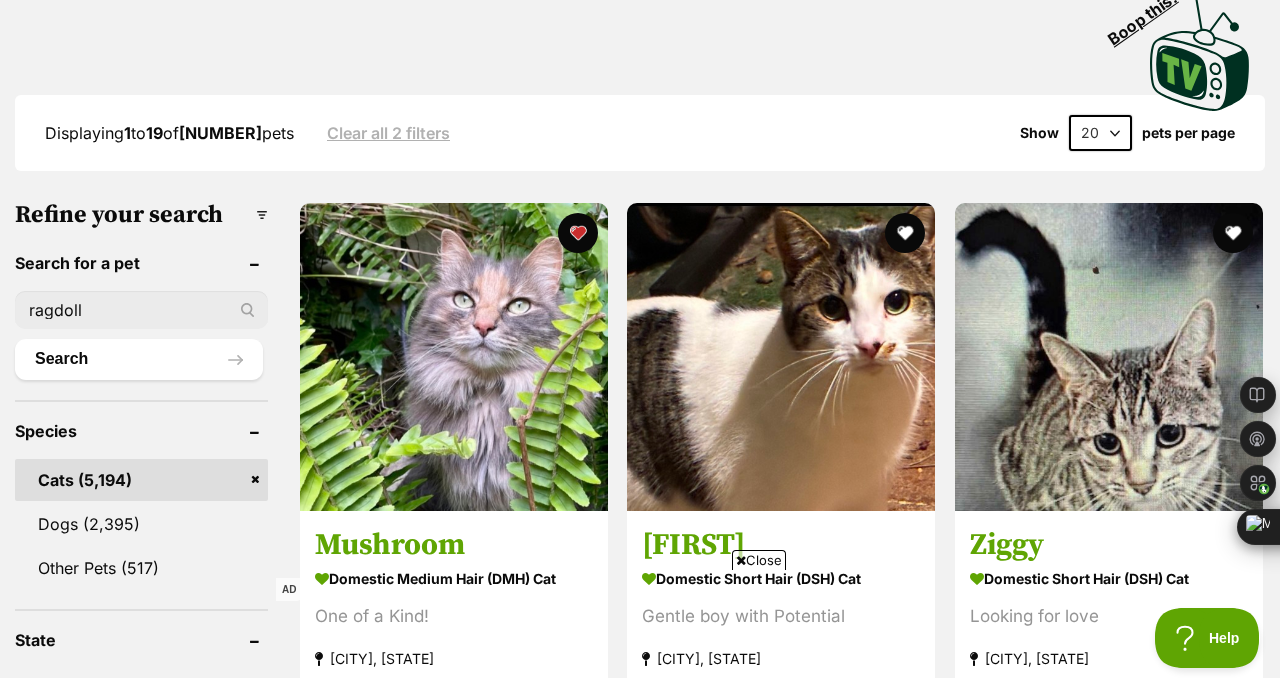 click on "ragdoll" at bounding box center [141, 310] 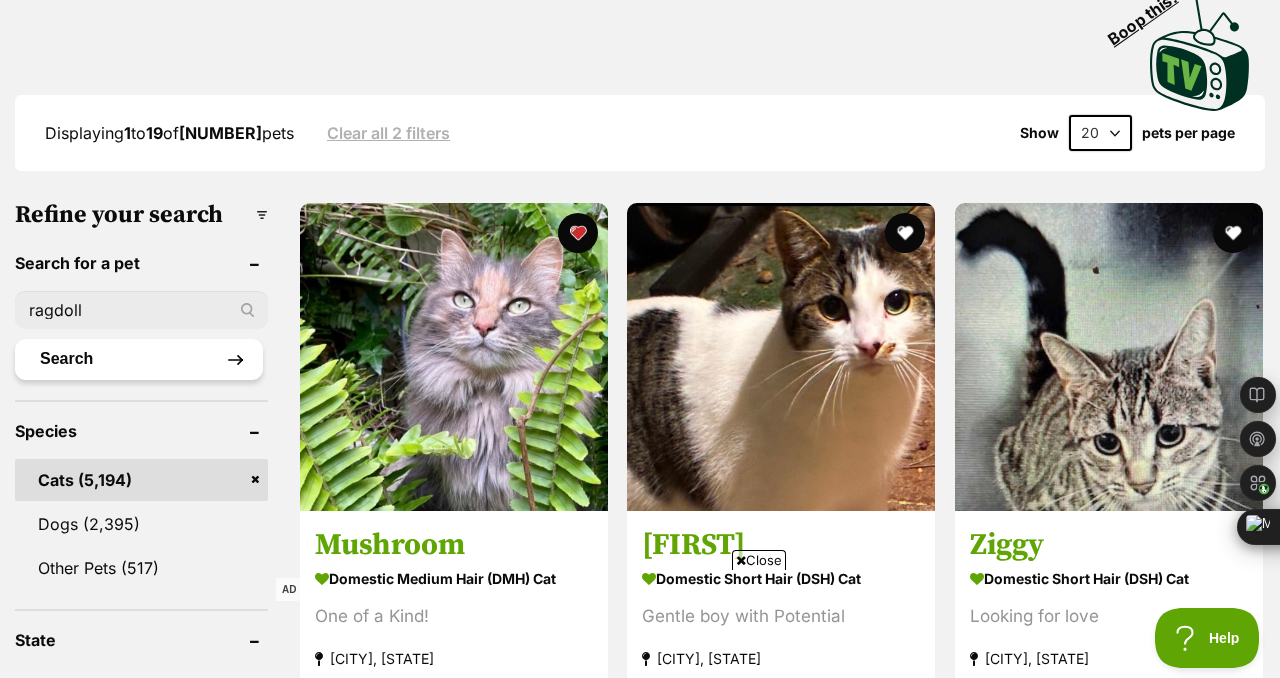 click on "Search" at bounding box center (139, 359) 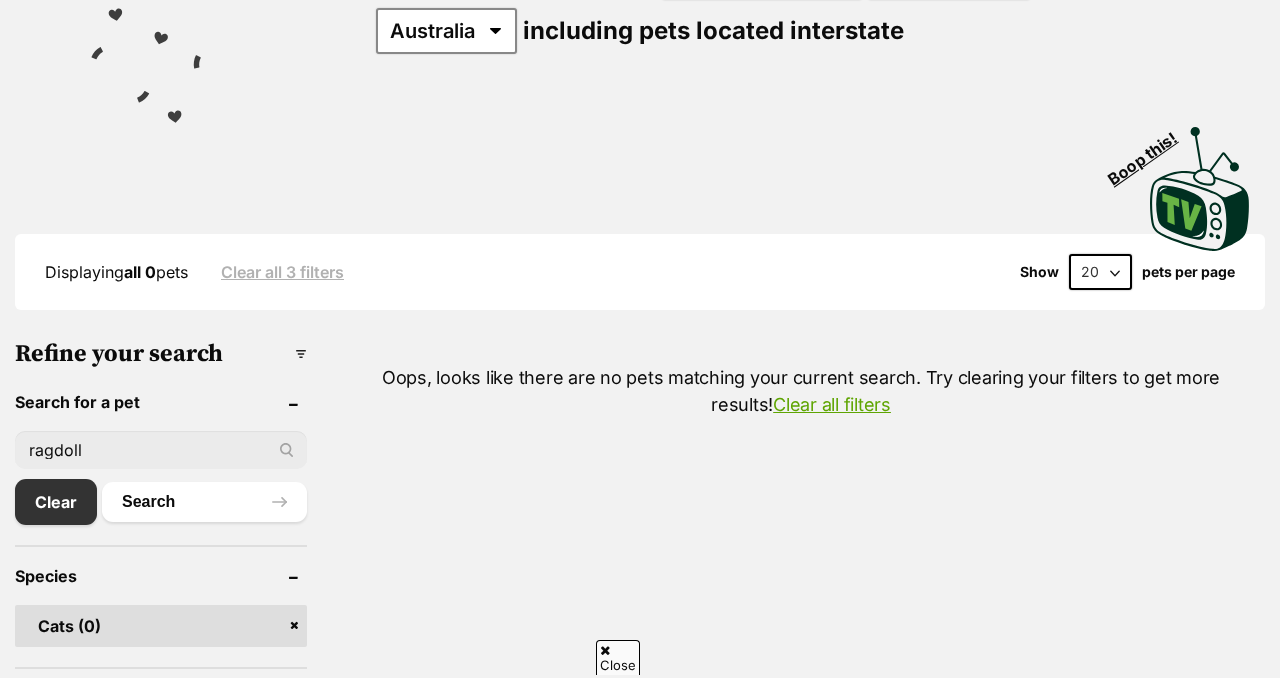 scroll, scrollTop: 156, scrollLeft: 0, axis: vertical 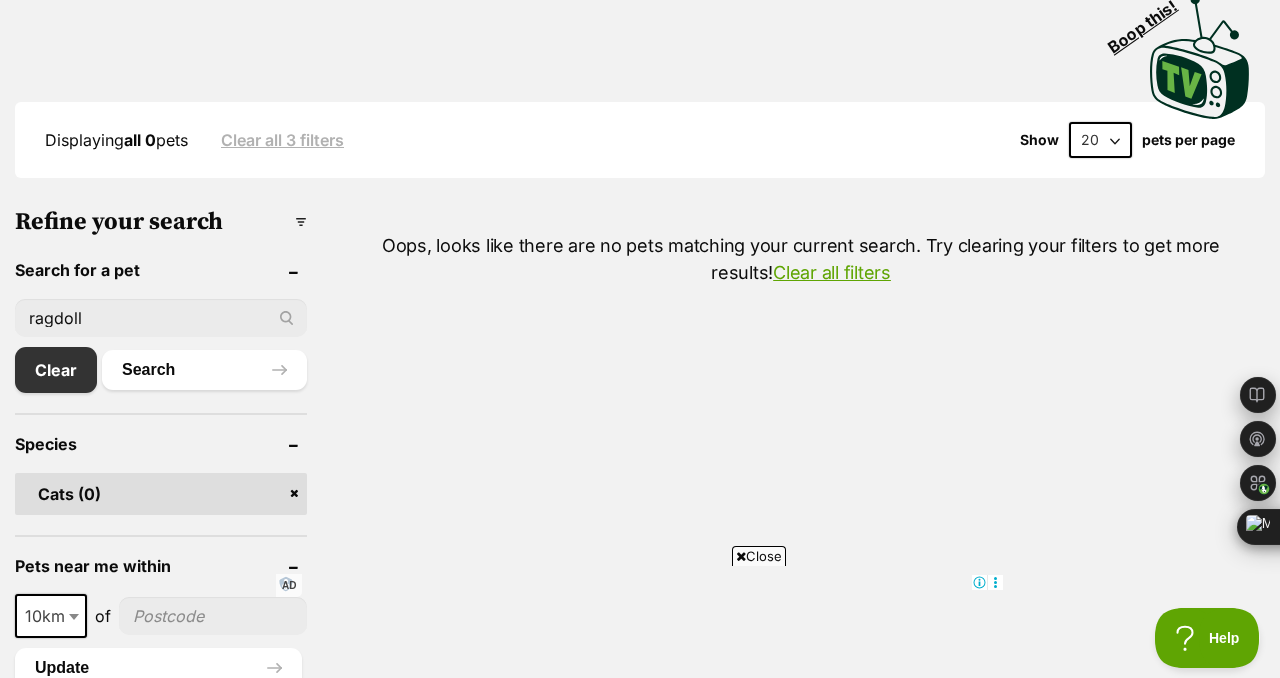 click on "Refine your search
Search for a pet
ragdoll
Clear
Search
Species
Cats (0)
Pets near me within
10km
25km
50km
100km
250km
10km
of
Update
Cancel and return to search results
Update Results
Notify me when new pets are listed!
Promotion:
Pet Circle,
Create a pet profile for you cahnce to win %10k
or 1 of 5 weekly superman movie prize packs.
Proud partner of PetRescue
Create a profile
(Links to external site, opens in new tab)
Image of Superman movie promotion.
Advertisement
Oops, looks like there are no pets matching your current search. Try clearing your filters to get more results!
Clear all filters" at bounding box center [640, 928] 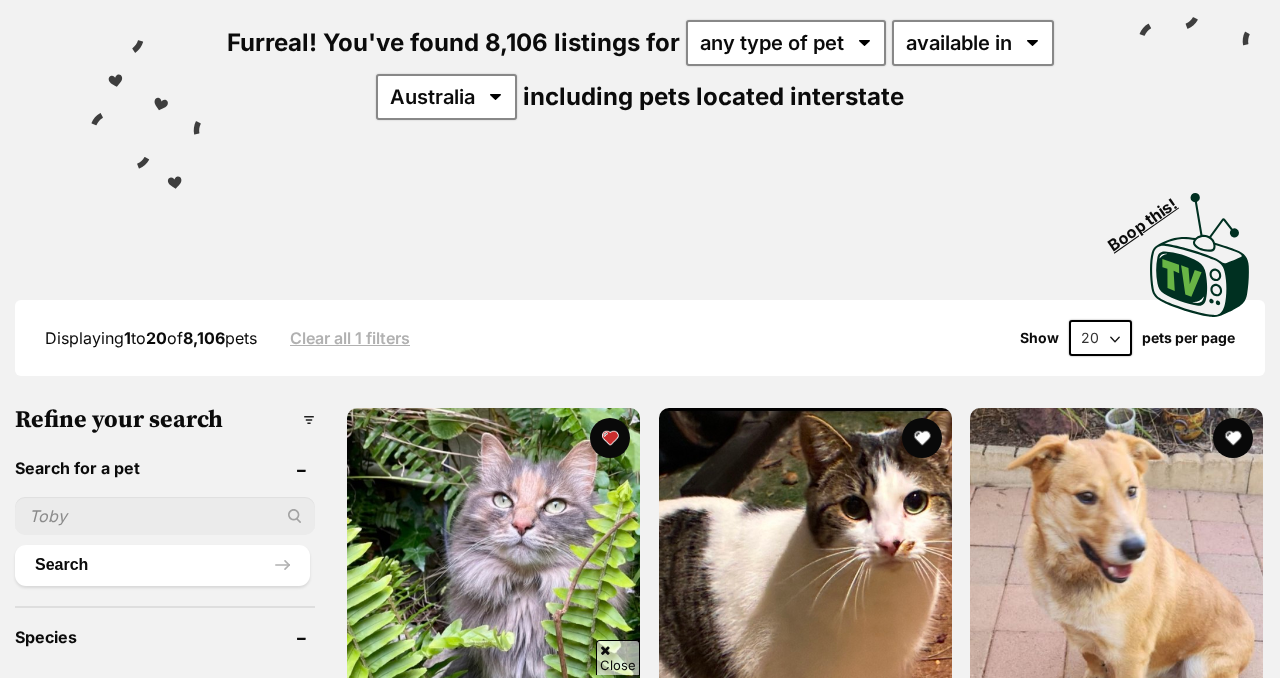 scroll, scrollTop: 415, scrollLeft: 0, axis: vertical 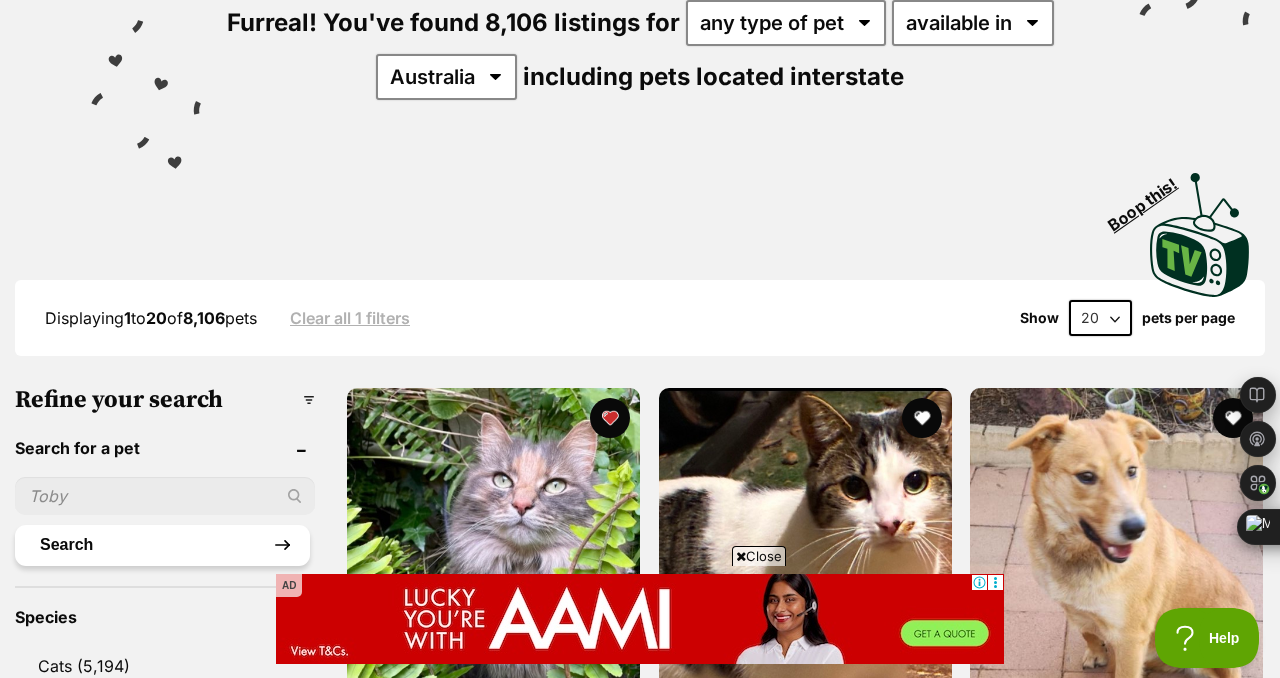 click on "Search" at bounding box center [162, 545] 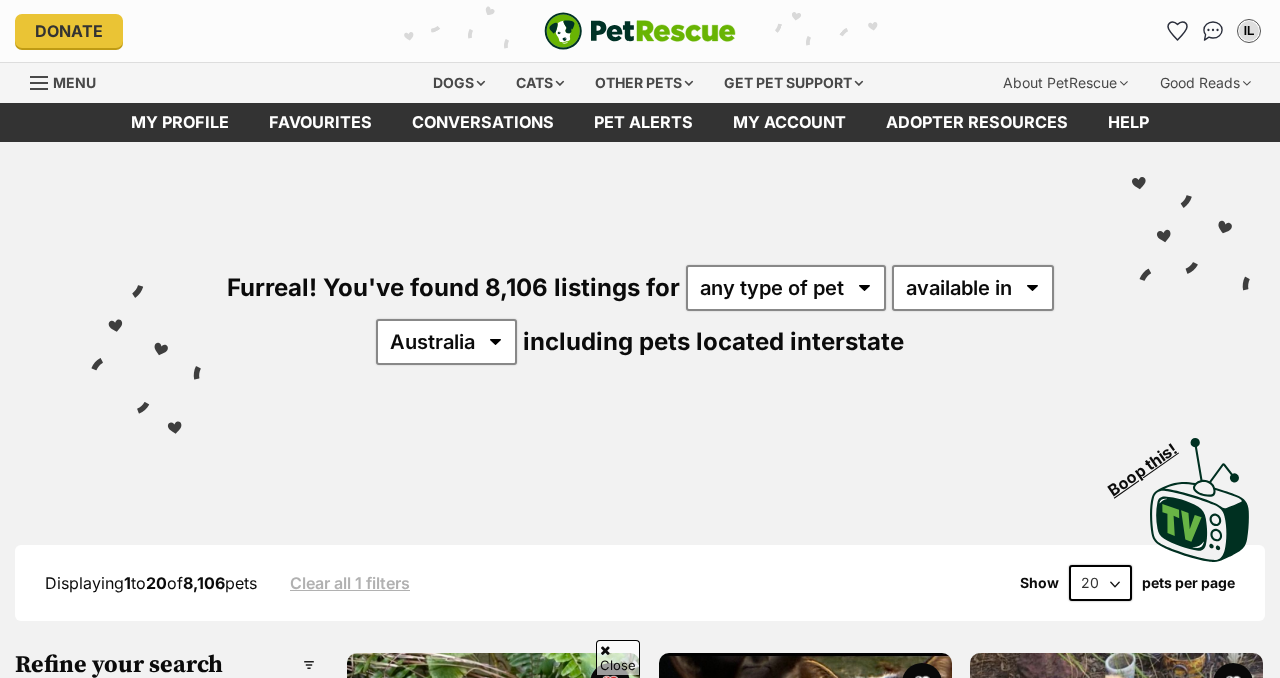 scroll, scrollTop: 353, scrollLeft: 0, axis: vertical 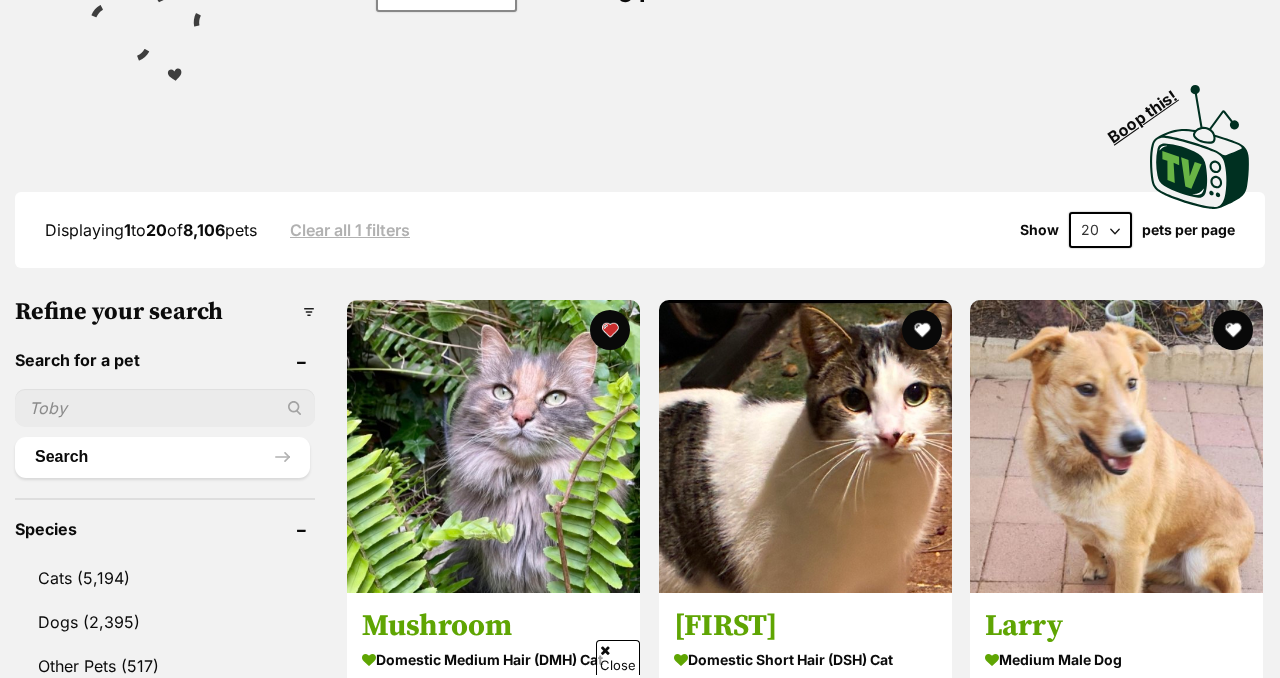 click at bounding box center [165, 408] 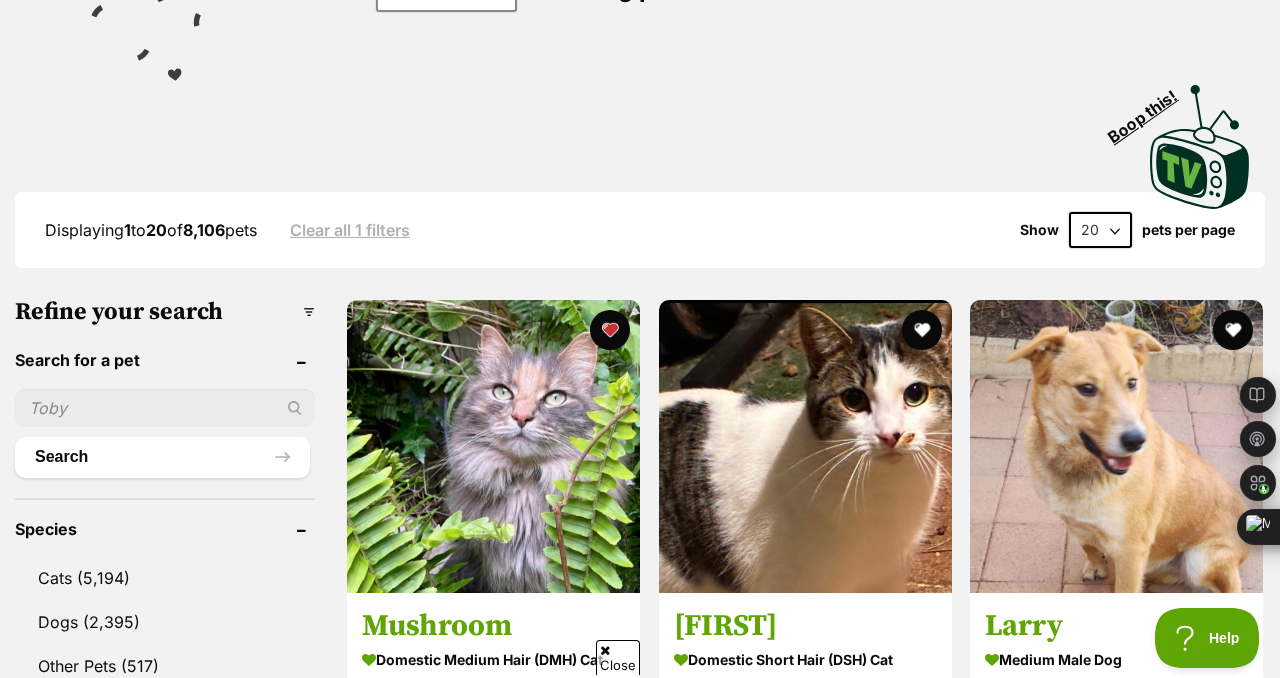 scroll, scrollTop: 0, scrollLeft: 0, axis: both 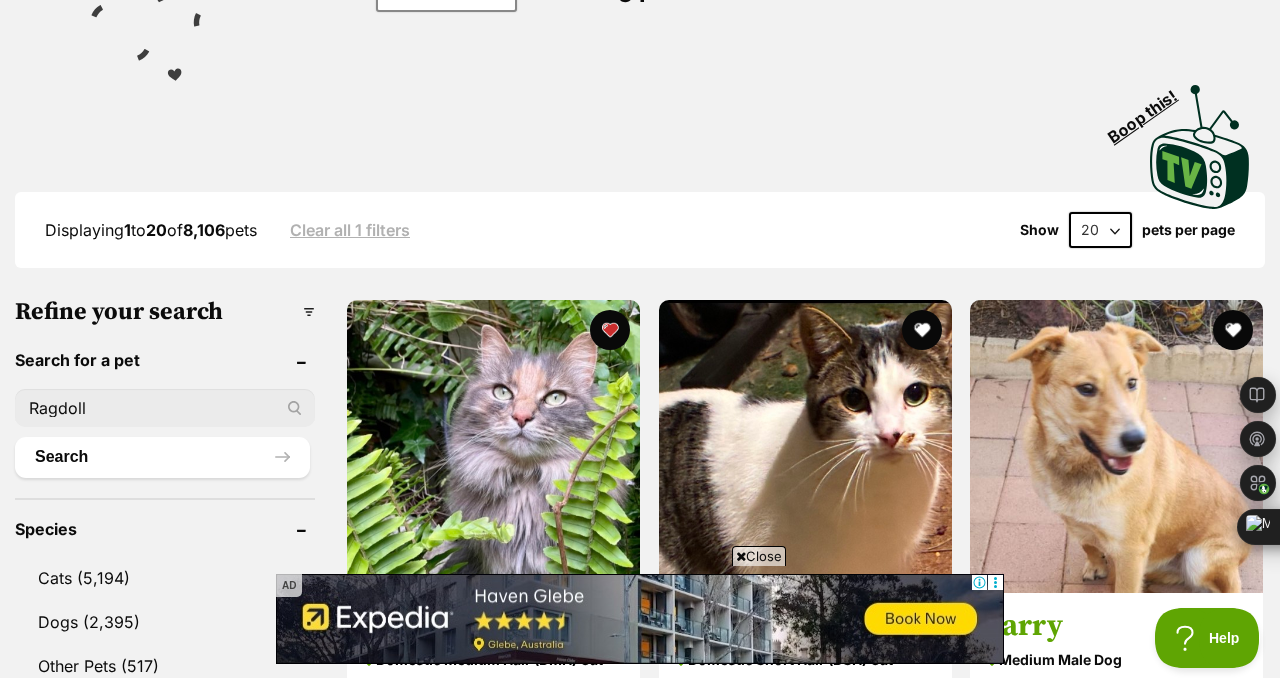 click on "Ragdoll" at bounding box center [165, 408] 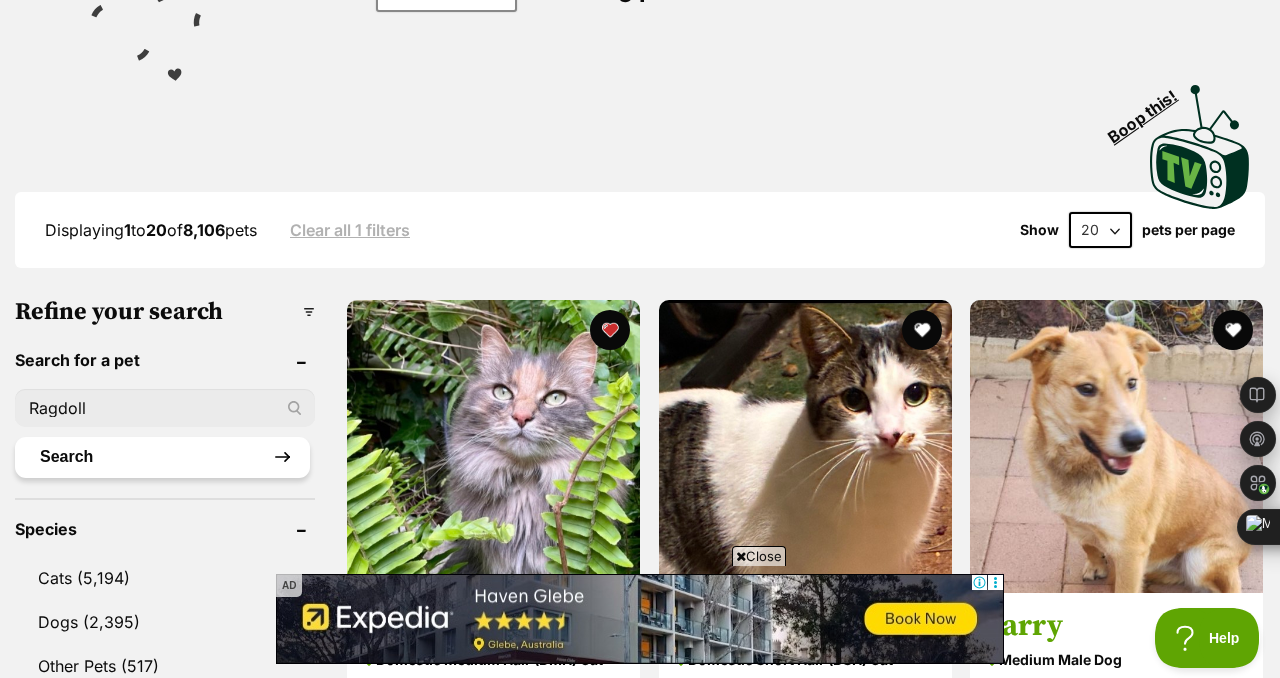 type on "Ragdoll" 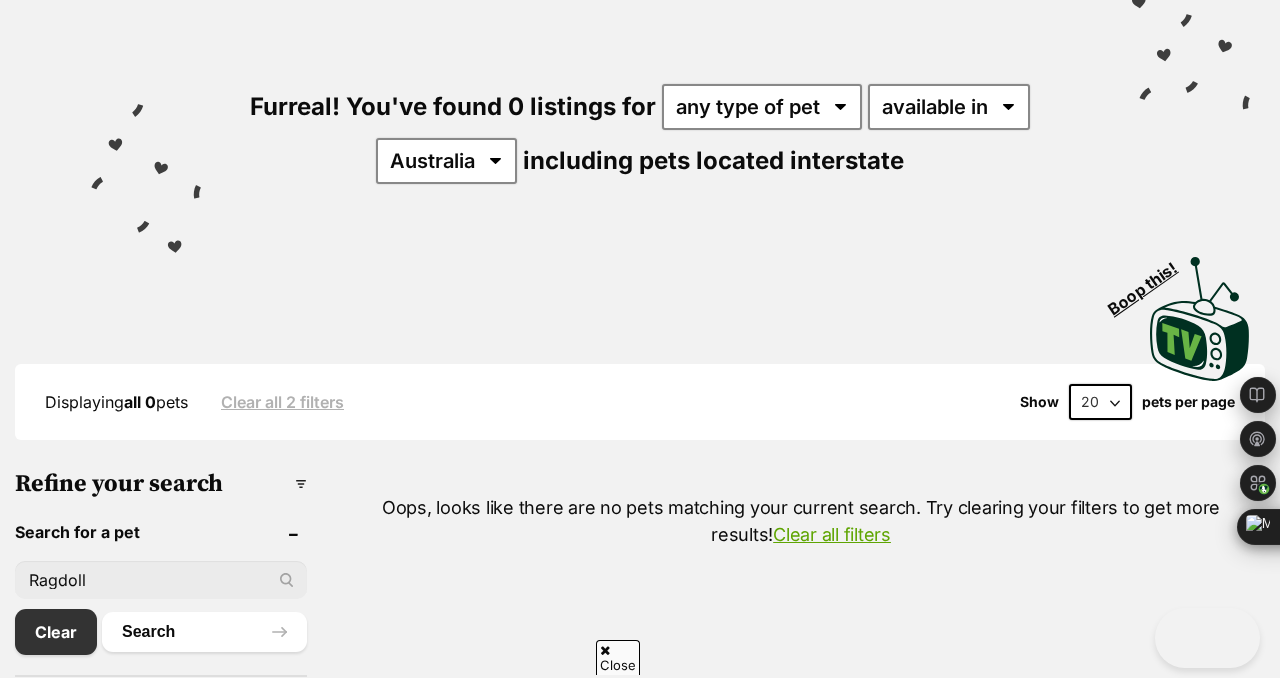 scroll, scrollTop: 181, scrollLeft: 0, axis: vertical 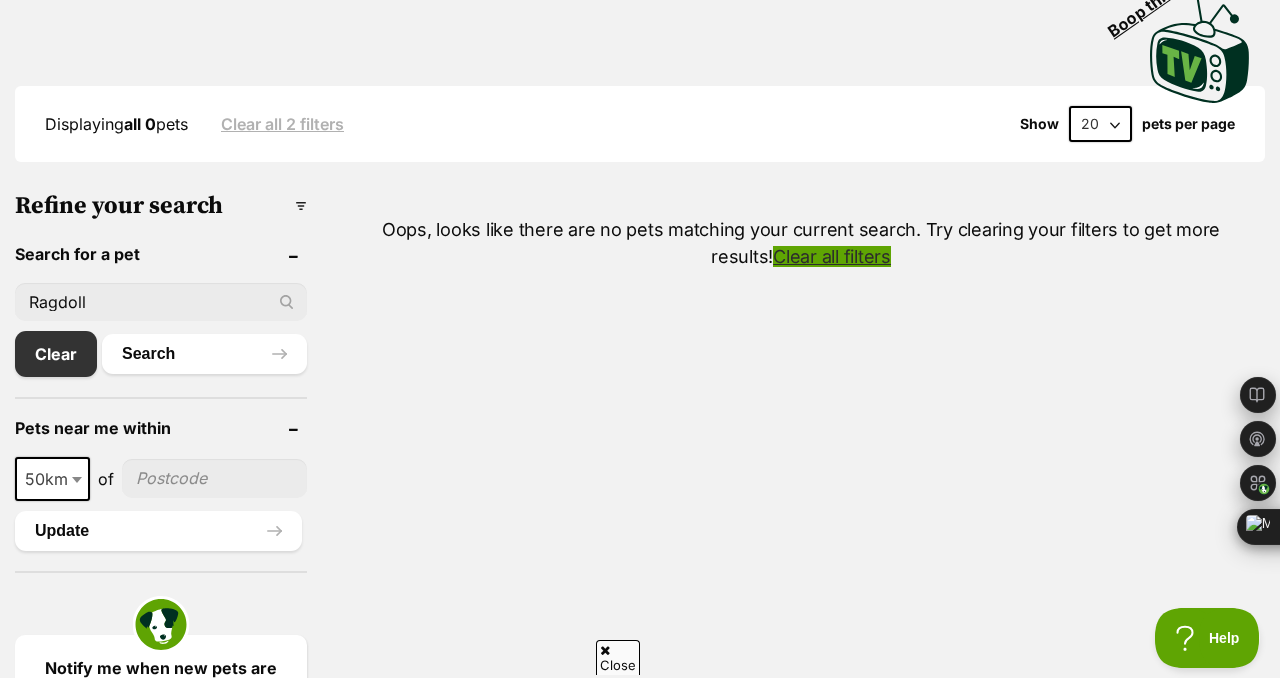 click on "Clear all filters" at bounding box center [832, 256] 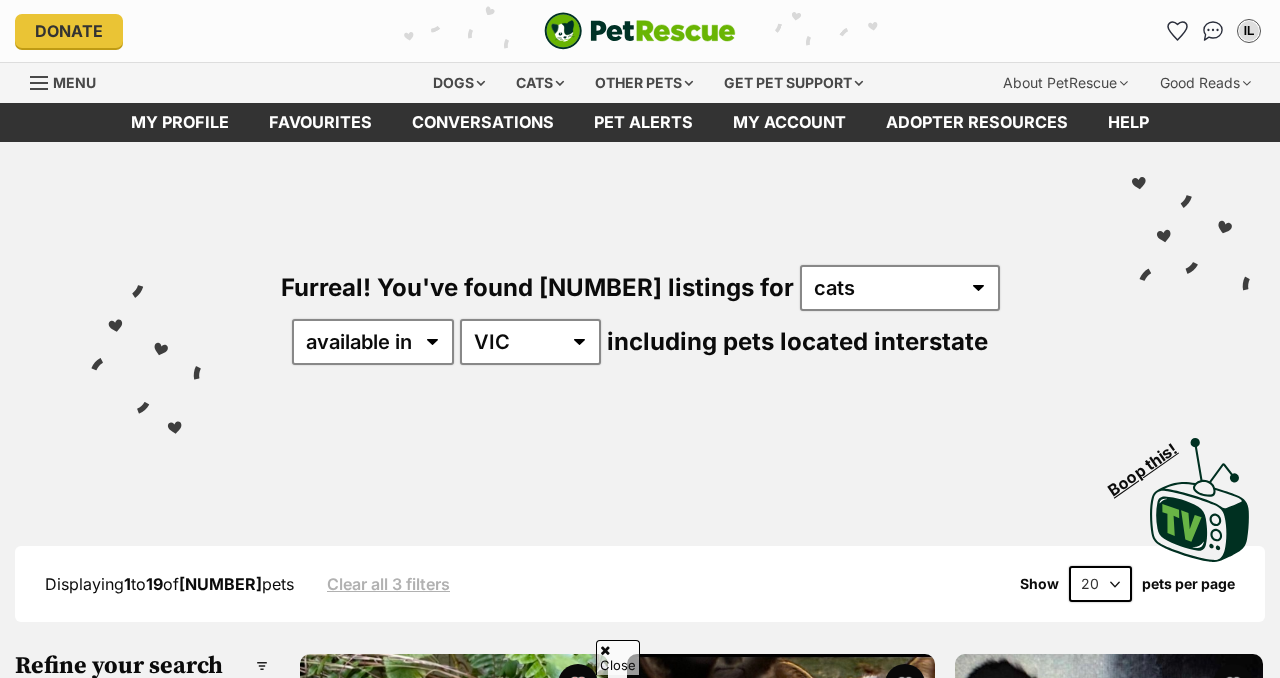 scroll, scrollTop: 557, scrollLeft: 0, axis: vertical 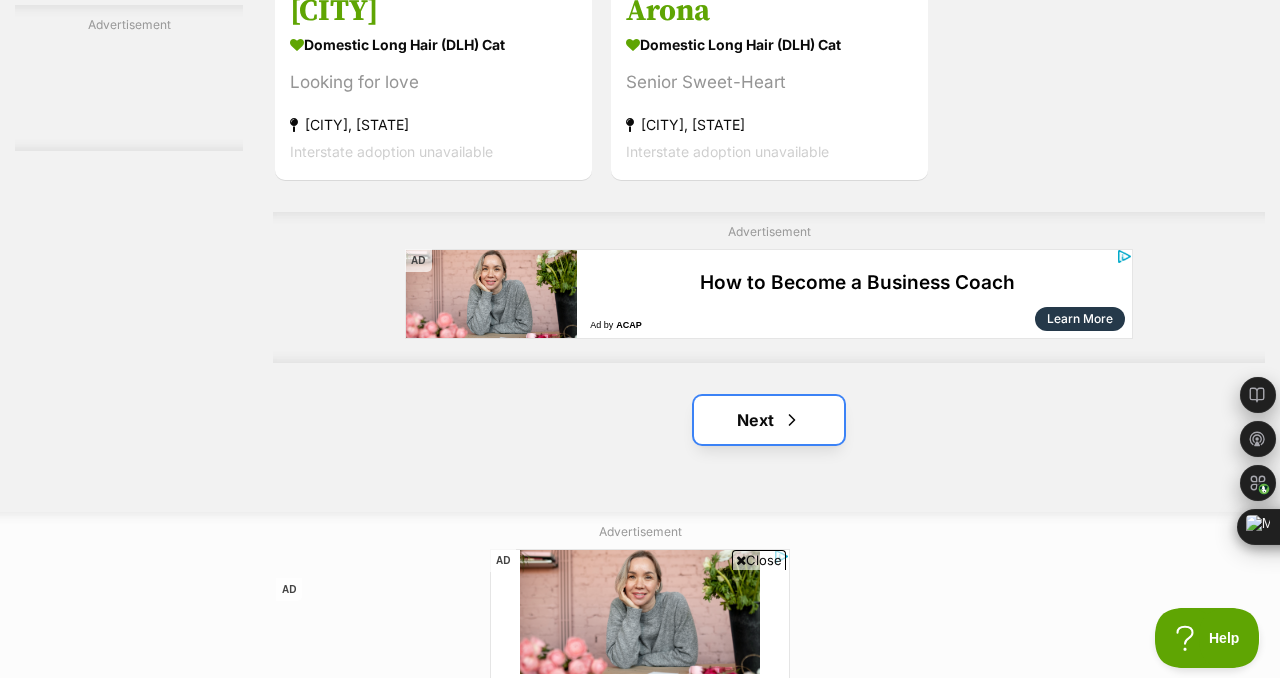 click on "Next" at bounding box center [769, 420] 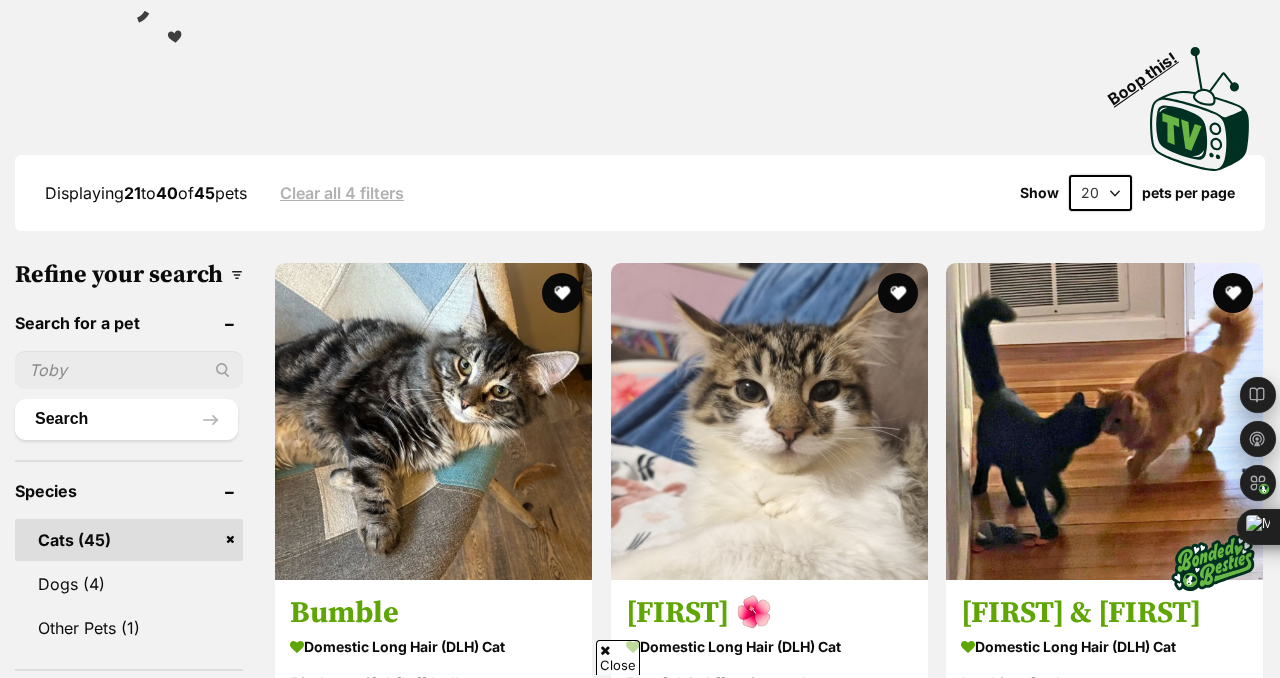 scroll, scrollTop: 443, scrollLeft: 0, axis: vertical 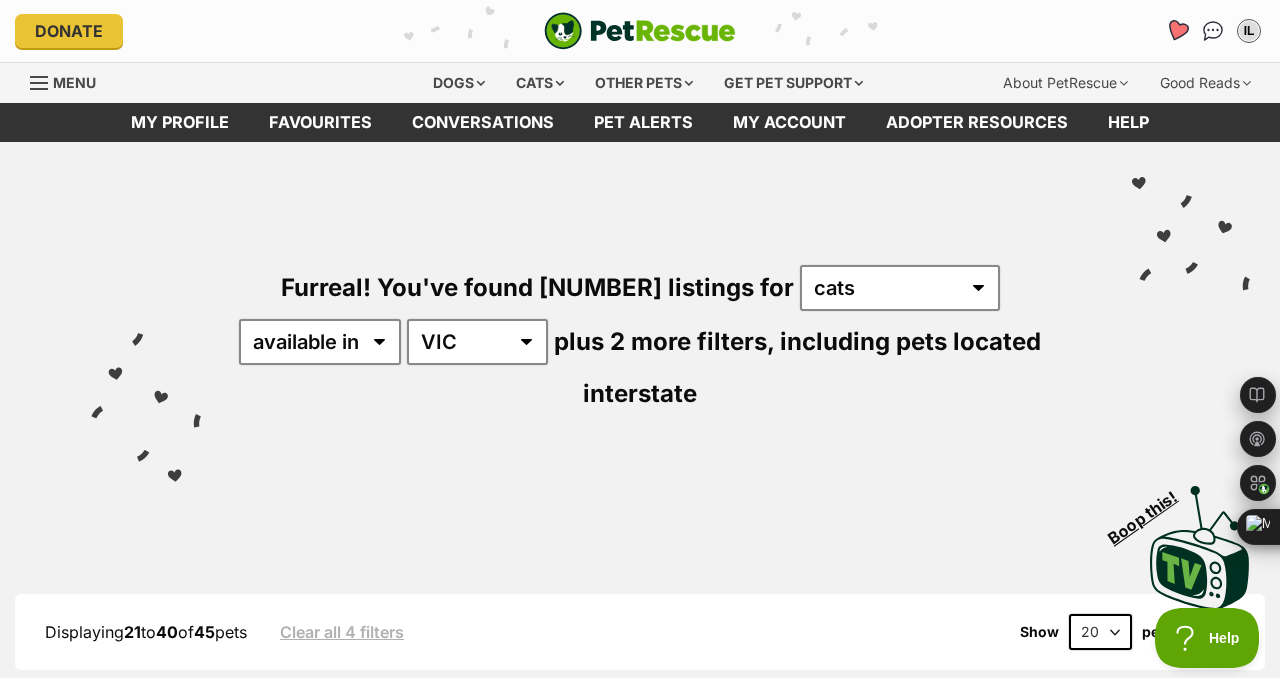click 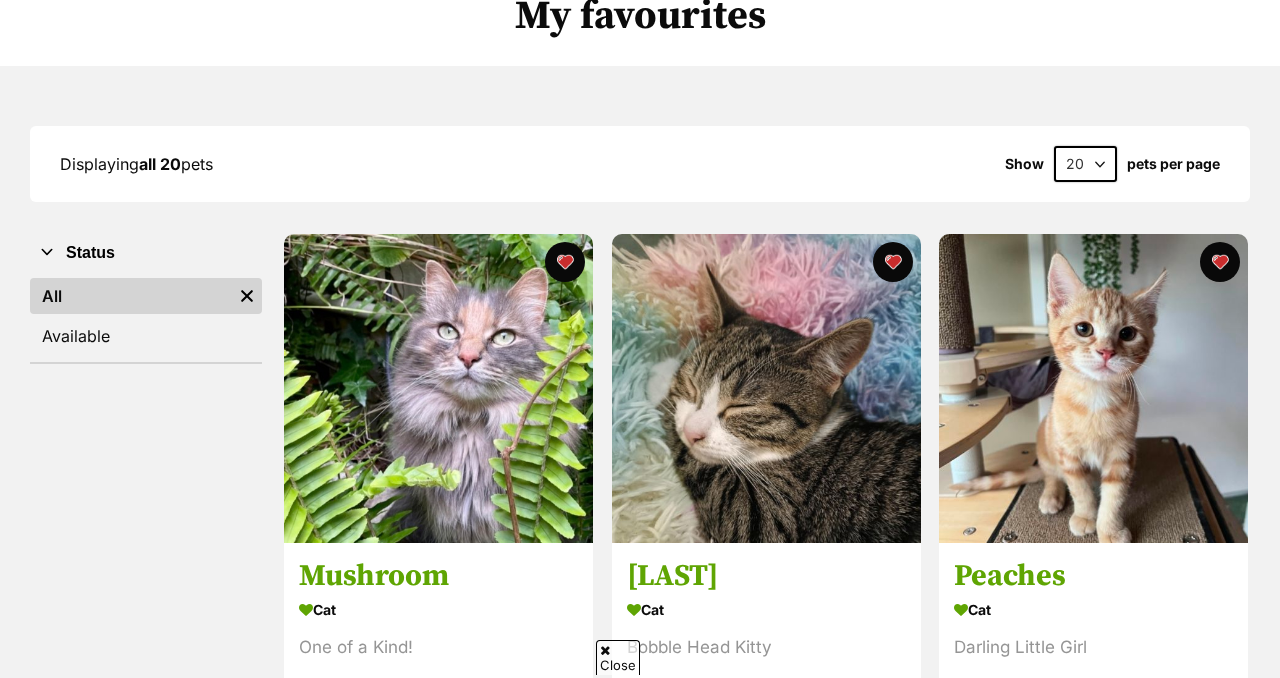 scroll, scrollTop: 175, scrollLeft: 0, axis: vertical 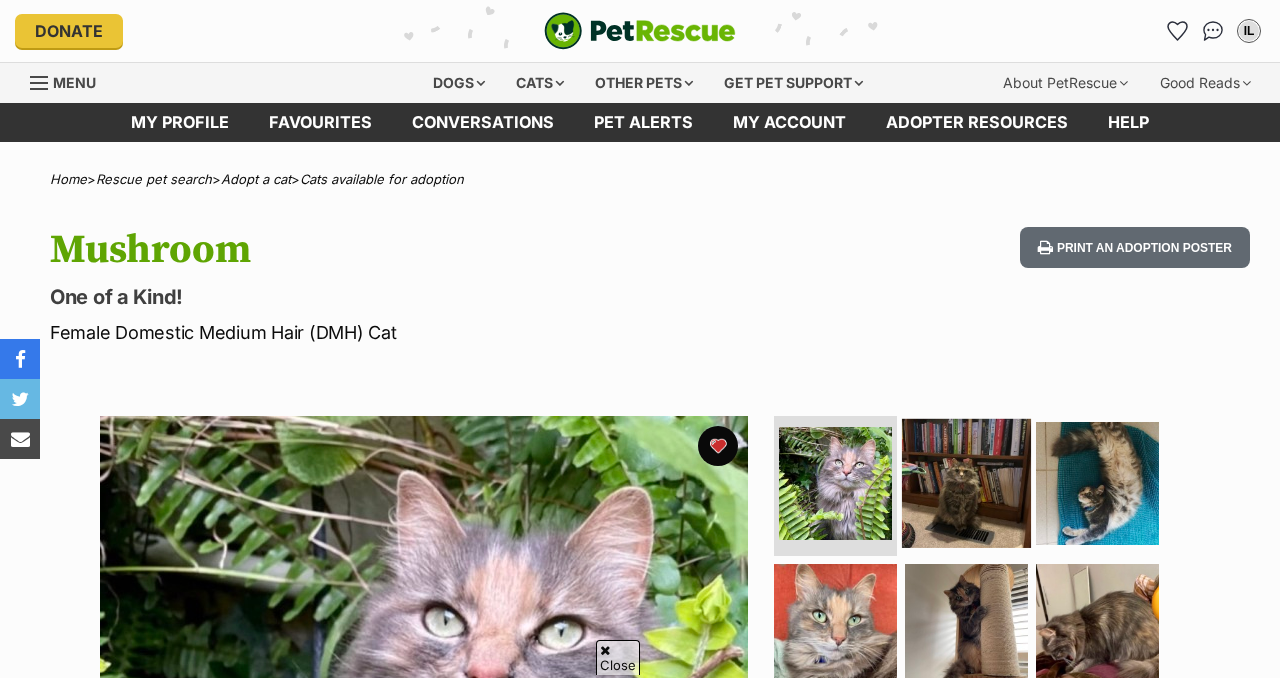 click at bounding box center [966, 483] 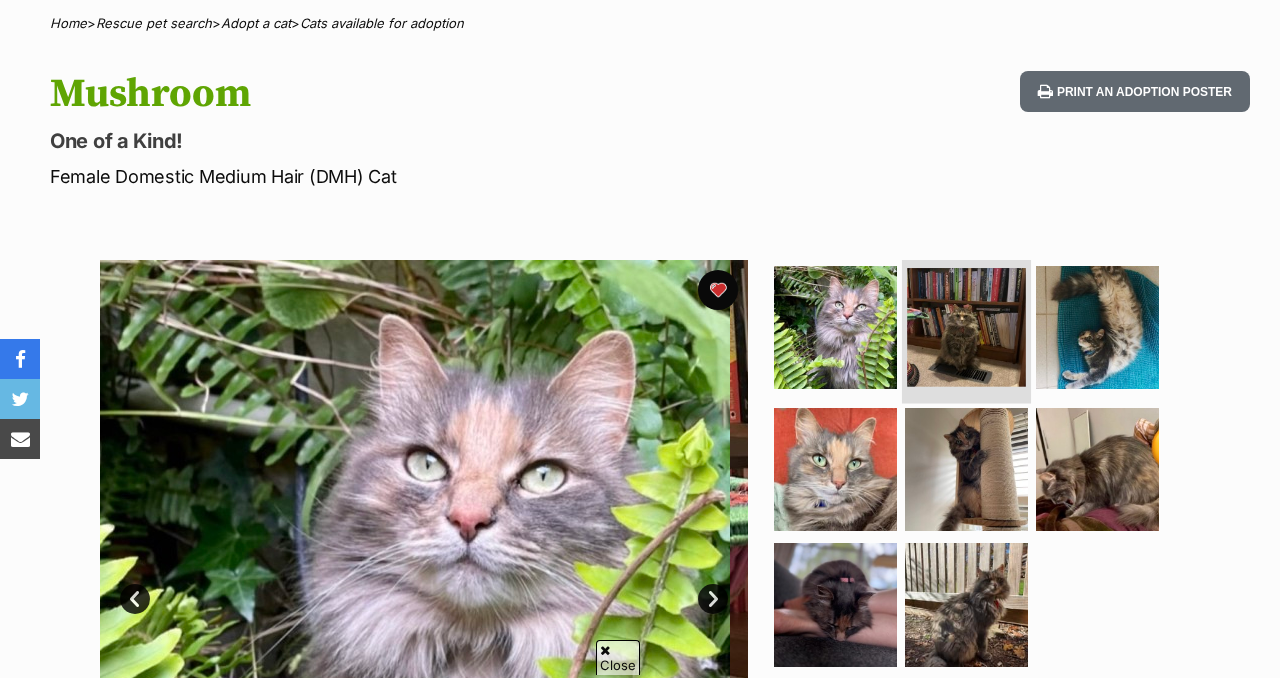 scroll, scrollTop: 156, scrollLeft: 0, axis: vertical 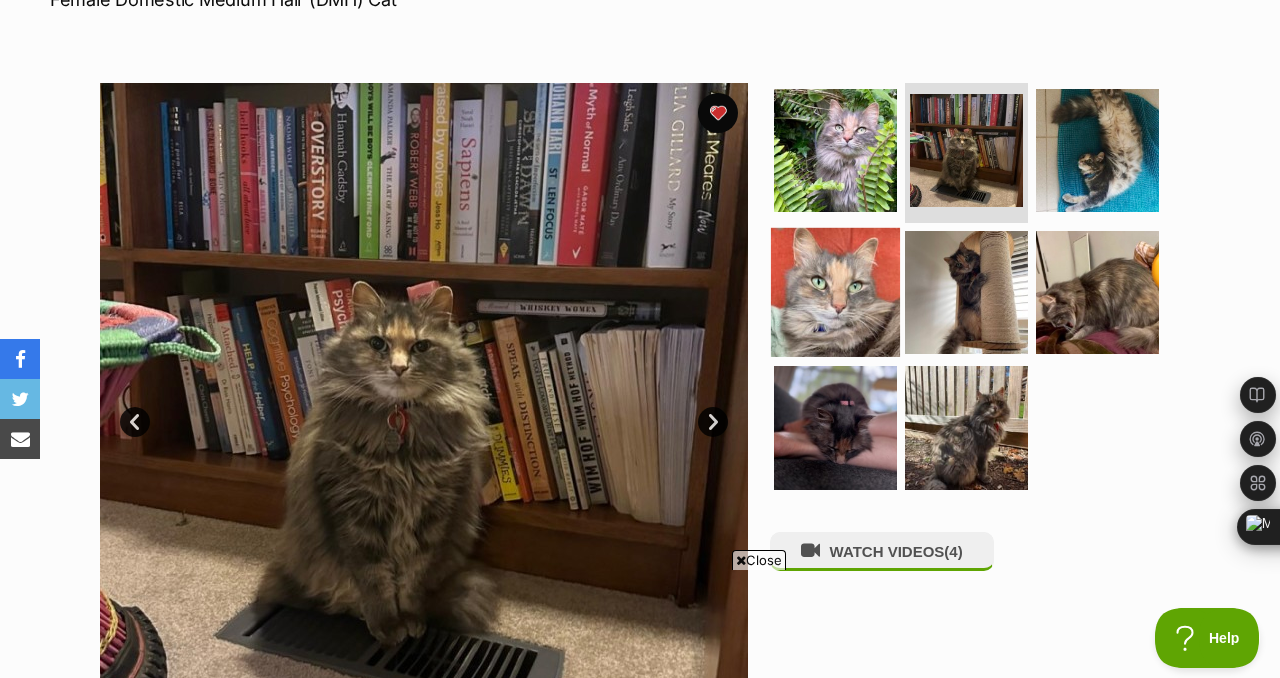 click at bounding box center (835, 291) 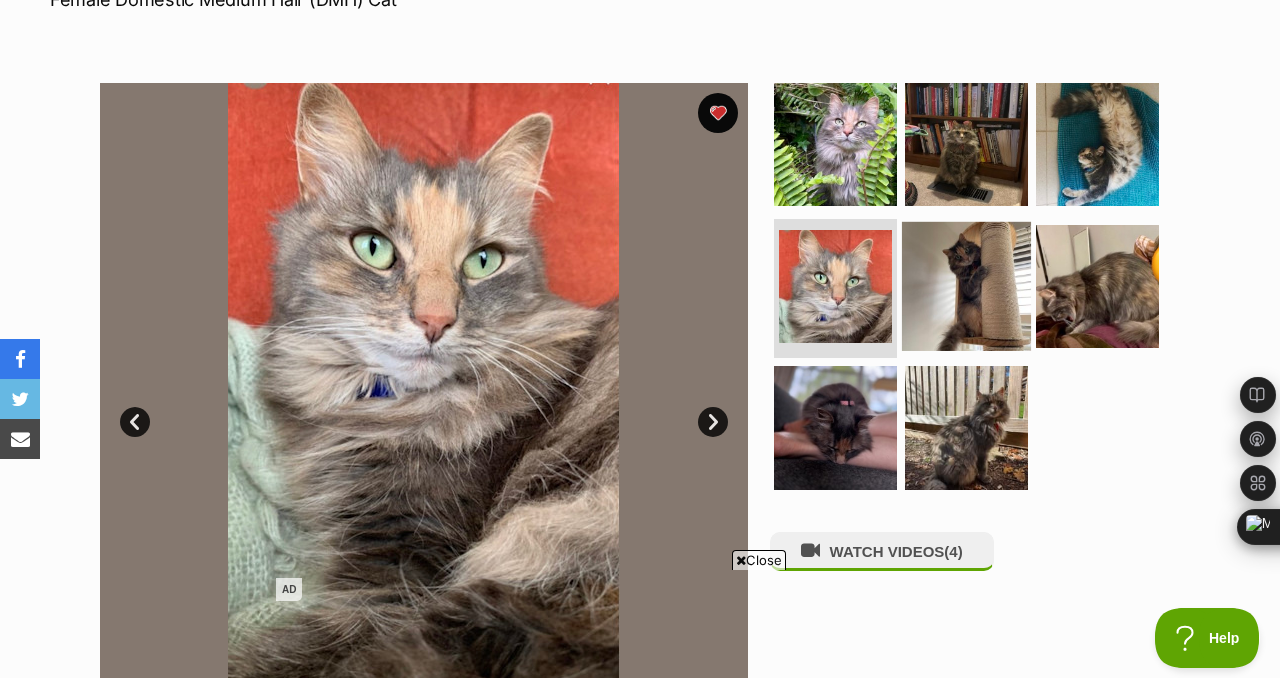 click at bounding box center [966, 285] 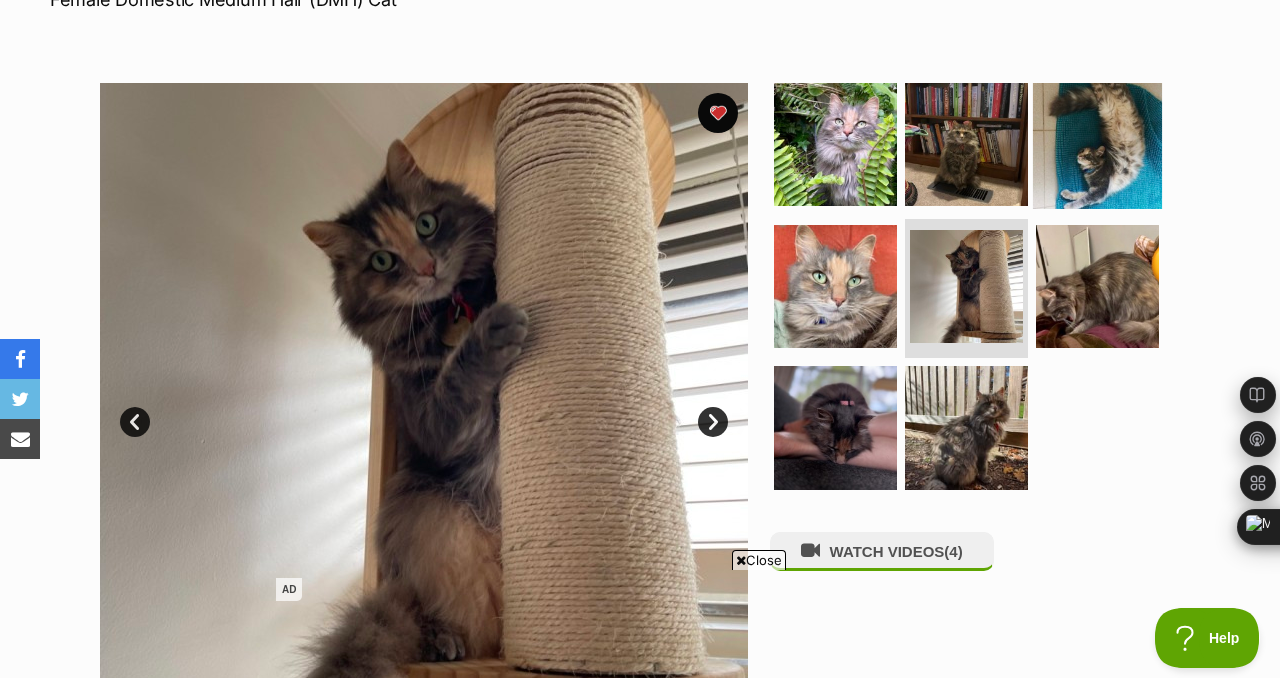 scroll, scrollTop: 0, scrollLeft: 0, axis: both 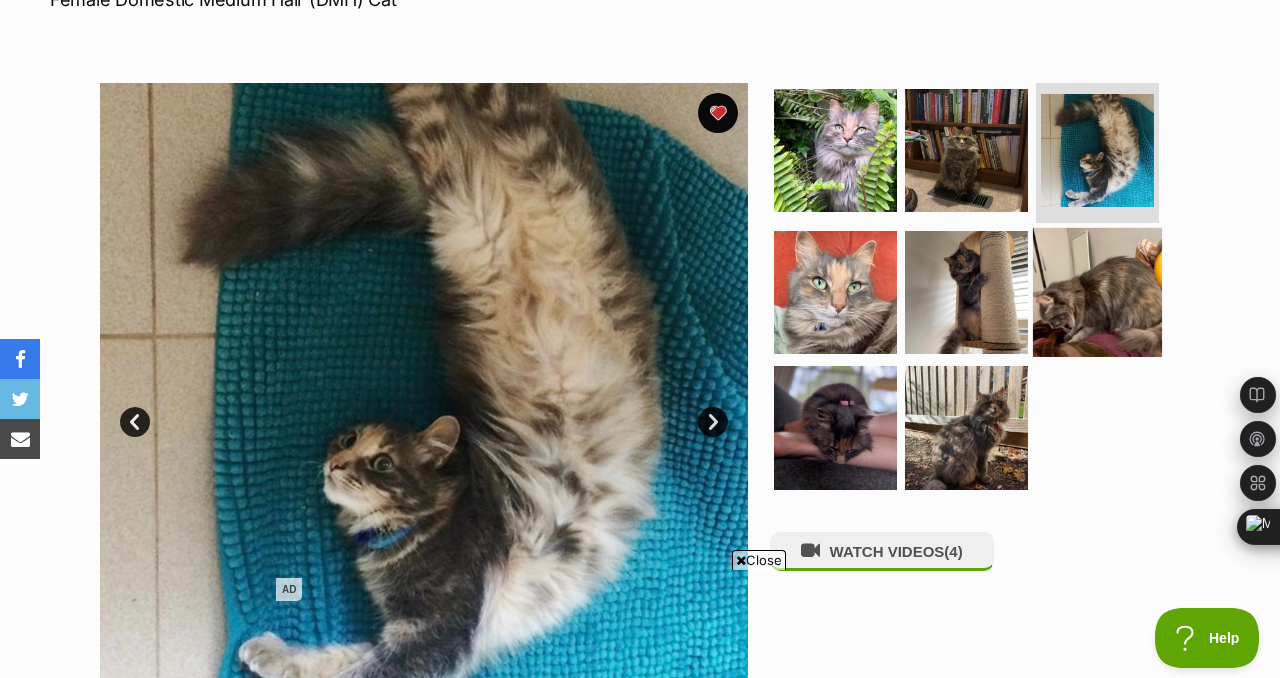 click at bounding box center (1097, 291) 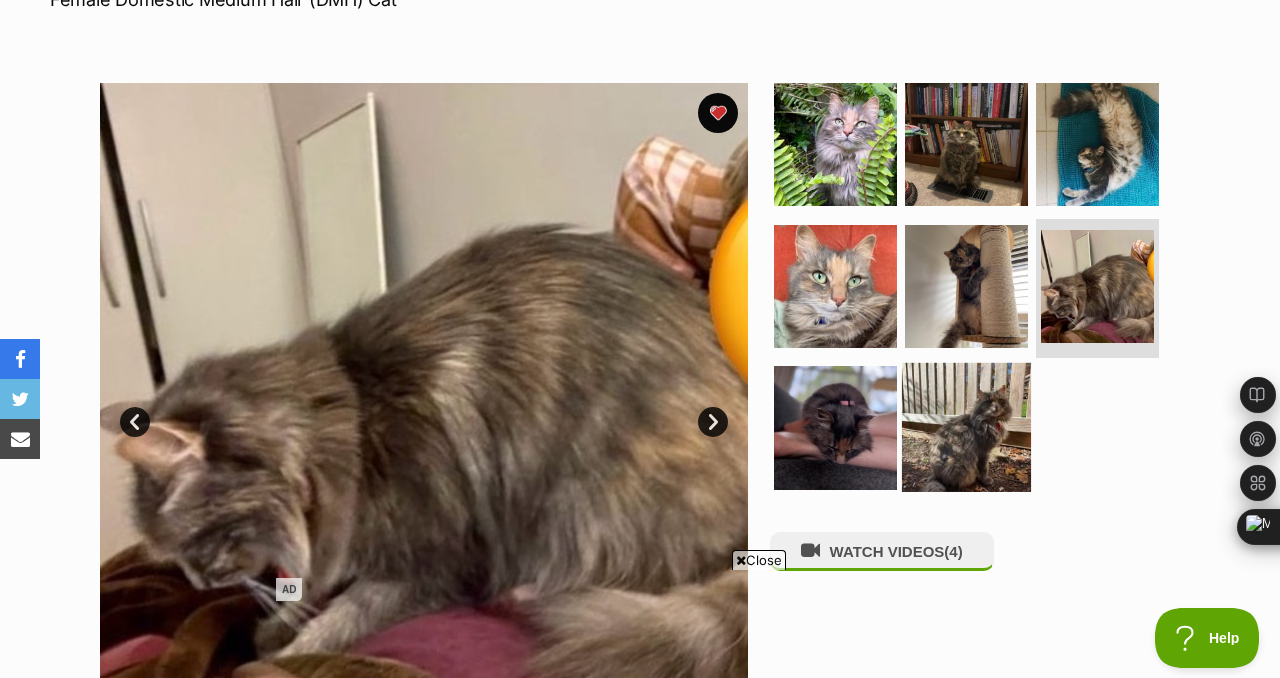 click at bounding box center [966, 427] 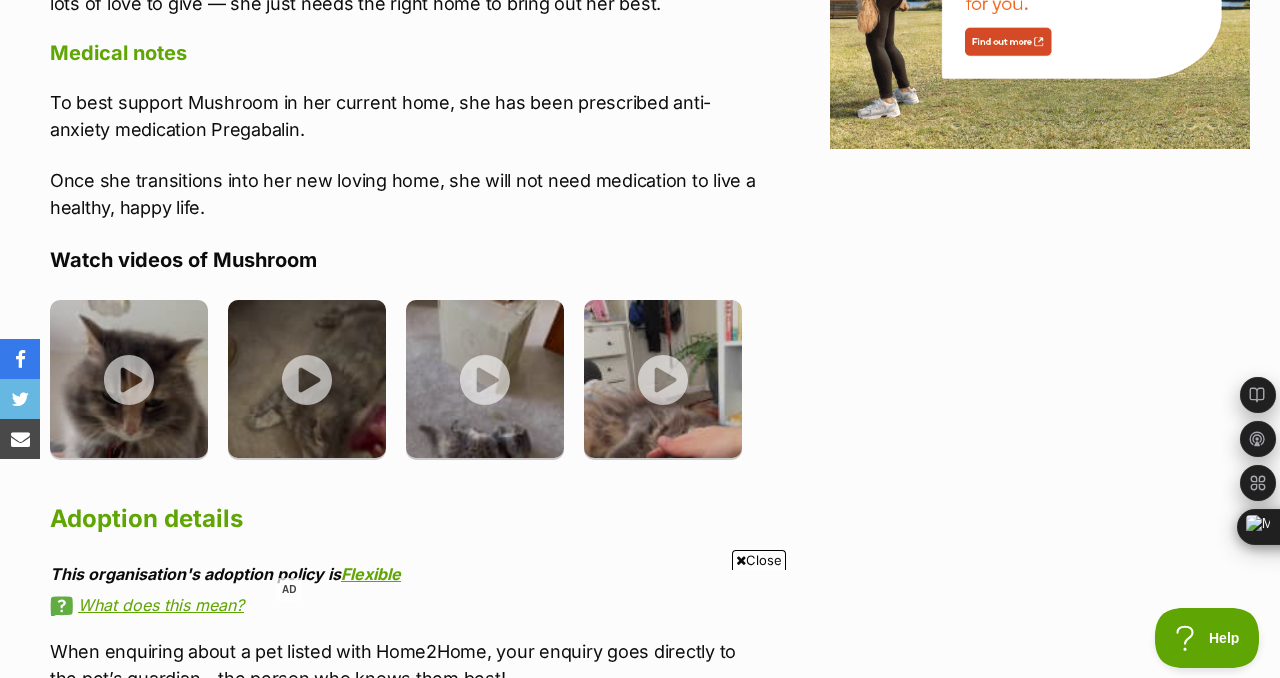 scroll, scrollTop: 2927, scrollLeft: 0, axis: vertical 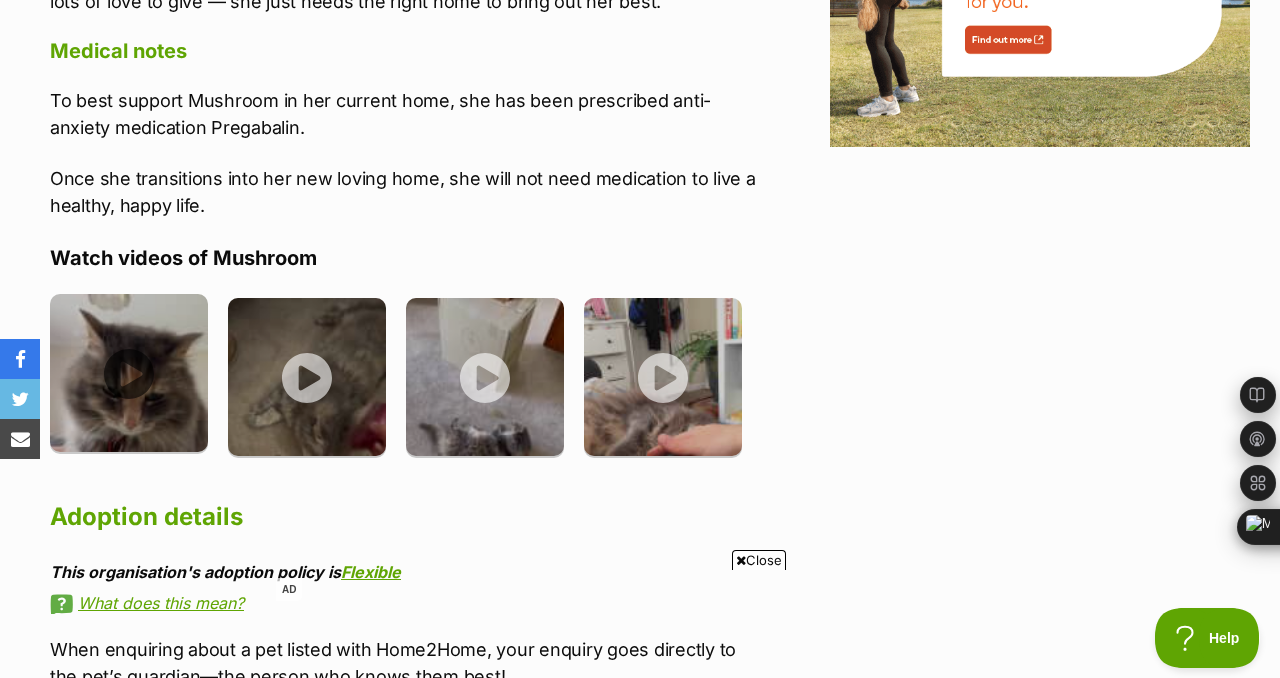 click at bounding box center [129, 373] 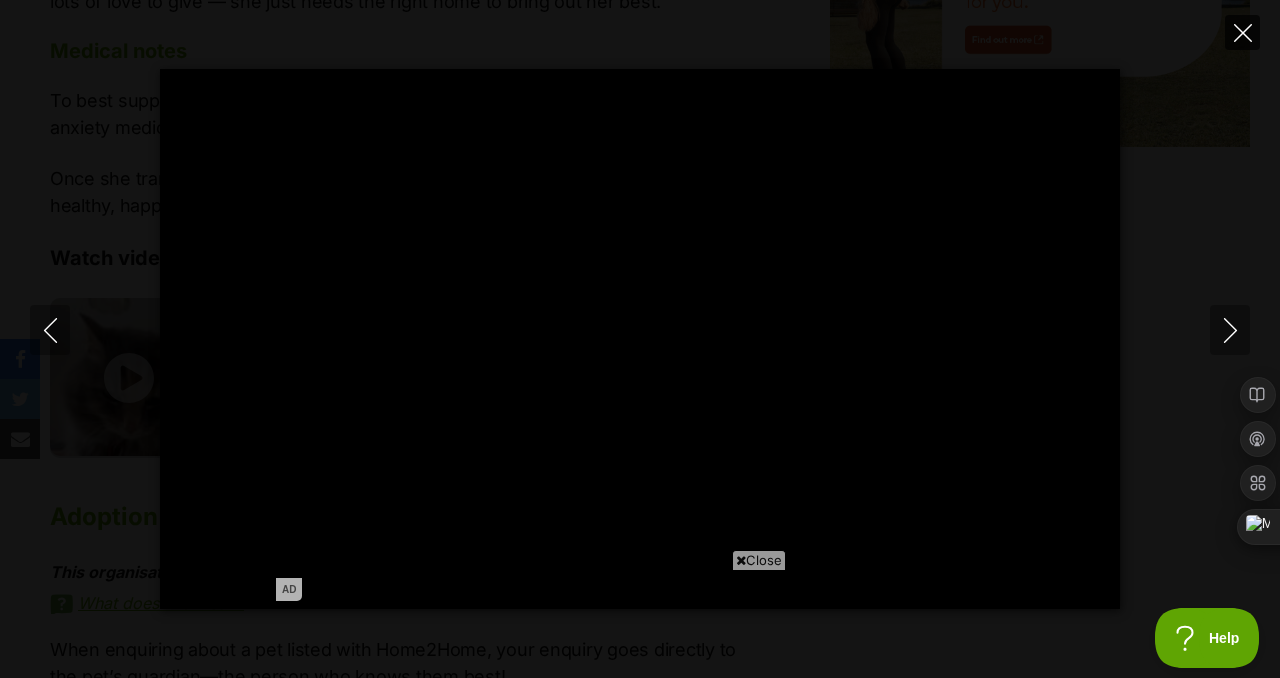 click 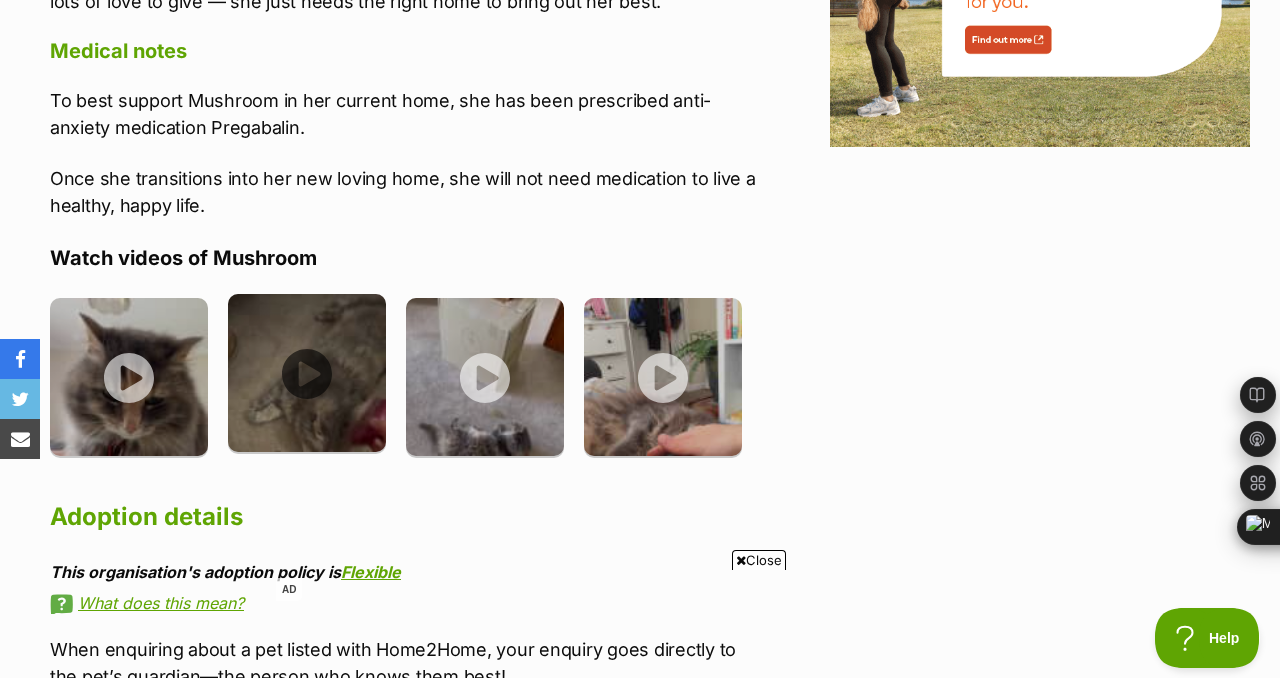click at bounding box center [307, 373] 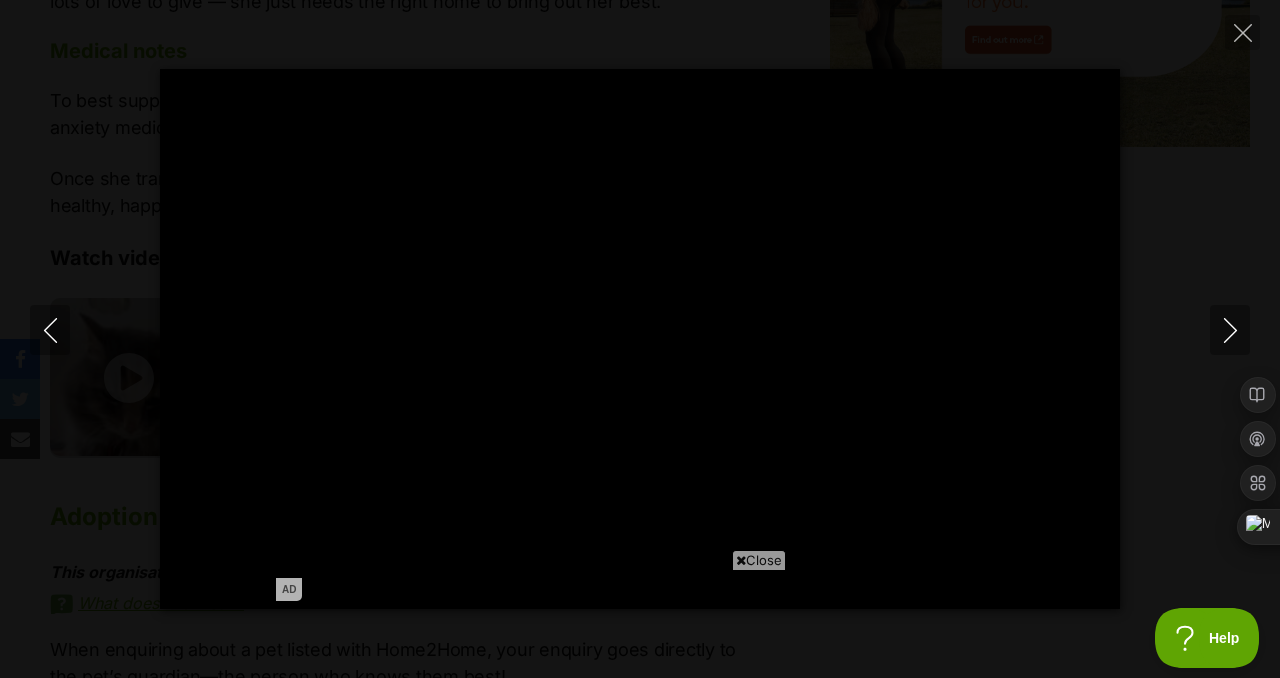 type on "100" 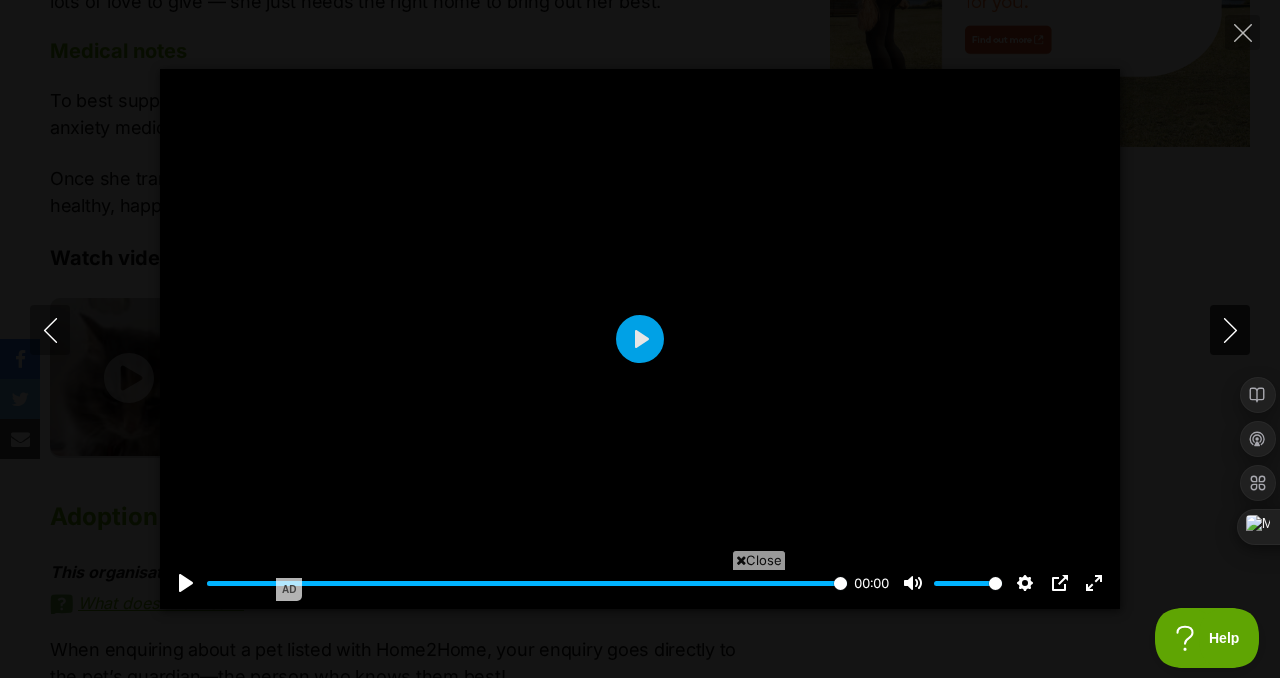 click 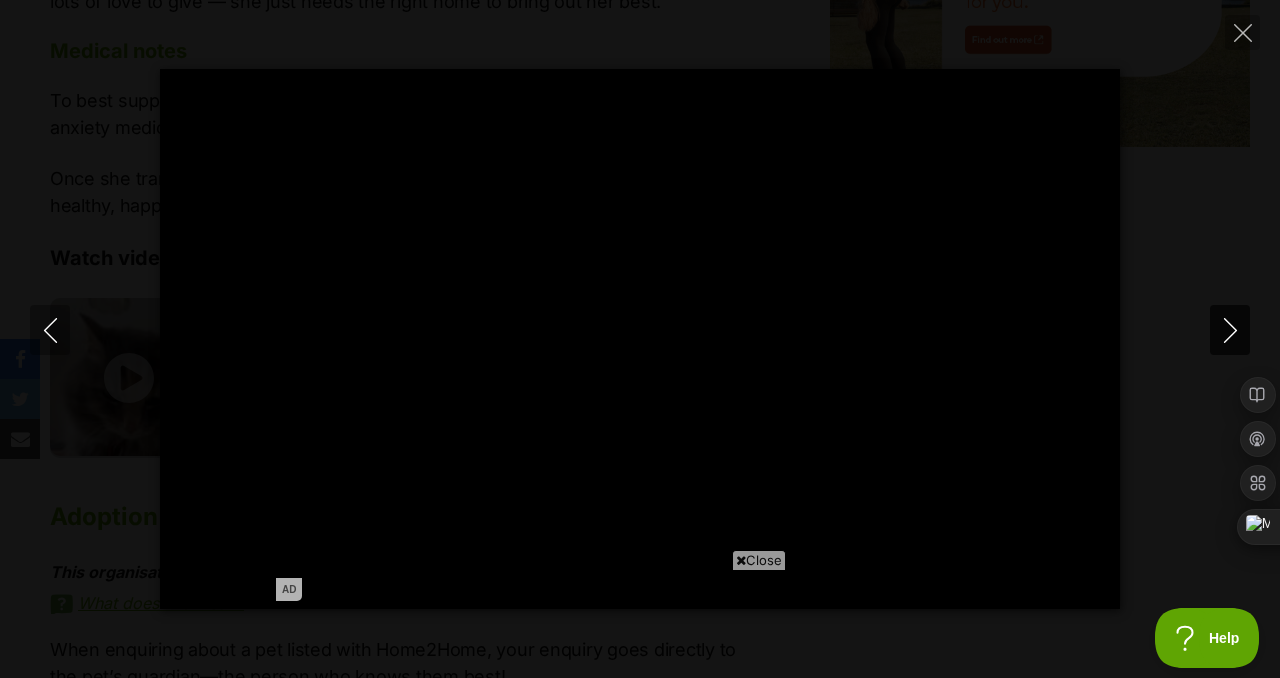 click 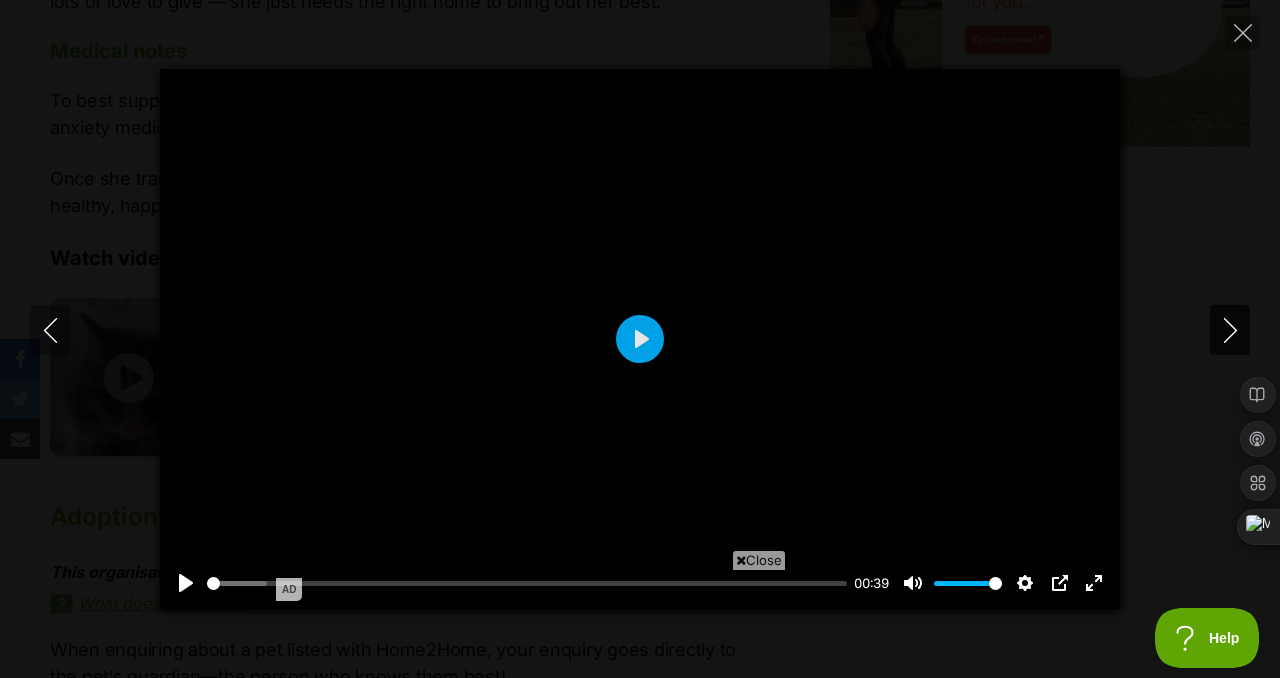 type on "55.34" 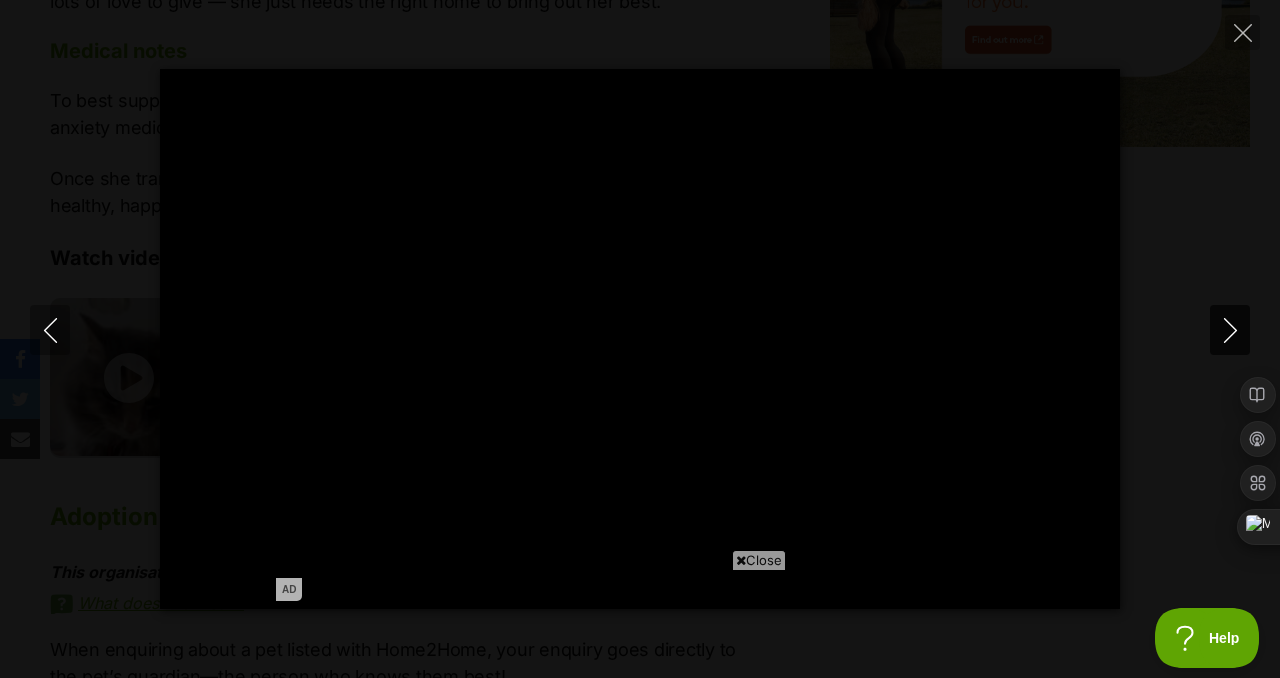 click 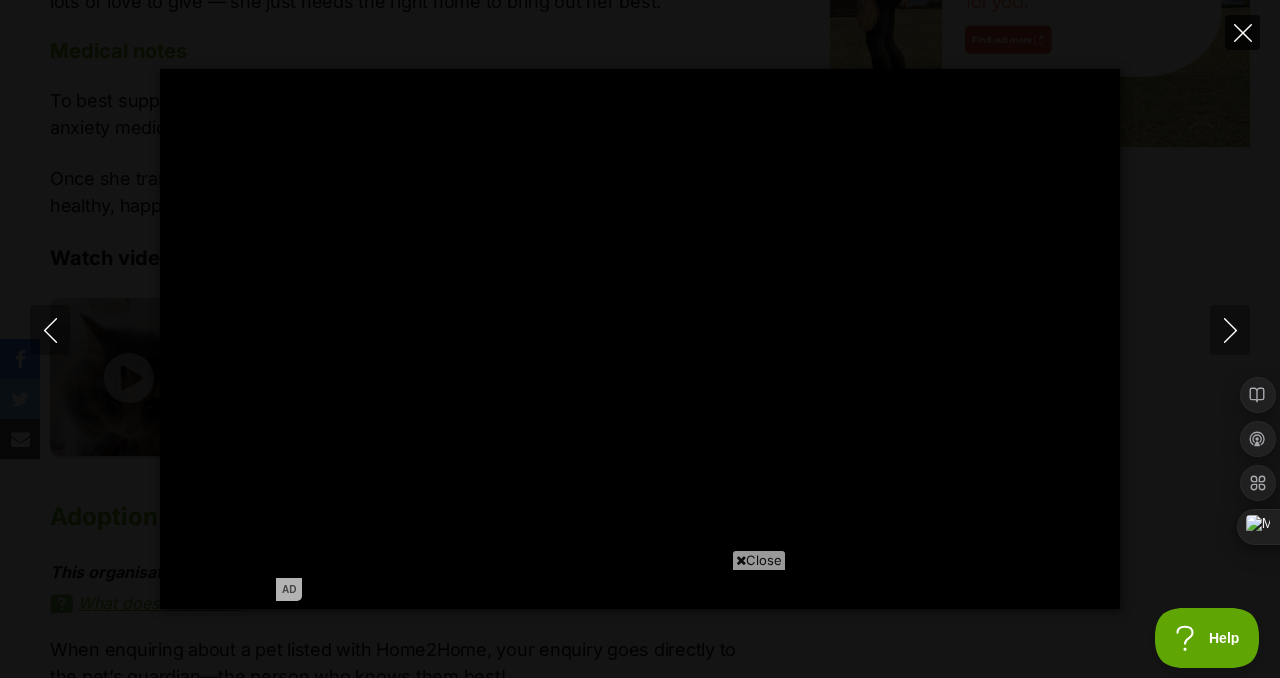 click at bounding box center (1242, 32) 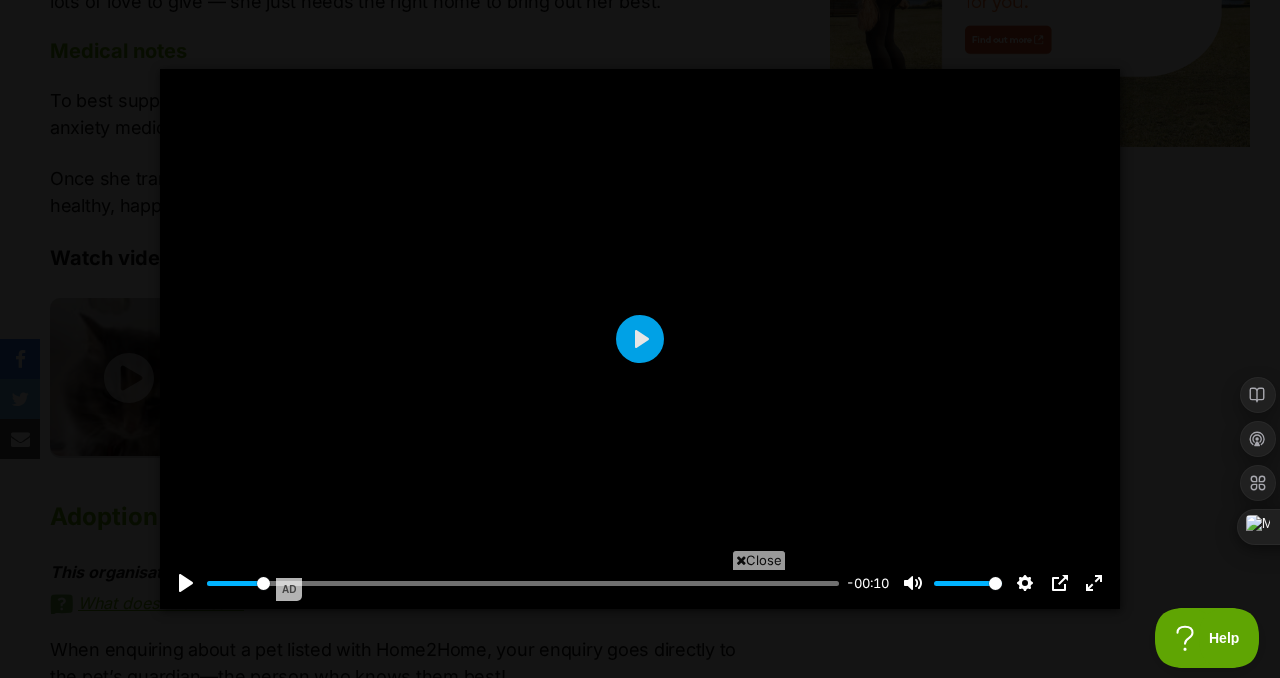 type on "8.68" 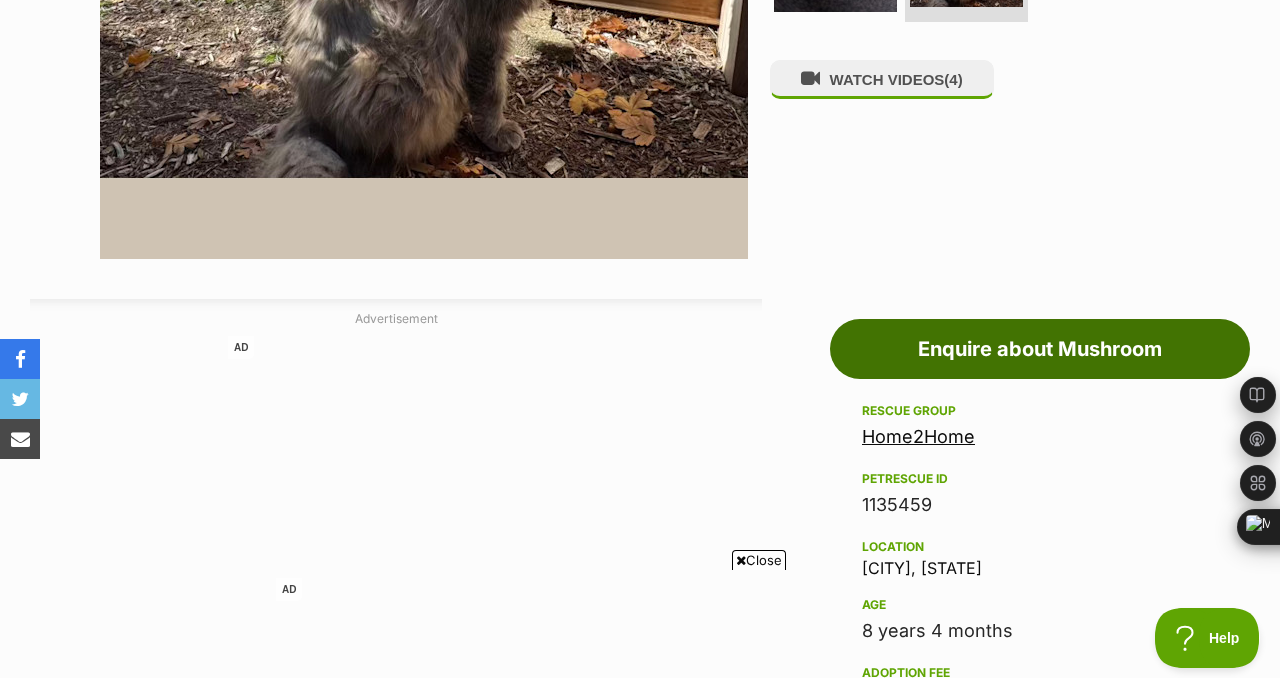scroll, scrollTop: 852, scrollLeft: 0, axis: vertical 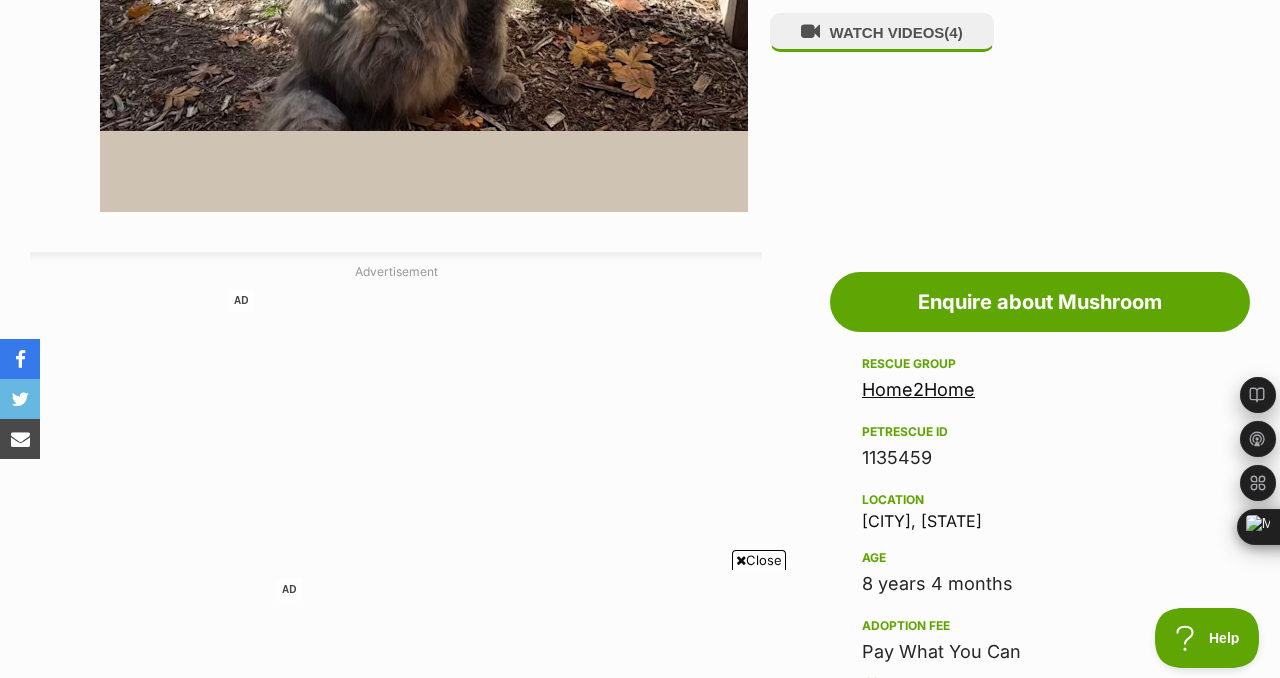click on "Home2Home" at bounding box center [918, 389] 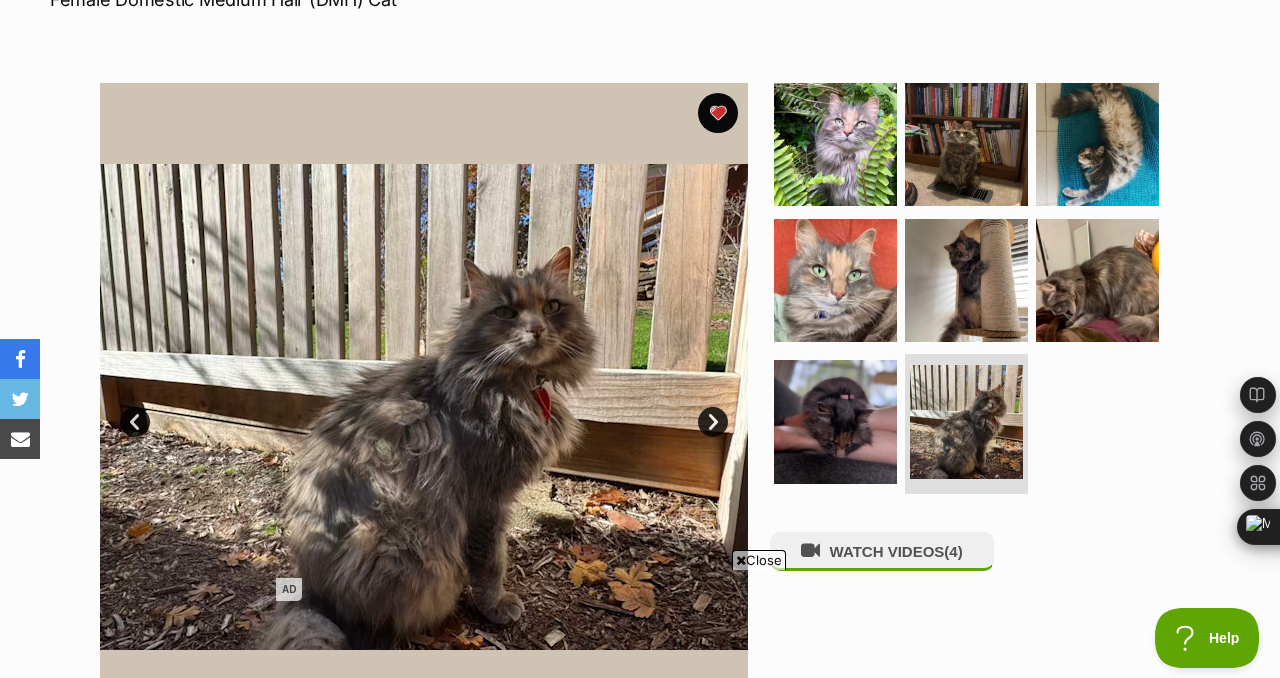 scroll, scrollTop: 42, scrollLeft: 0, axis: vertical 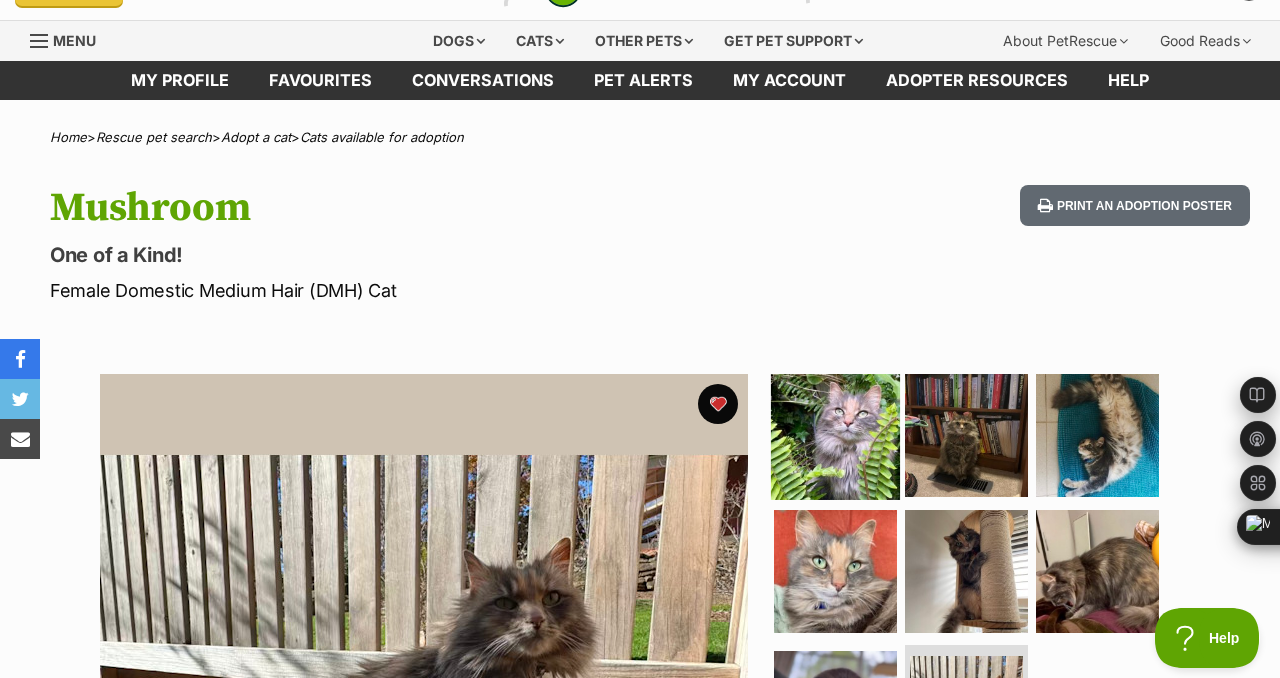 click at bounding box center [835, 435] 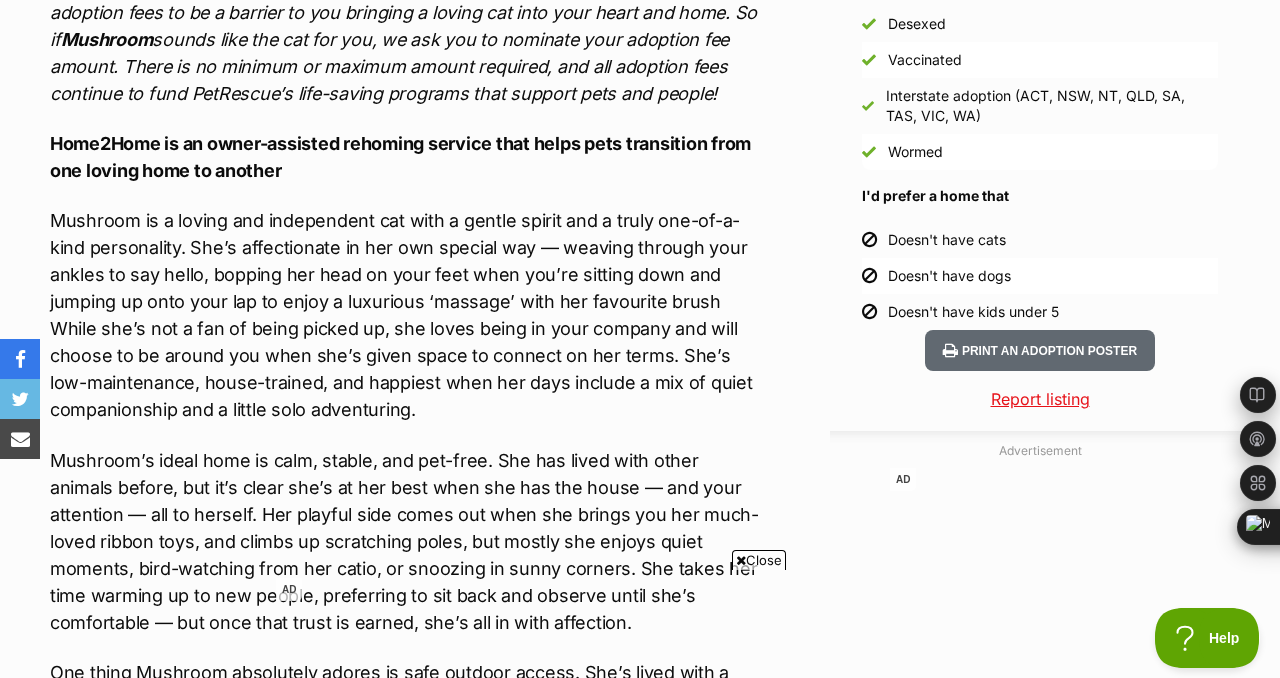 scroll, scrollTop: 1909, scrollLeft: 0, axis: vertical 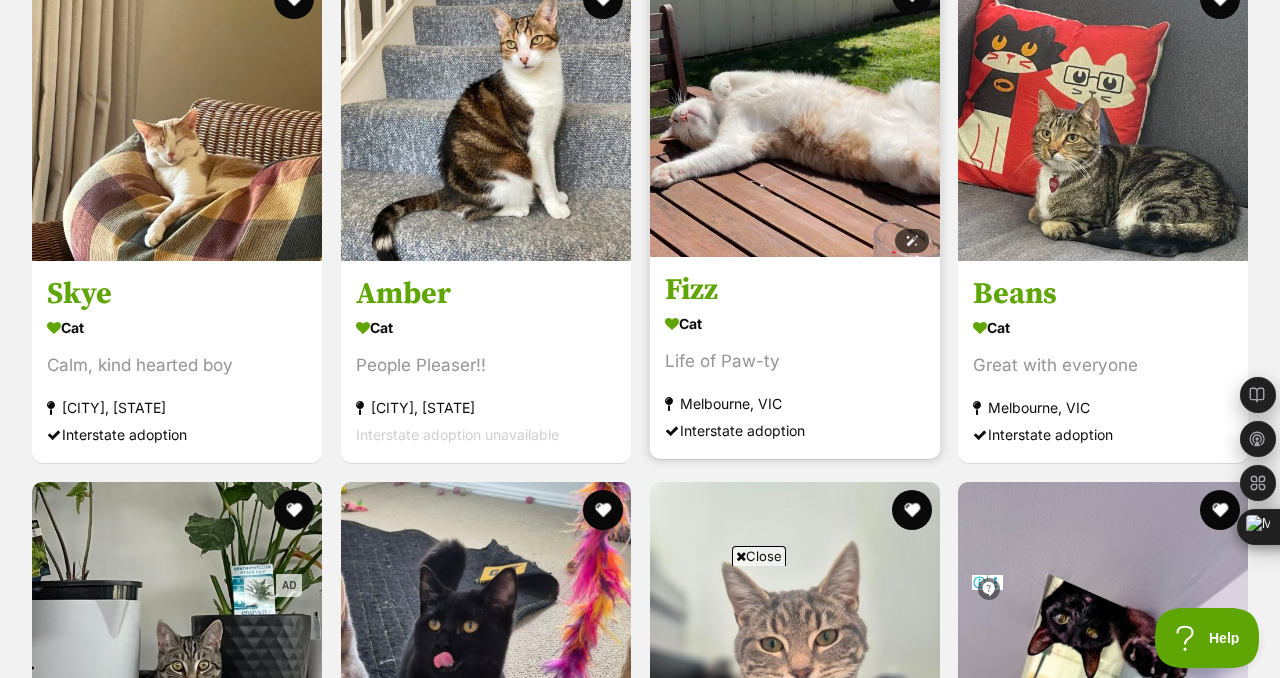 click at bounding box center (795, 112) 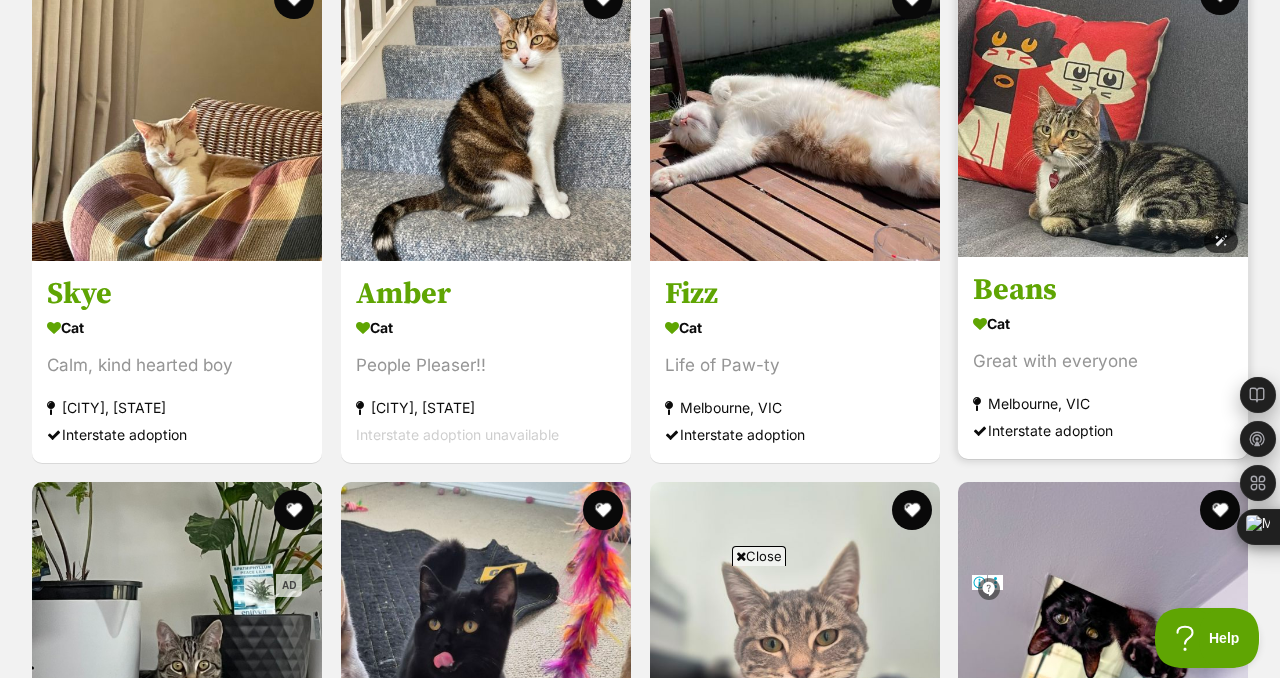 click at bounding box center (1103, 112) 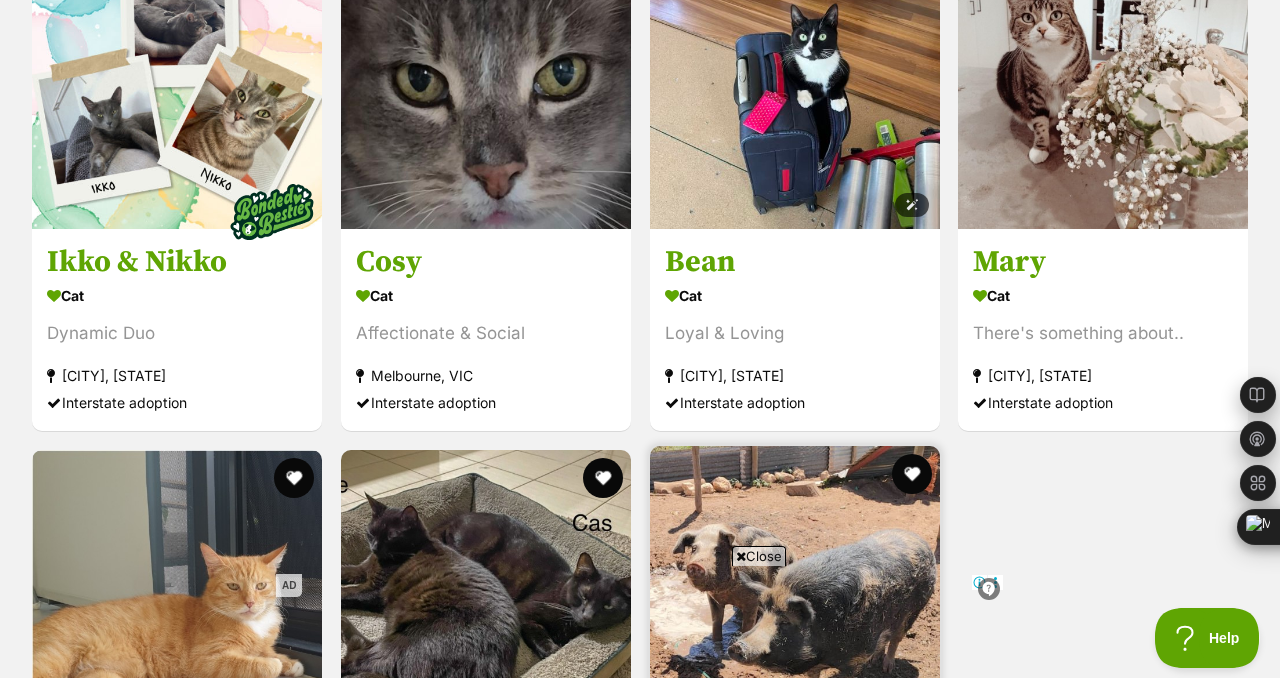 scroll, scrollTop: 5169, scrollLeft: 0, axis: vertical 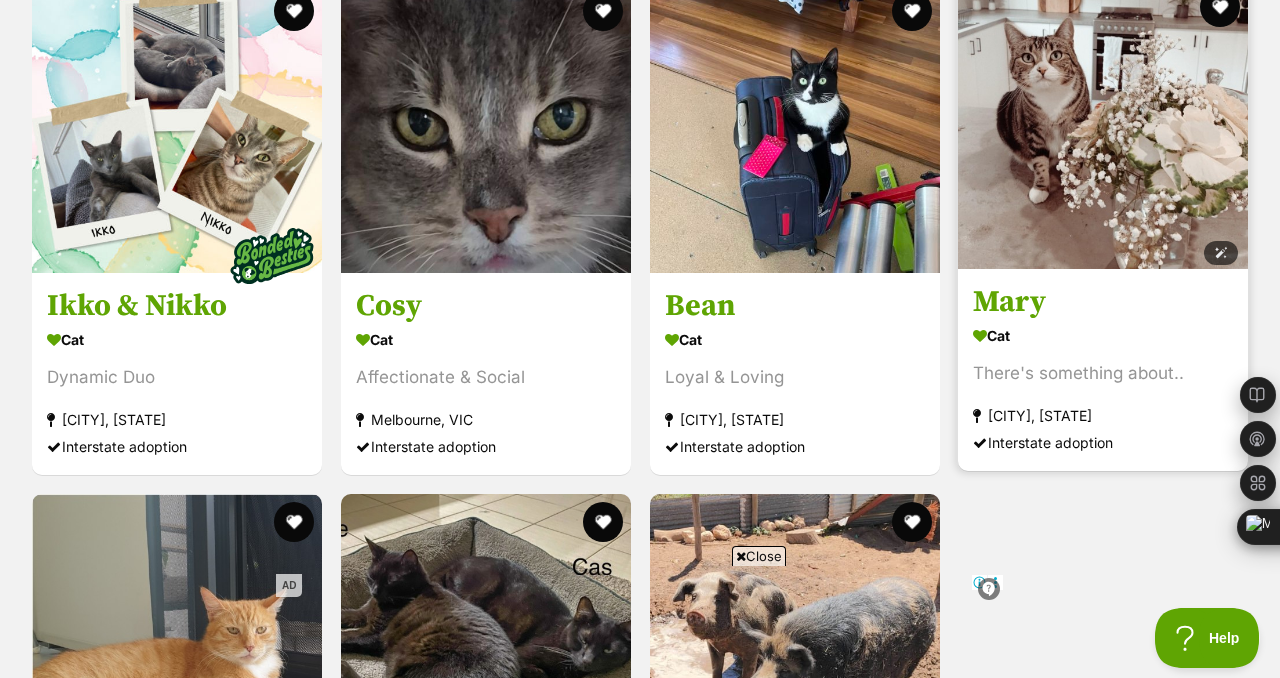 click at bounding box center (1103, 124) 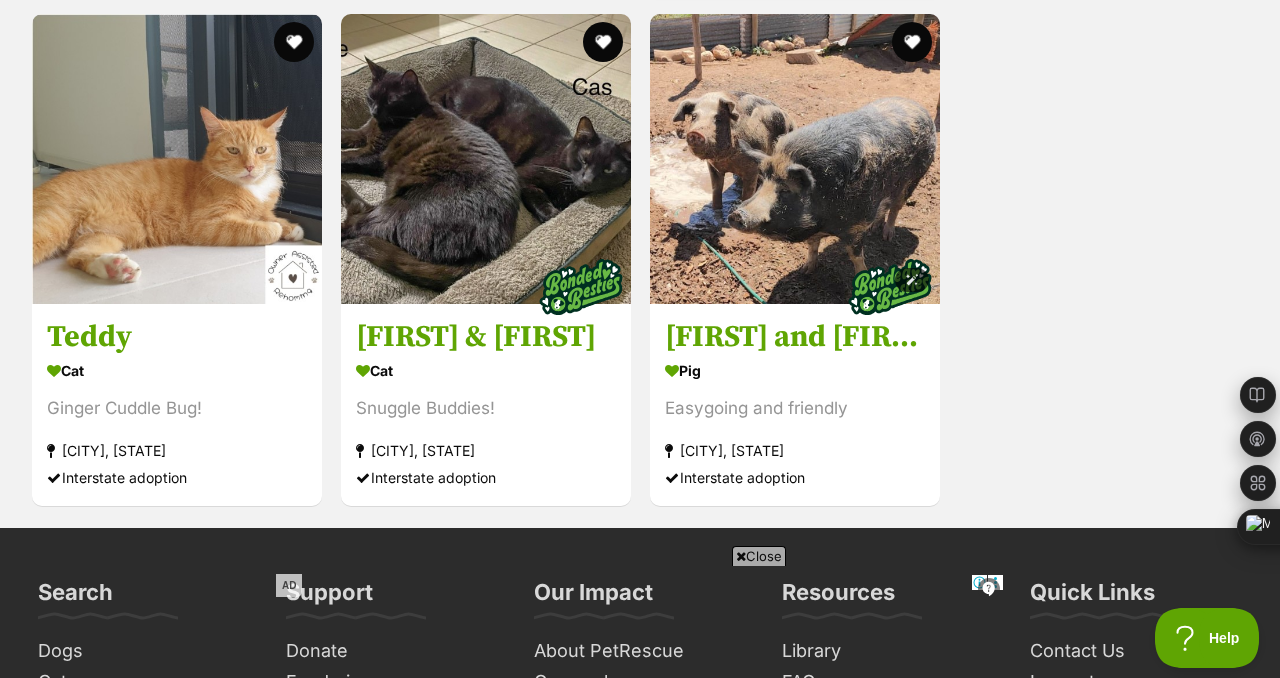 scroll, scrollTop: 5648, scrollLeft: 0, axis: vertical 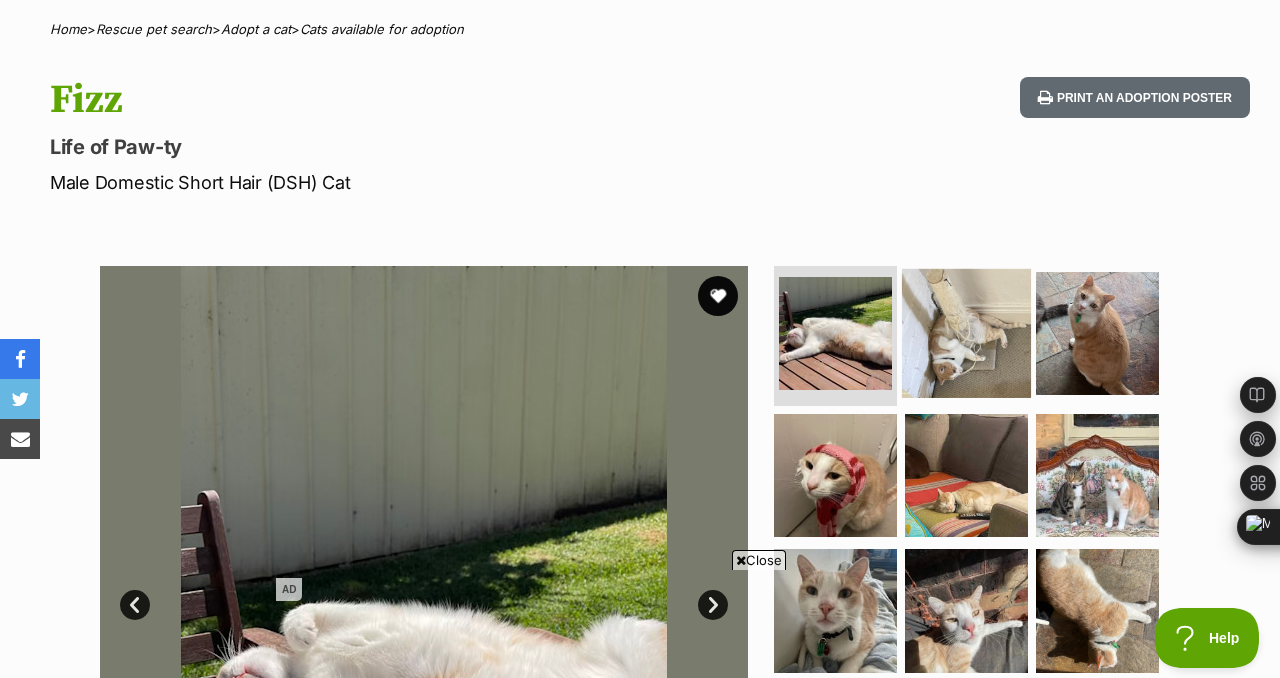 click at bounding box center [966, 333] 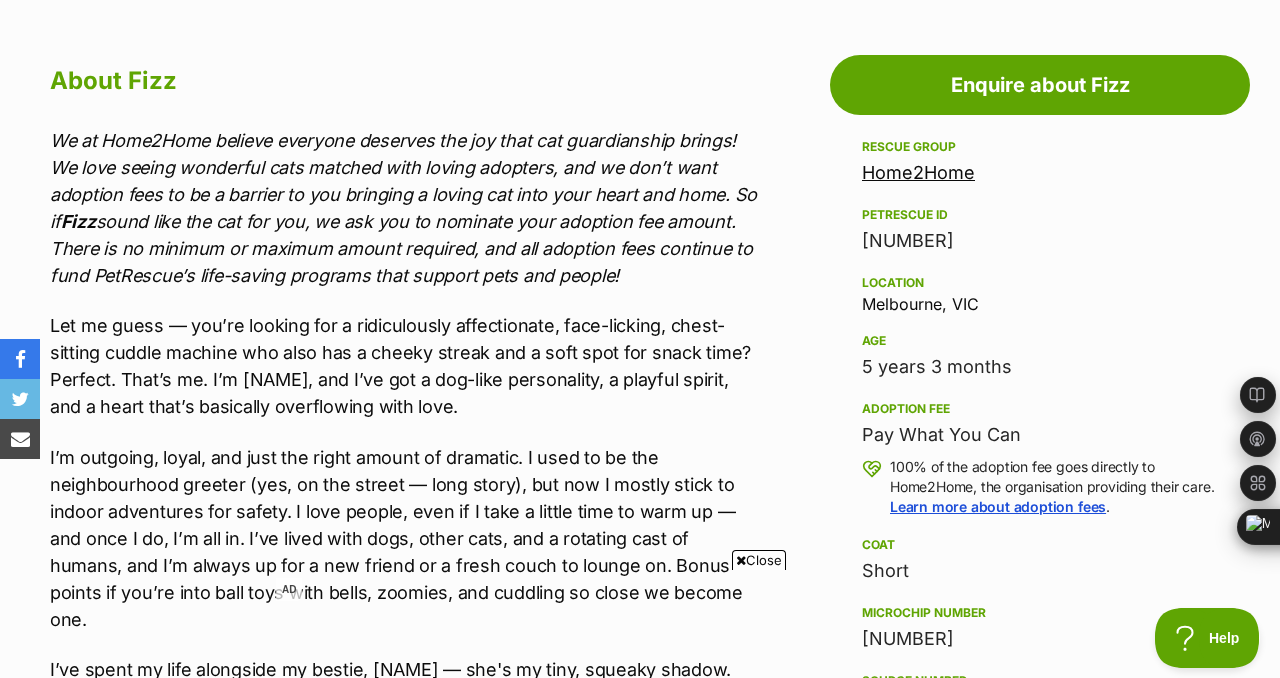 scroll, scrollTop: 1403, scrollLeft: 0, axis: vertical 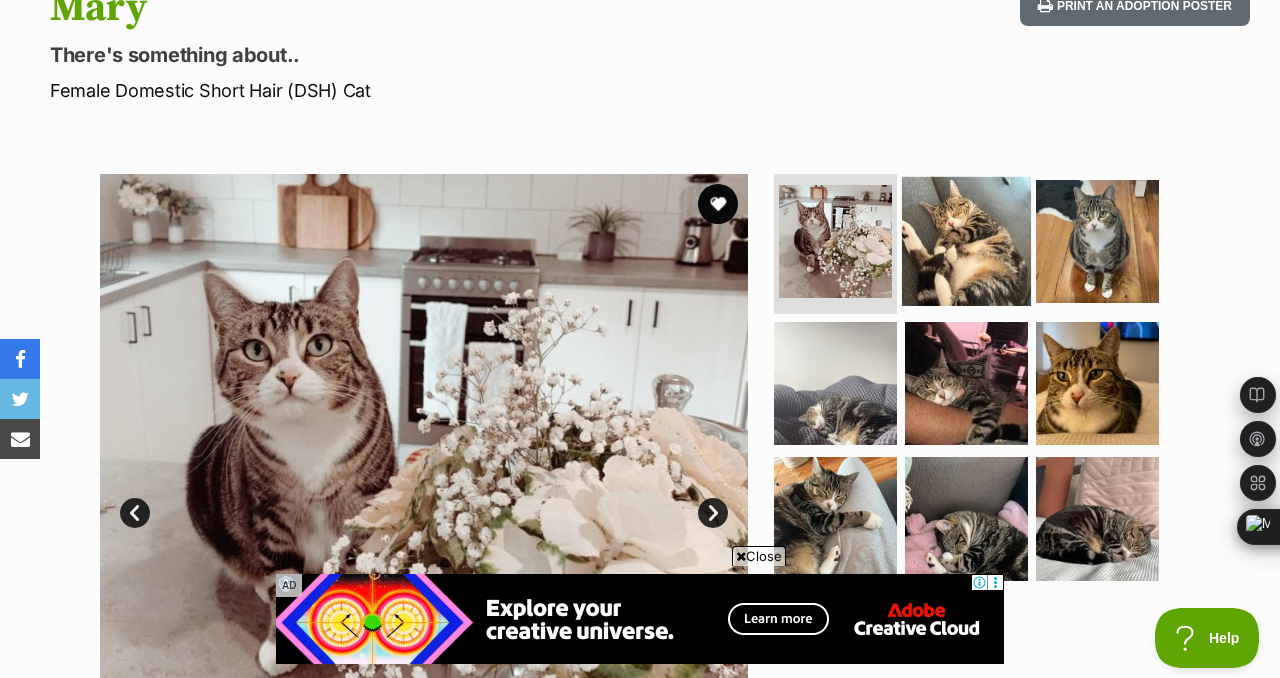 click at bounding box center (966, 241) 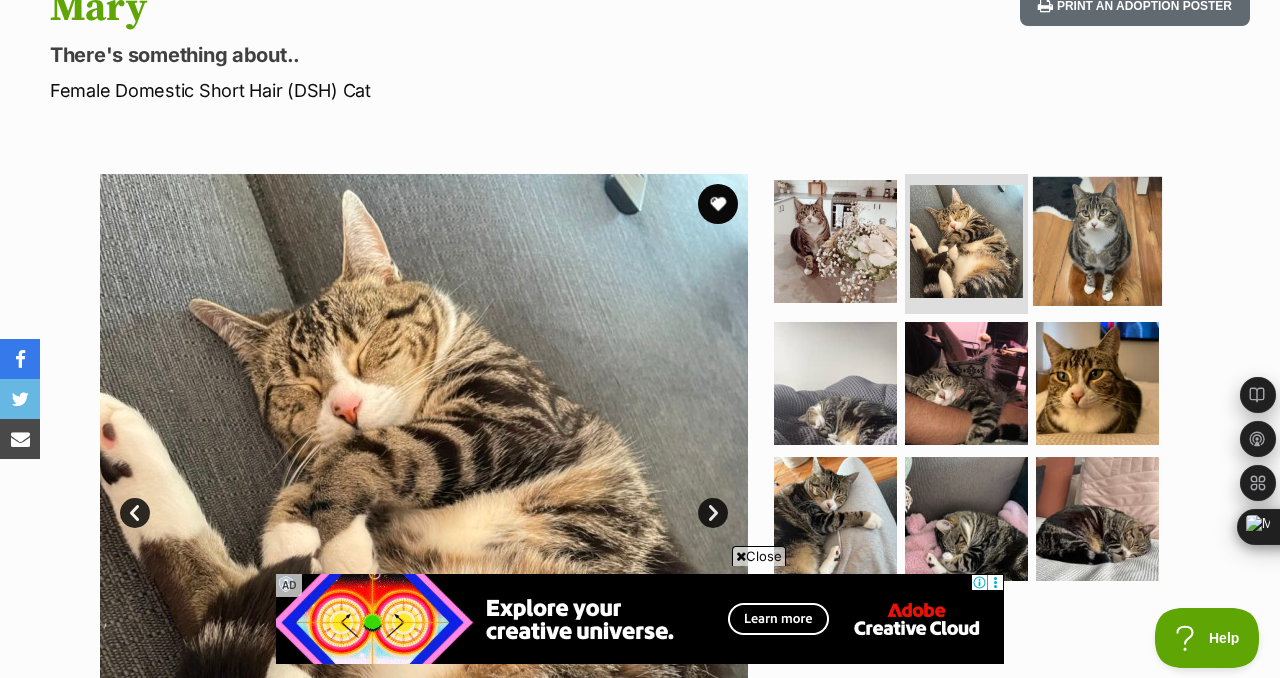 click at bounding box center (1097, 241) 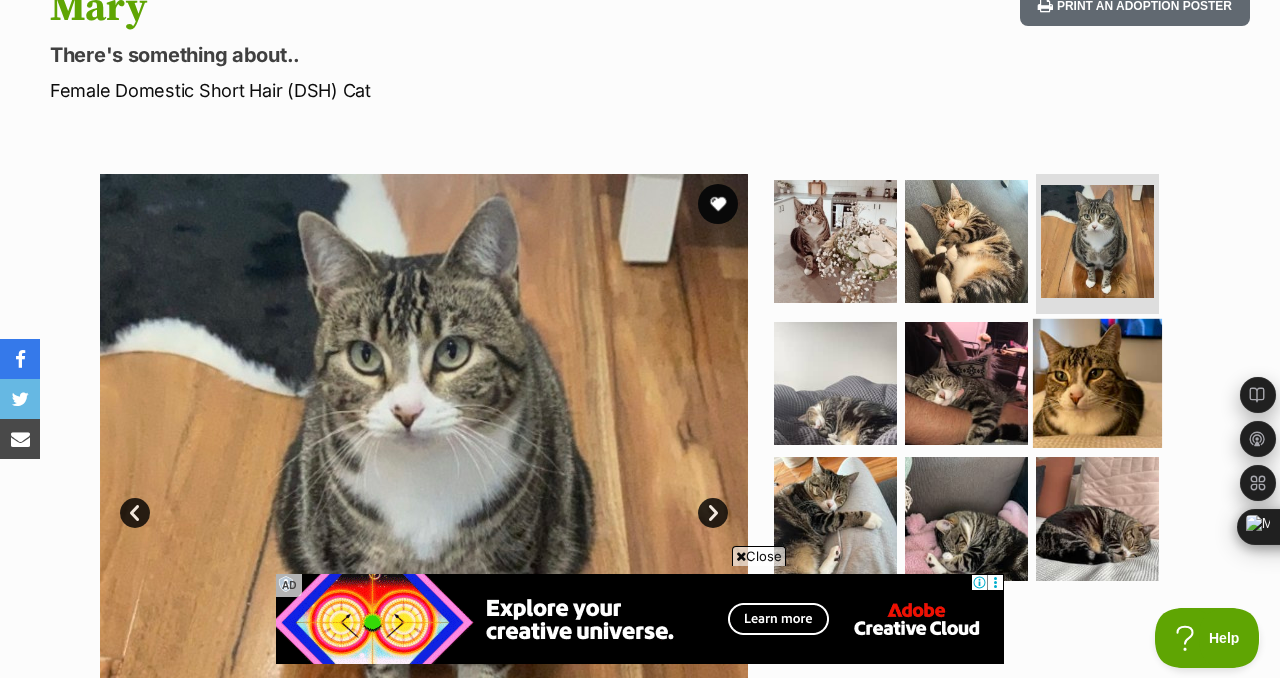 click at bounding box center [1097, 382] 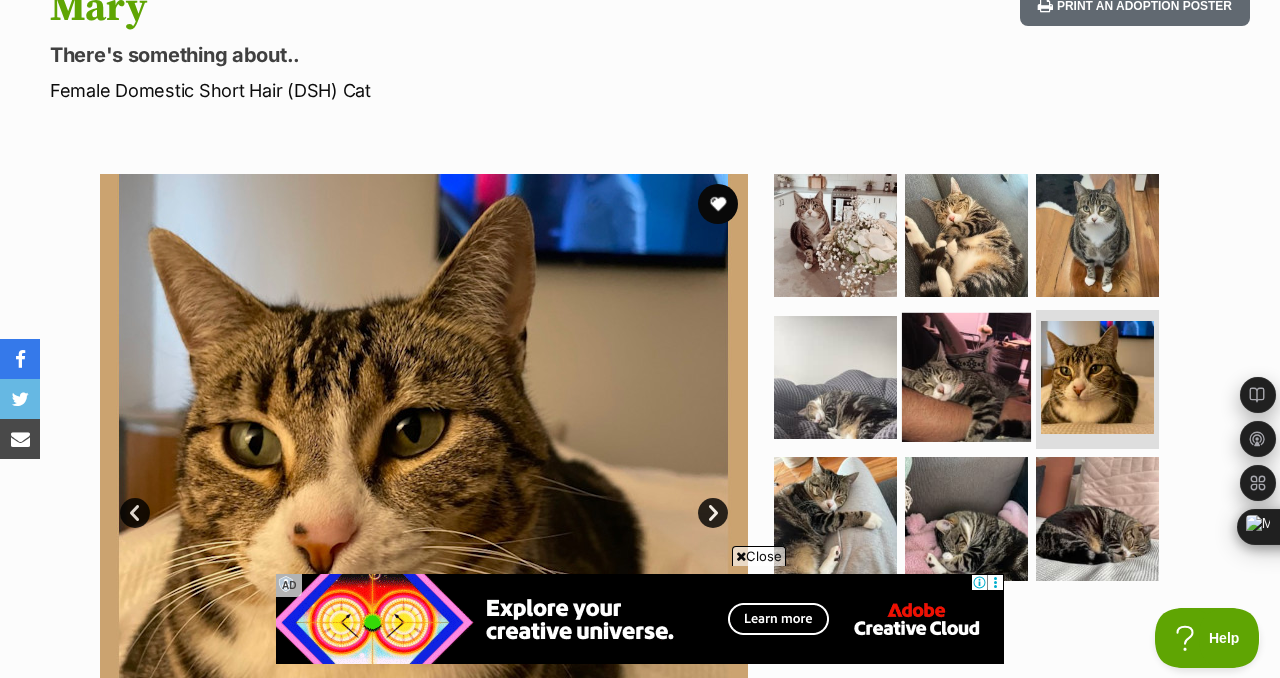 click at bounding box center [966, 376] 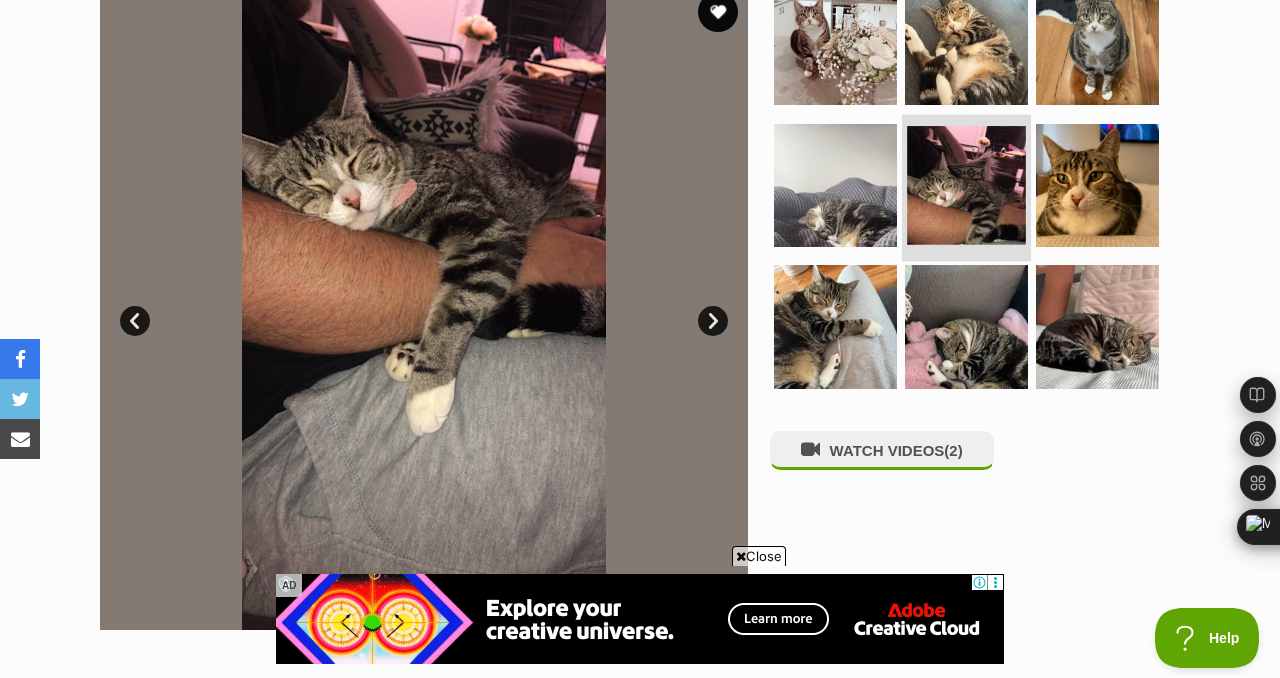 scroll, scrollTop: 436, scrollLeft: 0, axis: vertical 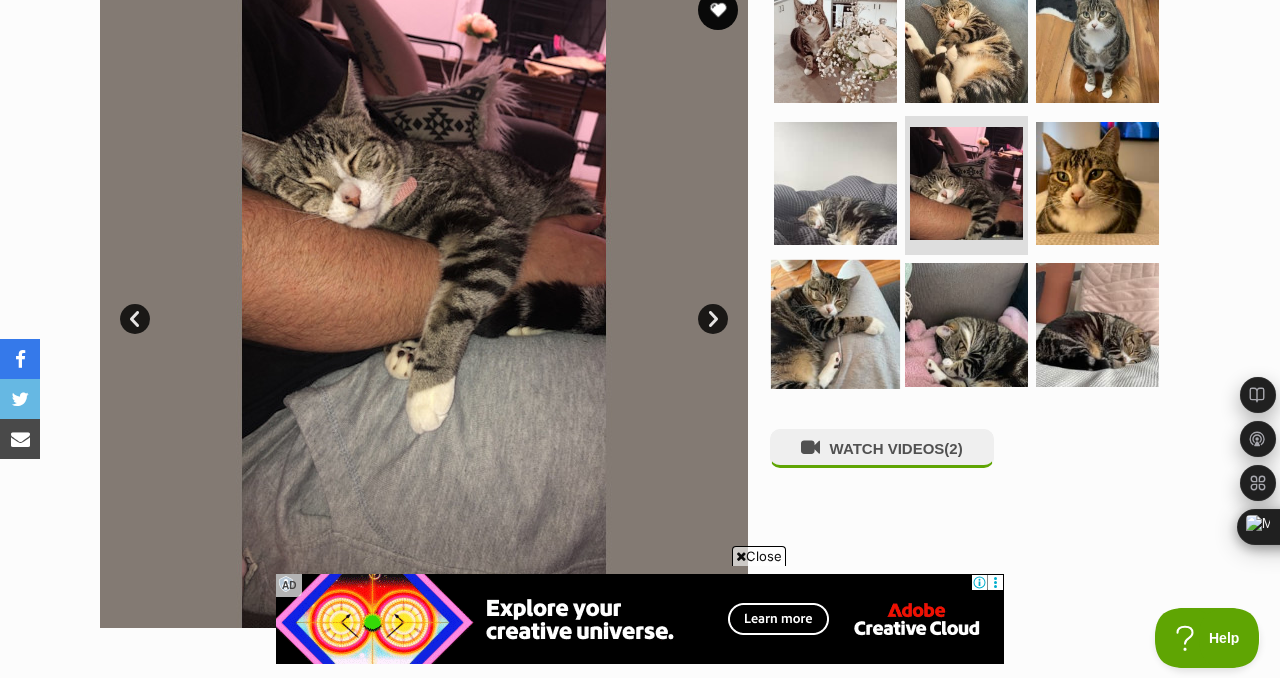 click at bounding box center [835, 324] 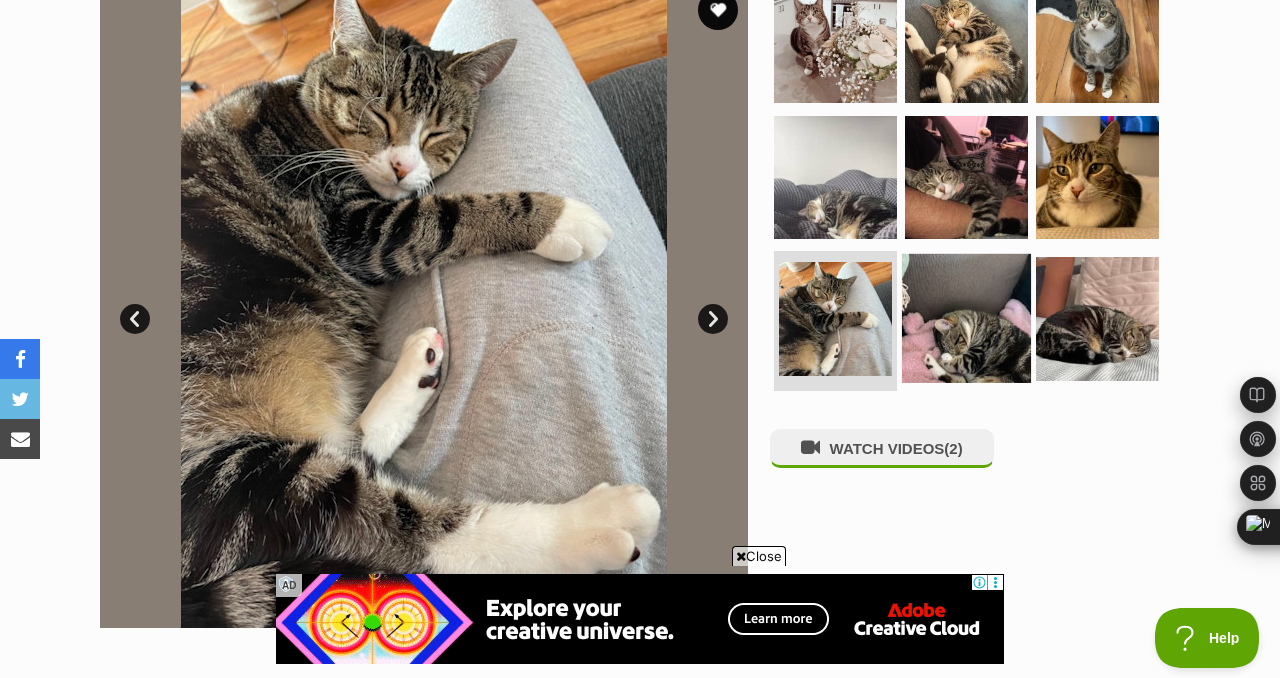 click at bounding box center [966, 318] 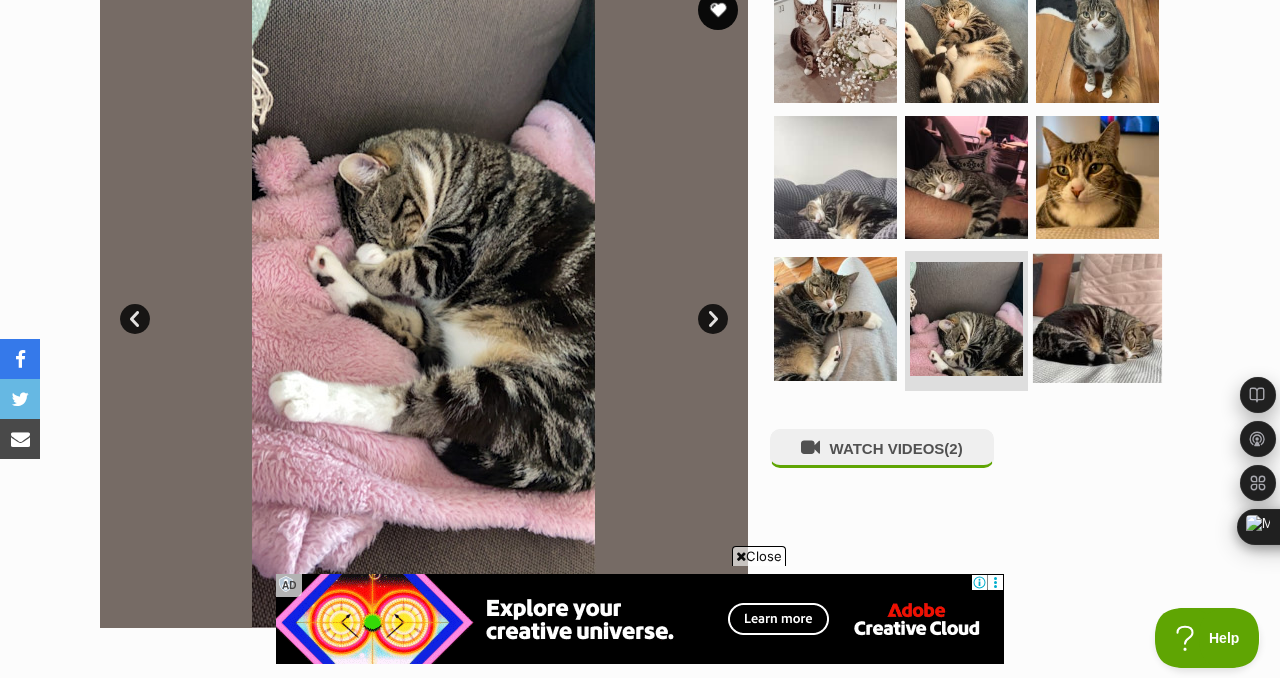 click at bounding box center (1097, 318) 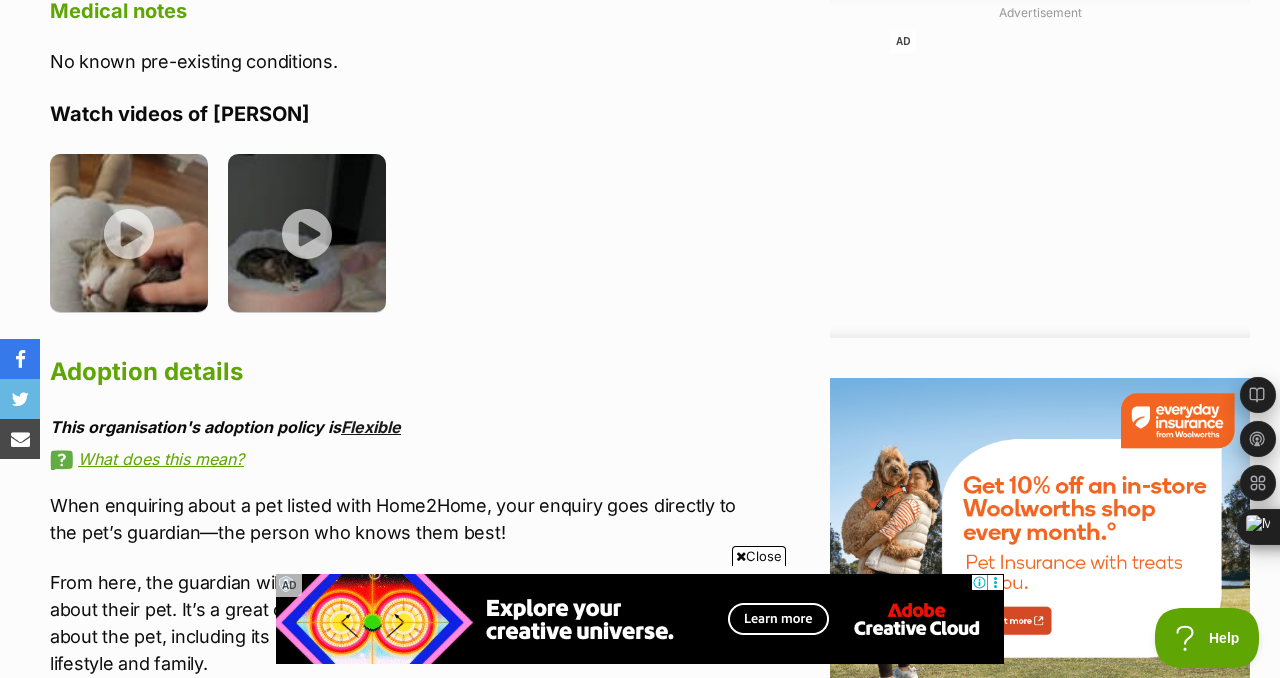 scroll, scrollTop: 2274, scrollLeft: 0, axis: vertical 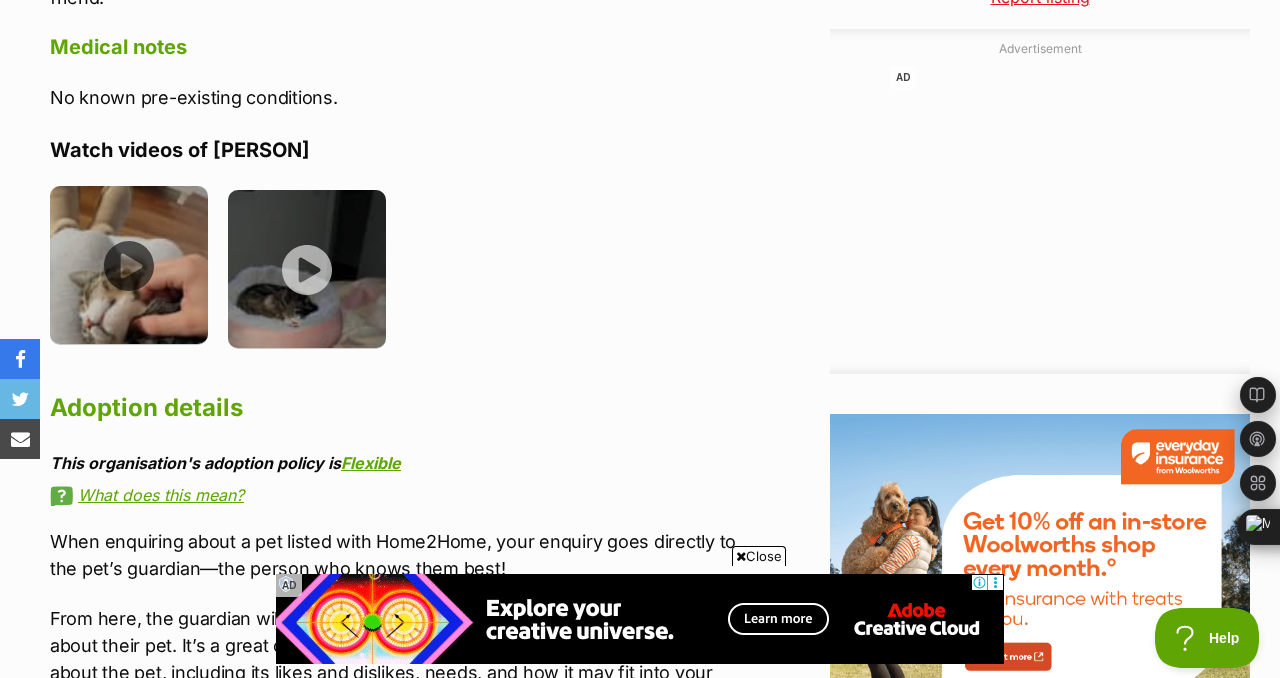 click at bounding box center [129, 265] 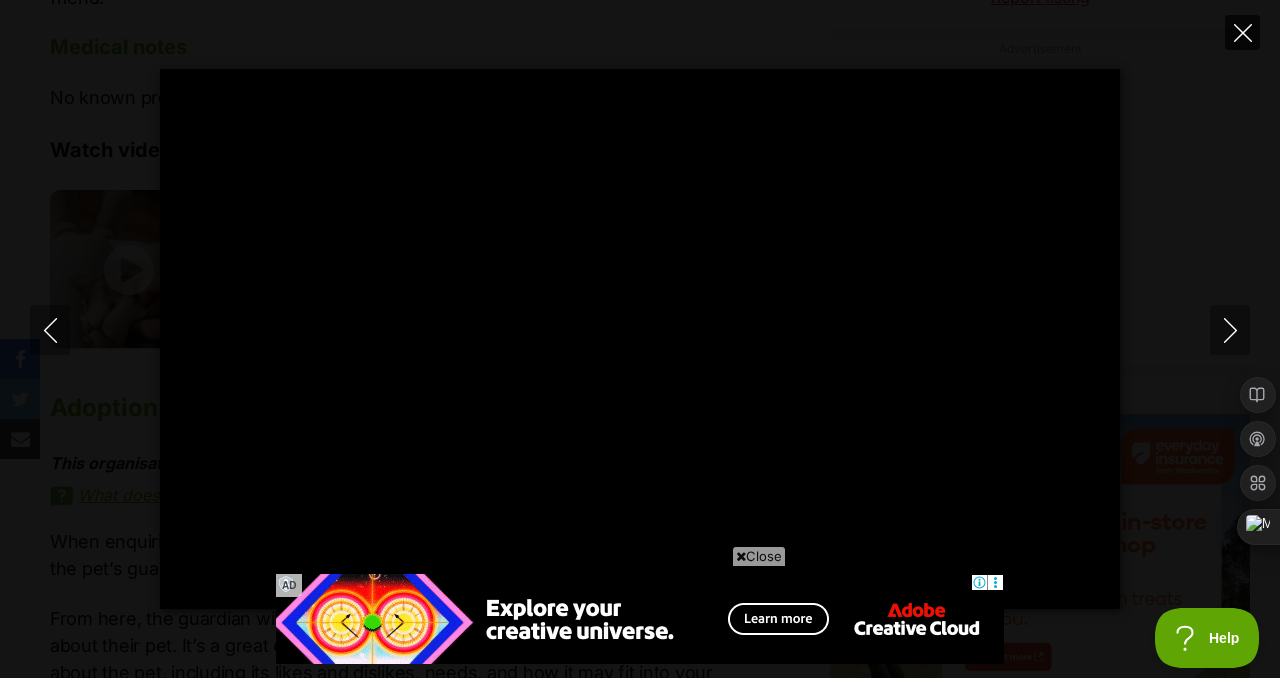 click at bounding box center [1242, 32] 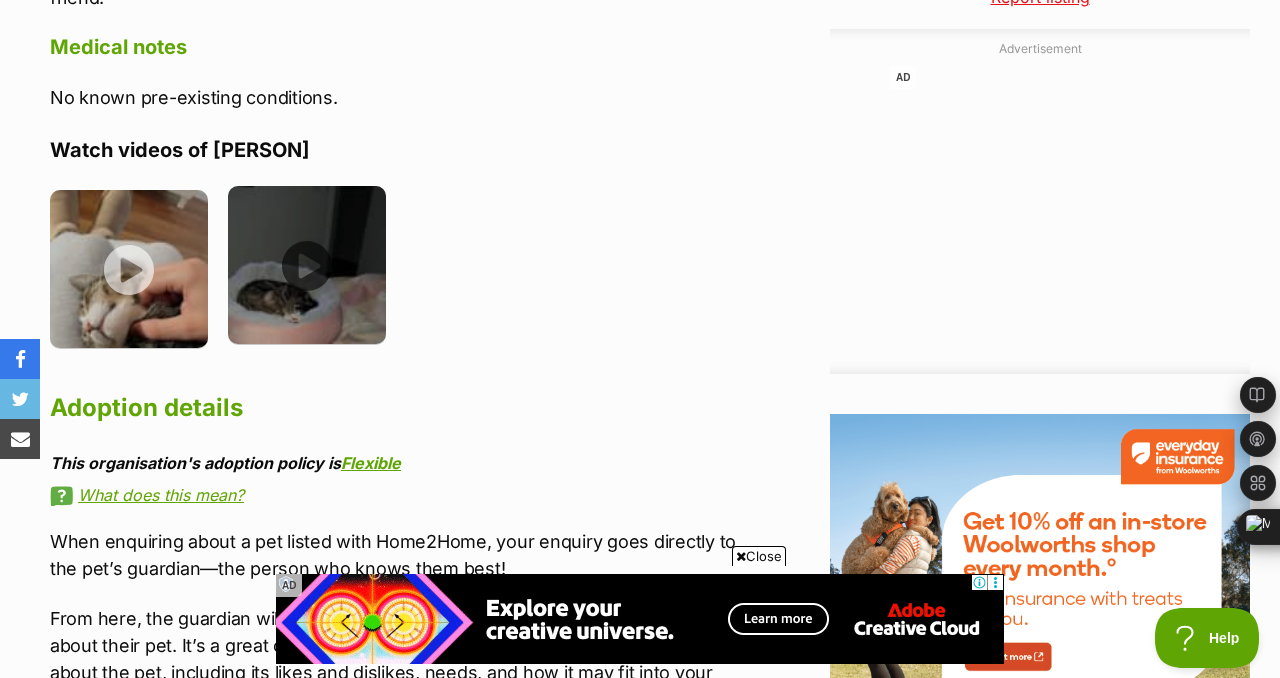 click at bounding box center [307, 265] 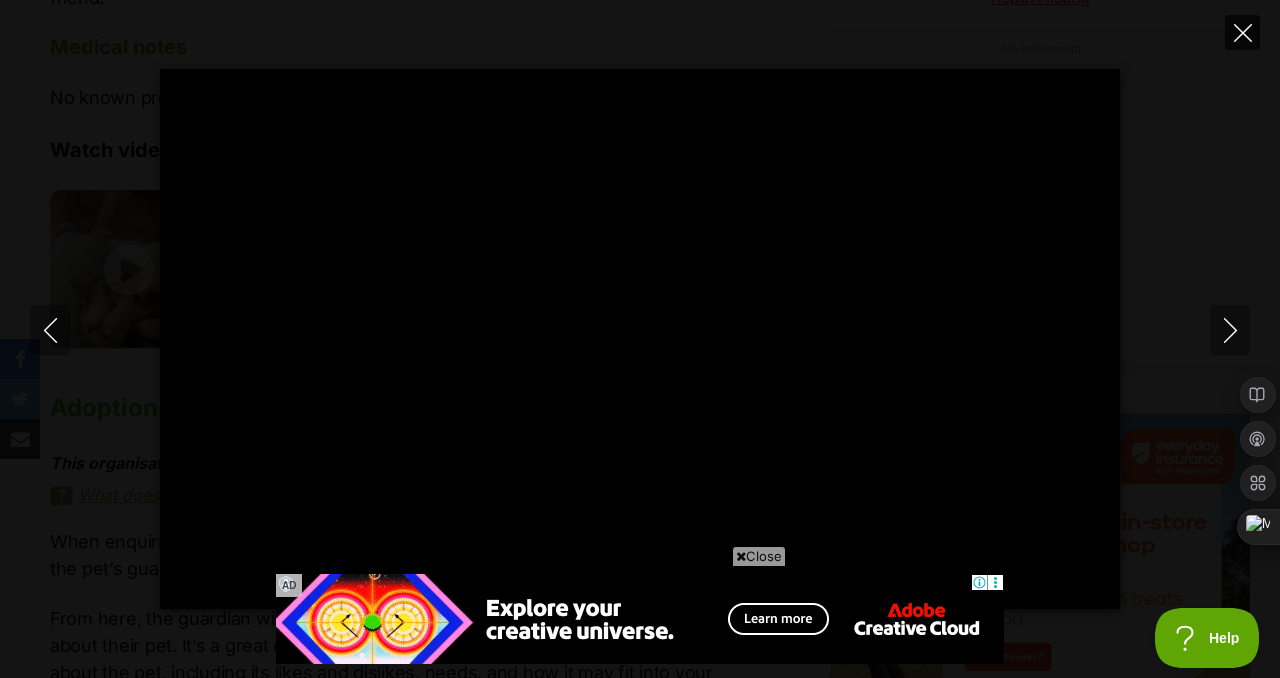 click 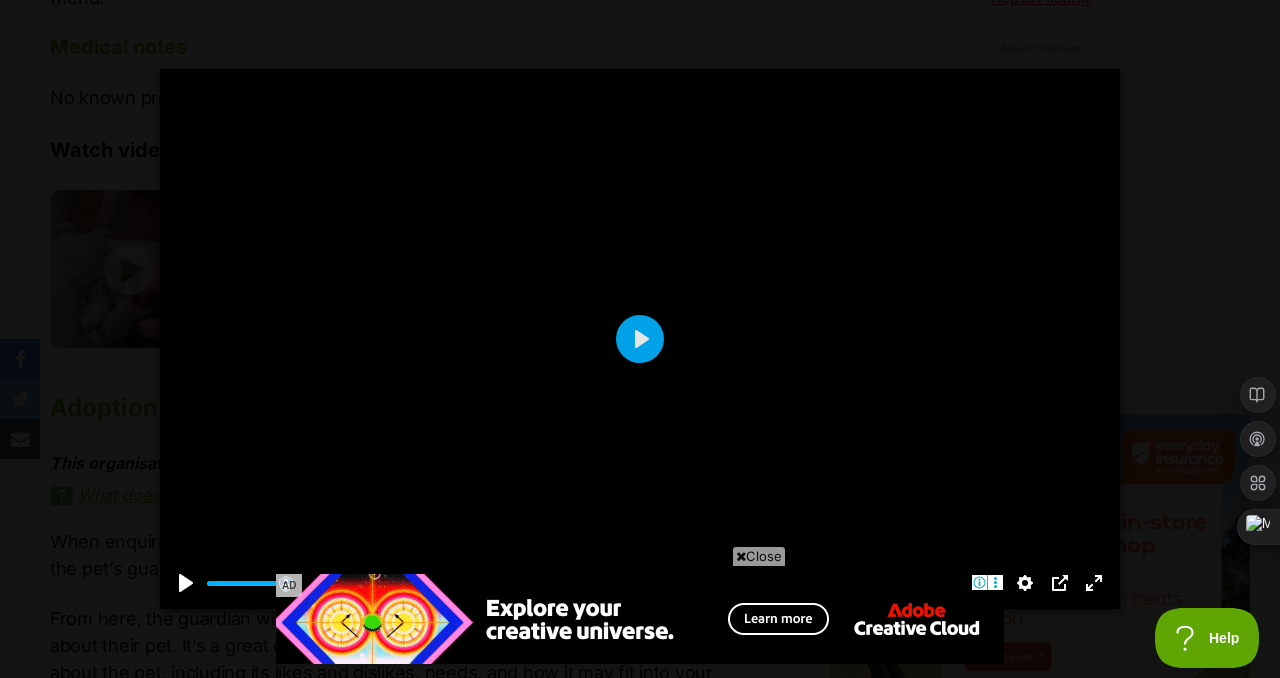 type on "33.52" 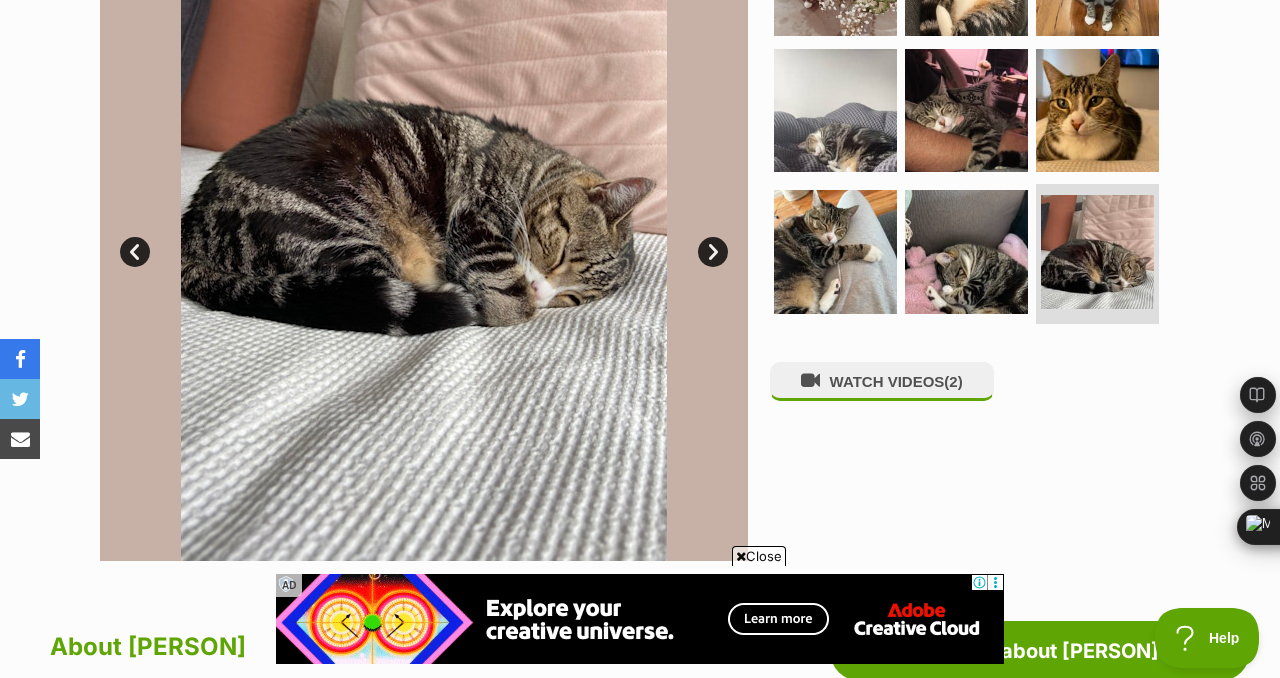scroll, scrollTop: 251, scrollLeft: 0, axis: vertical 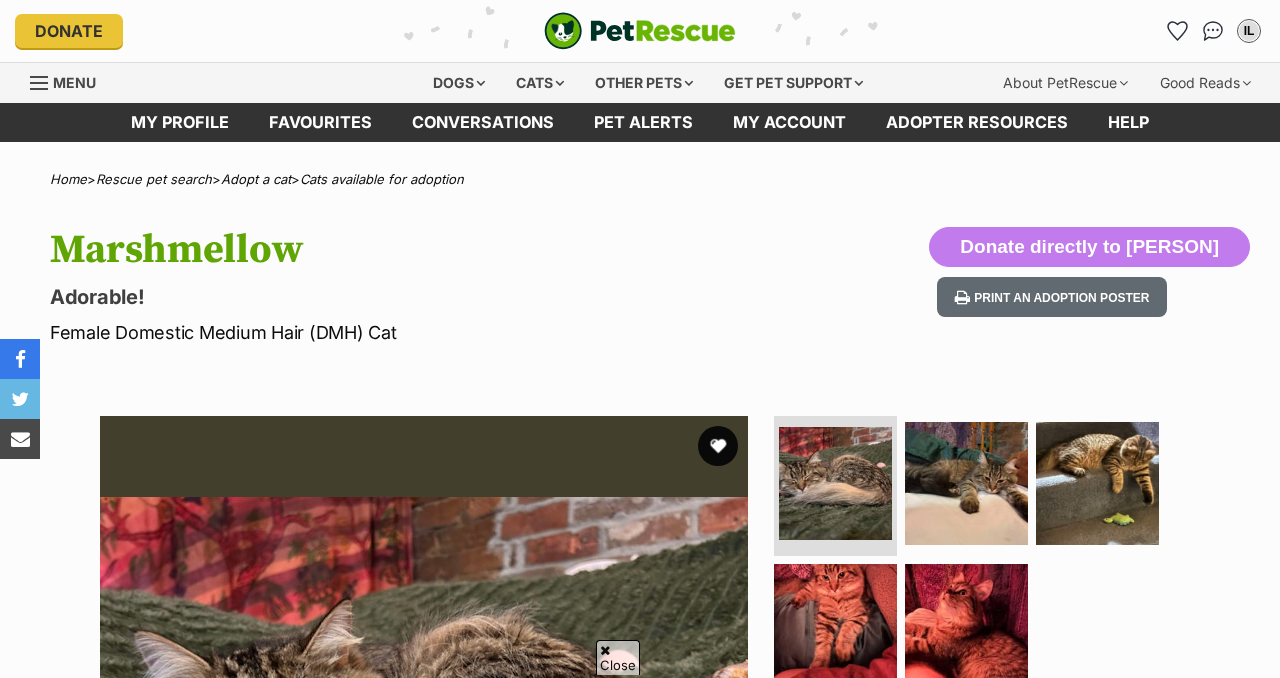 click at bounding box center (835, 625) 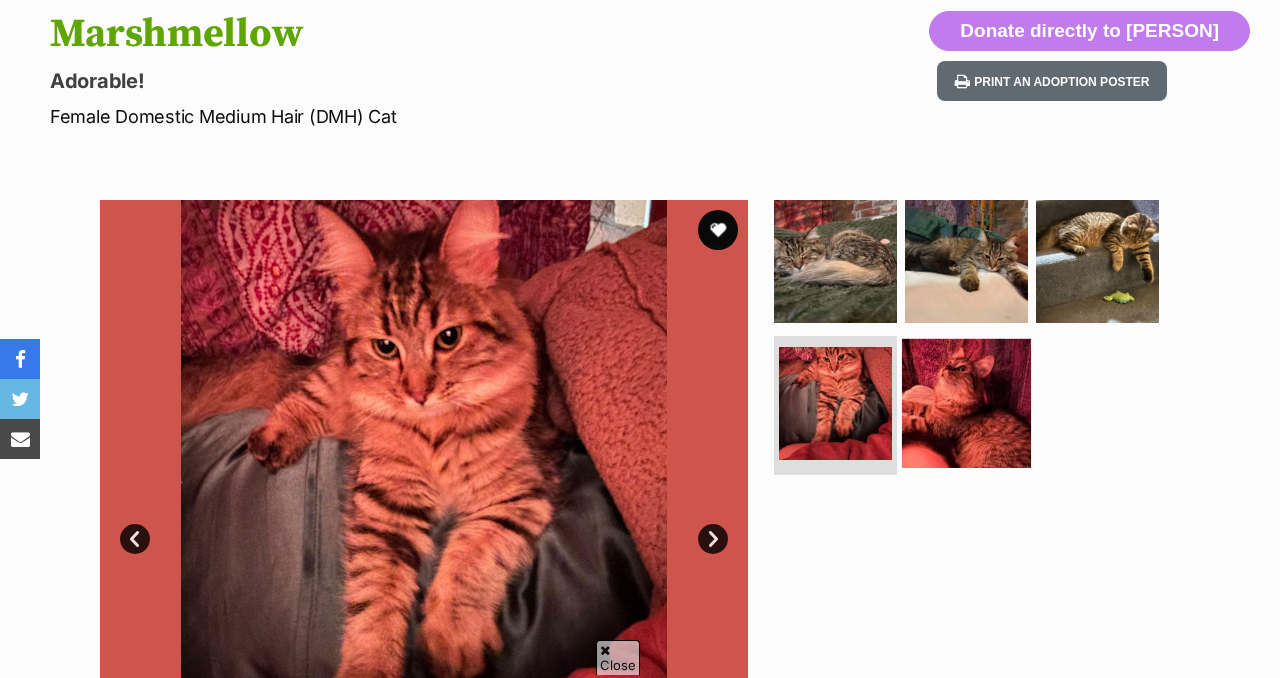 scroll, scrollTop: 216, scrollLeft: 0, axis: vertical 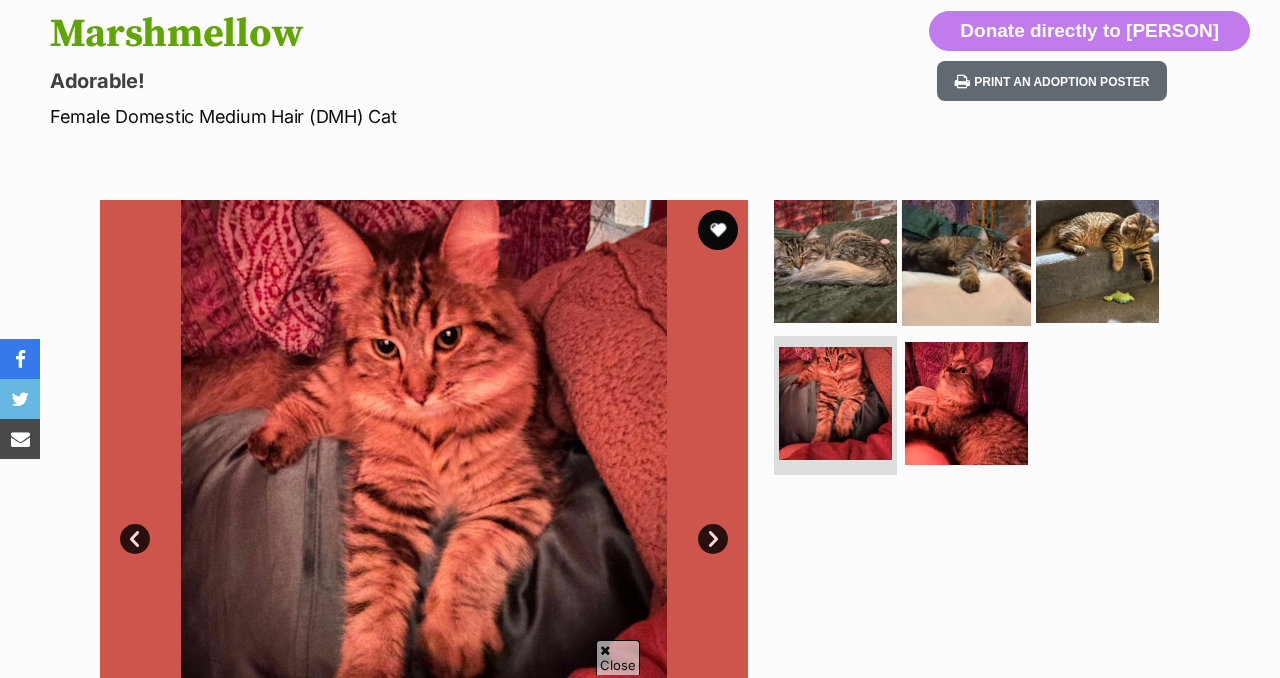 click at bounding box center (966, 261) 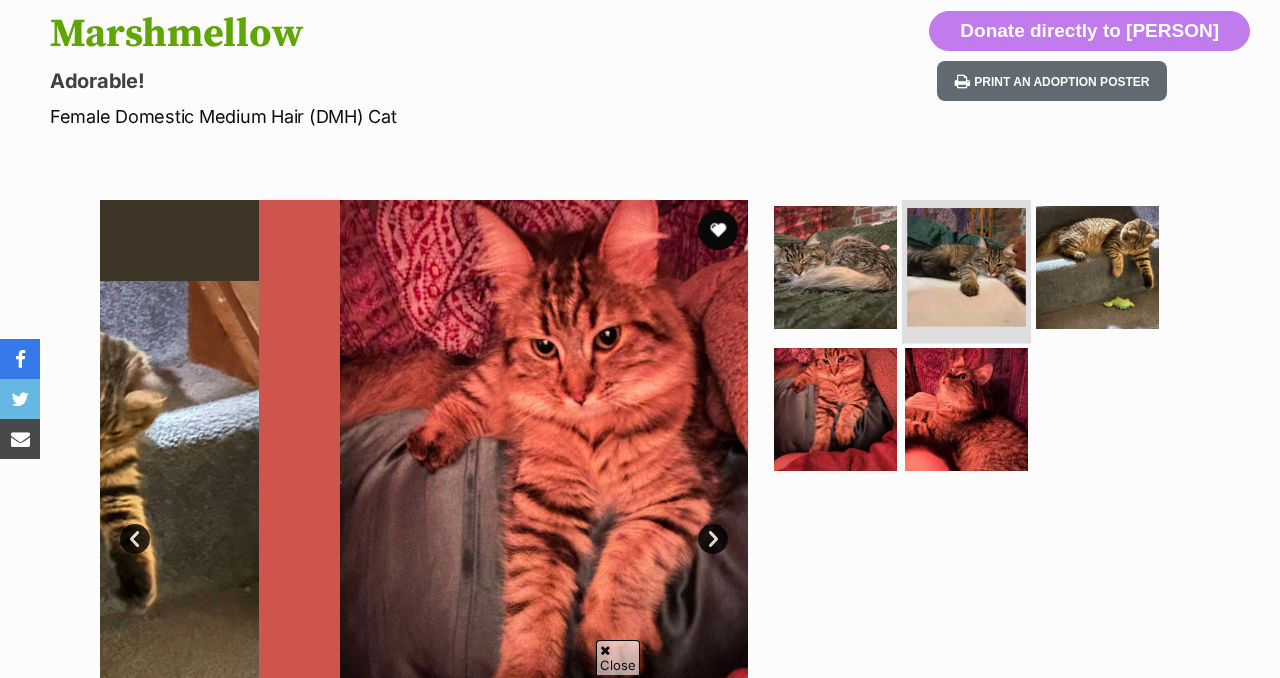 scroll, scrollTop: 0, scrollLeft: 0, axis: both 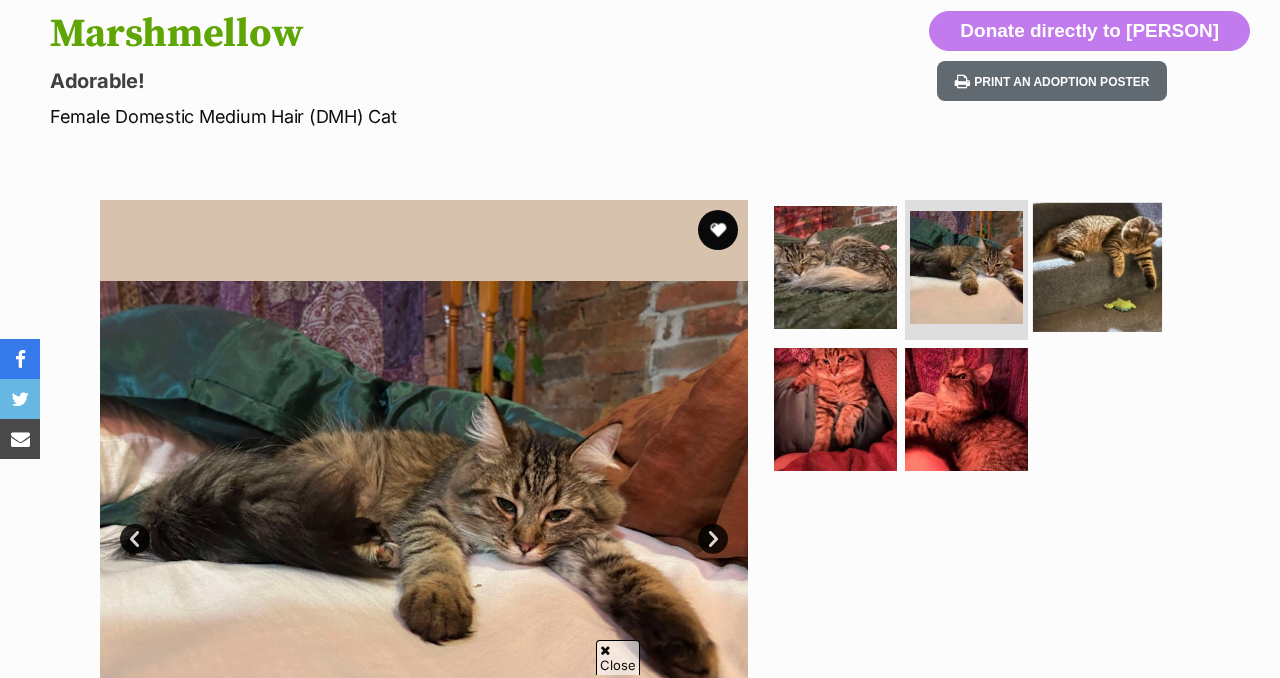 click at bounding box center [1097, 267] 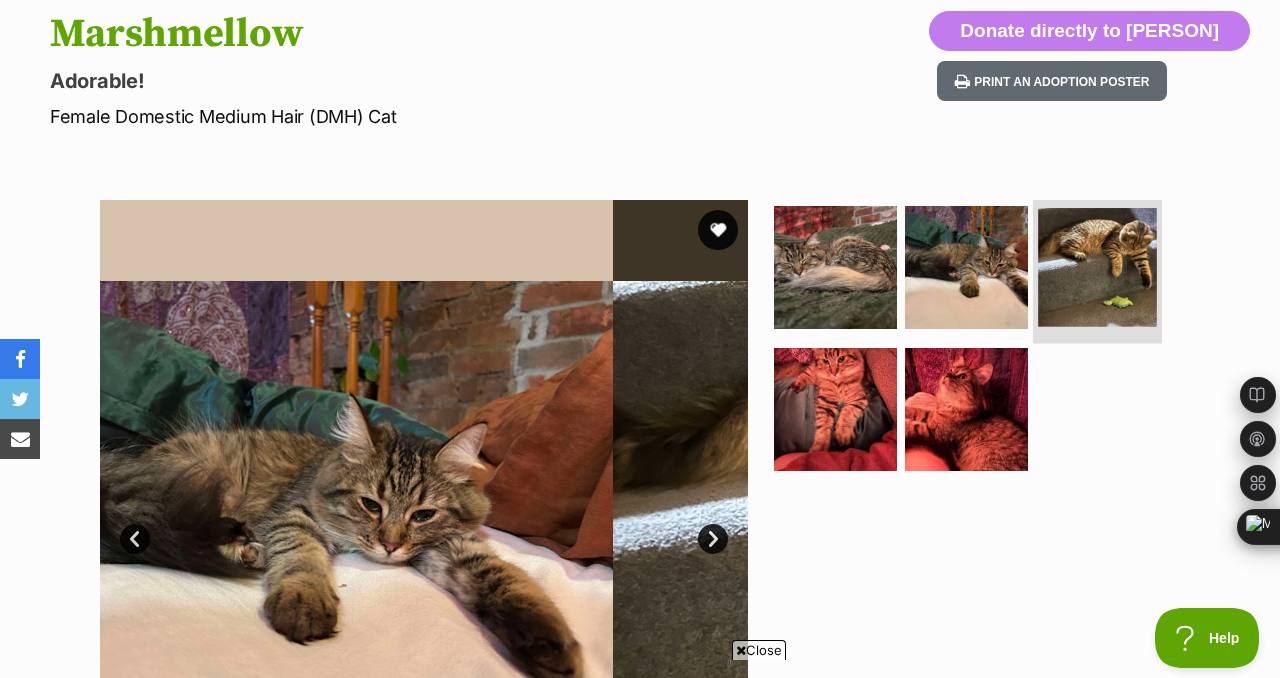 scroll, scrollTop: 0, scrollLeft: 0, axis: both 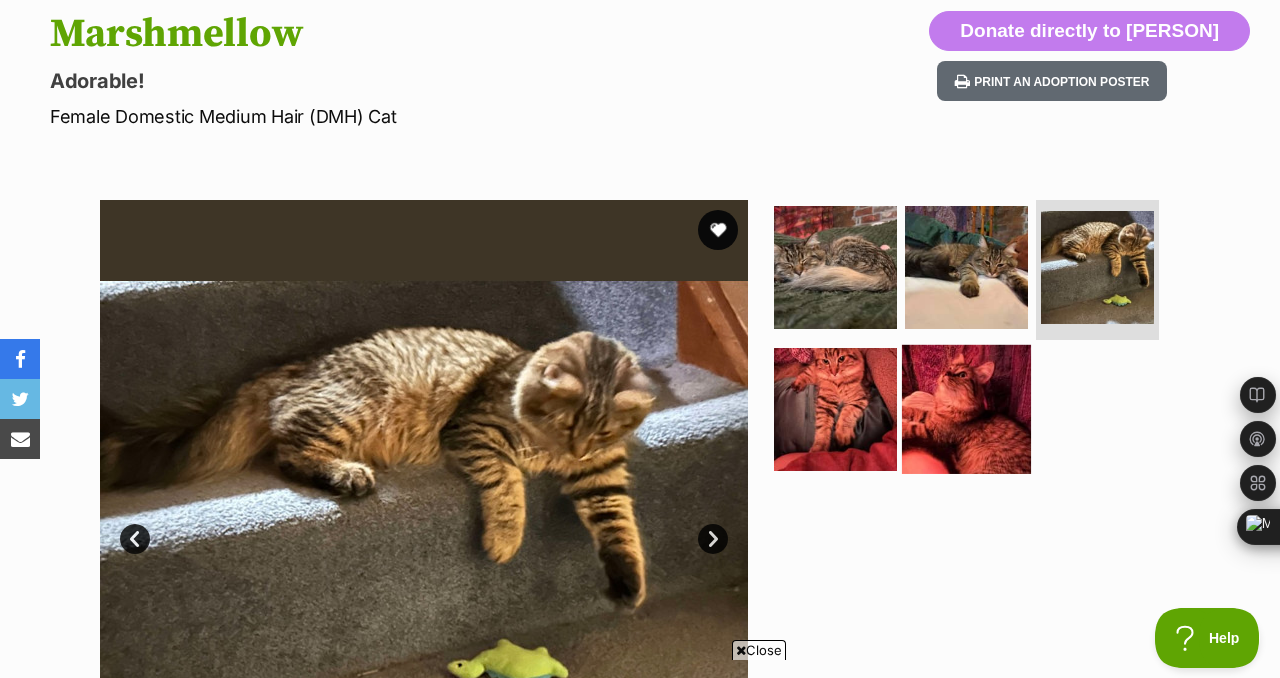 click at bounding box center (966, 408) 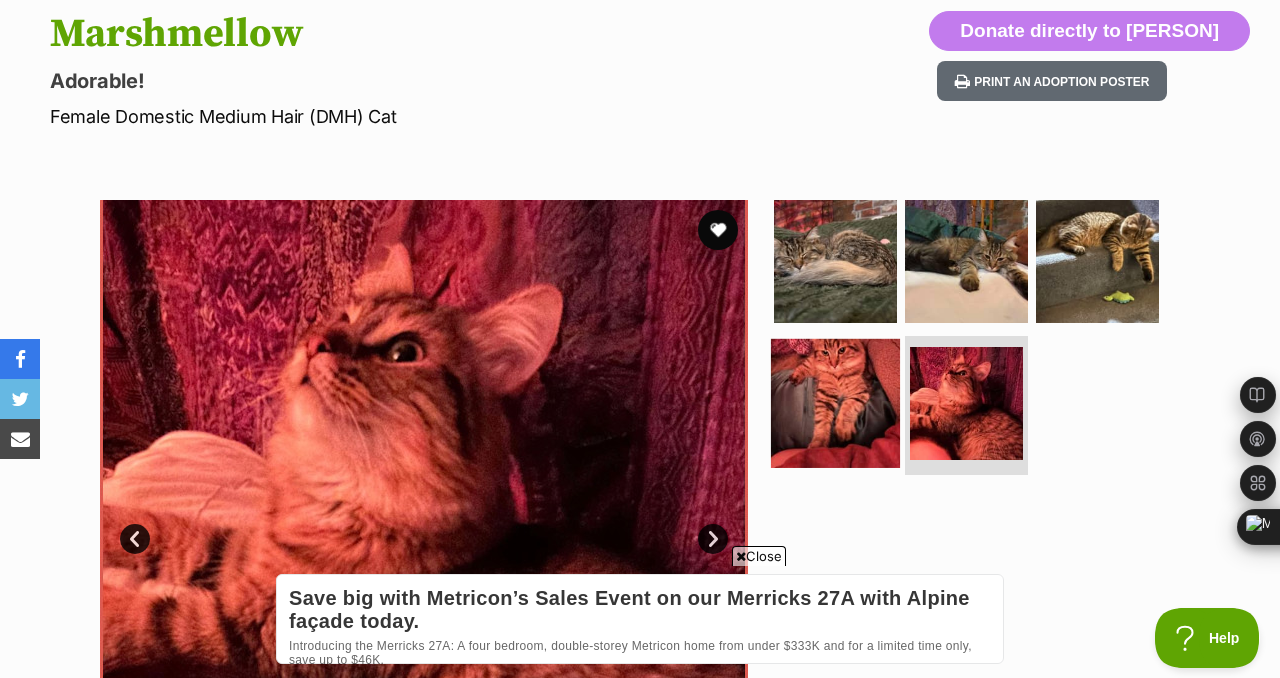 scroll, scrollTop: 0, scrollLeft: 0, axis: both 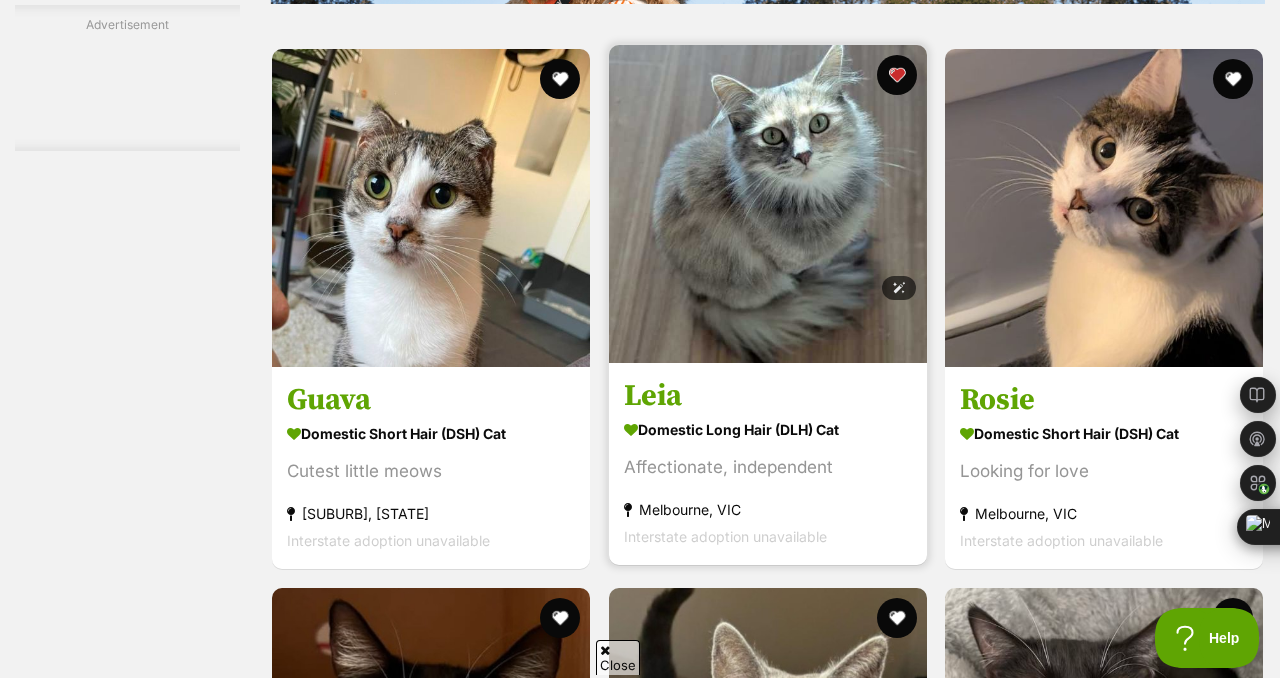 click at bounding box center (768, 204) 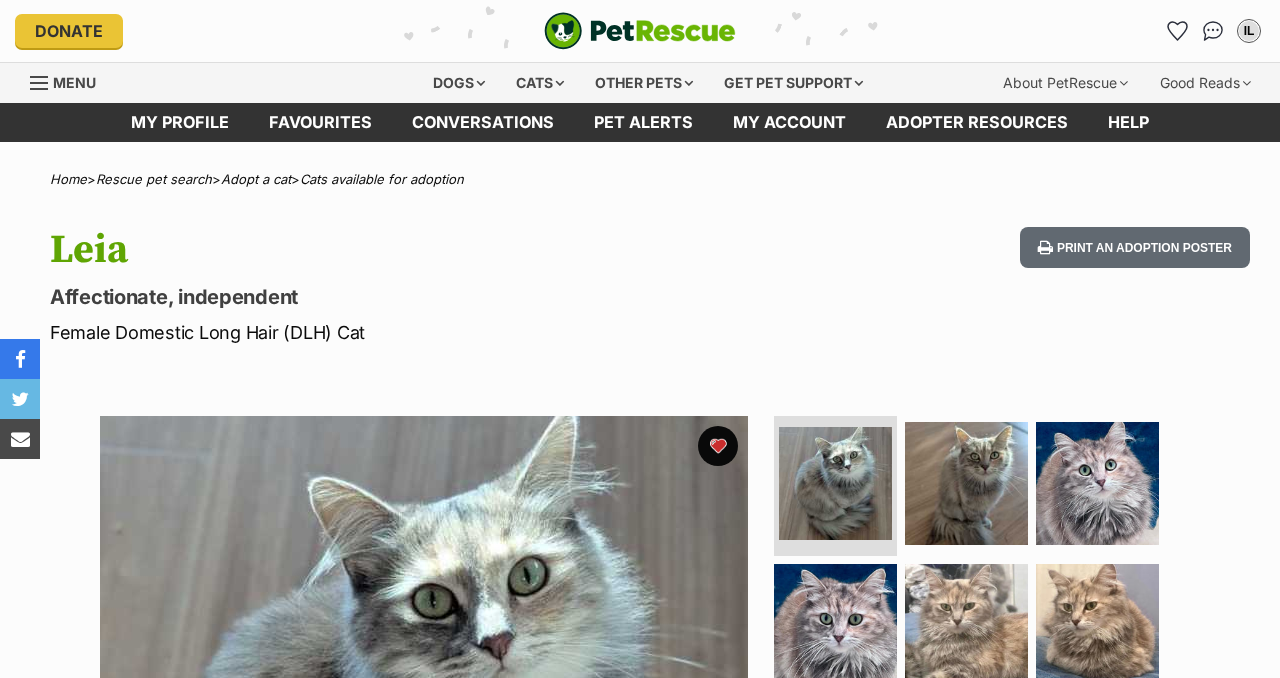 scroll, scrollTop: 0, scrollLeft: 0, axis: both 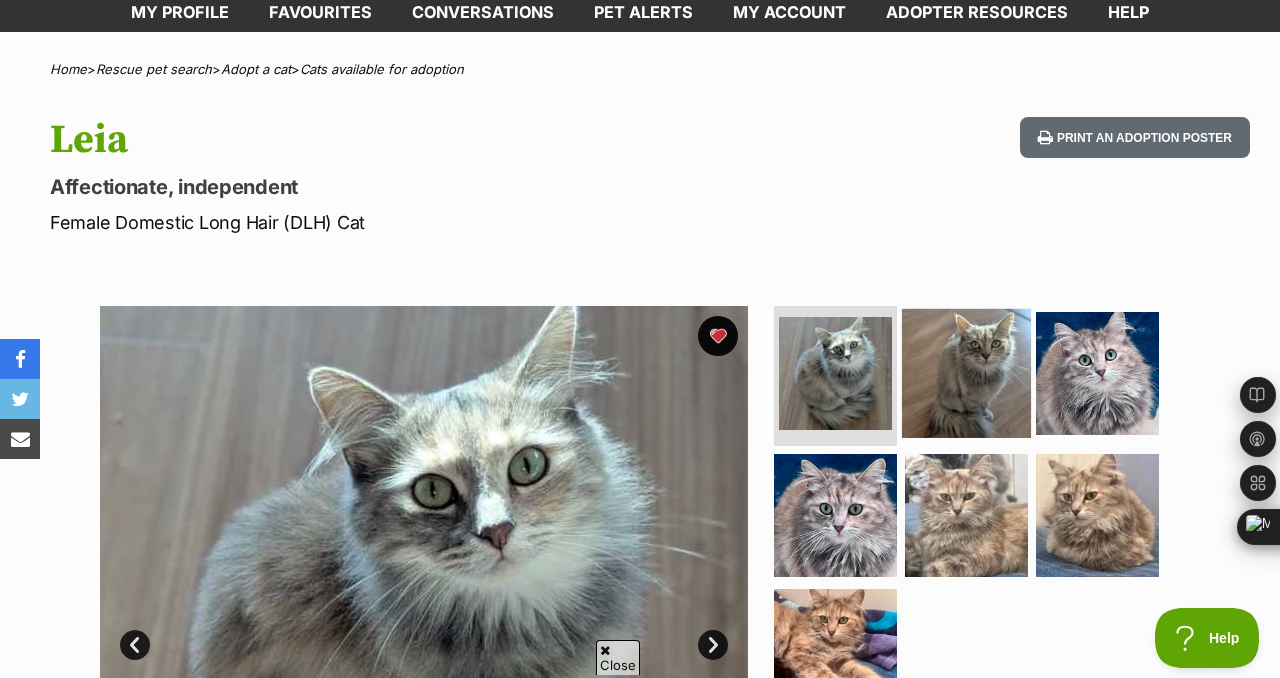 click at bounding box center (966, 373) 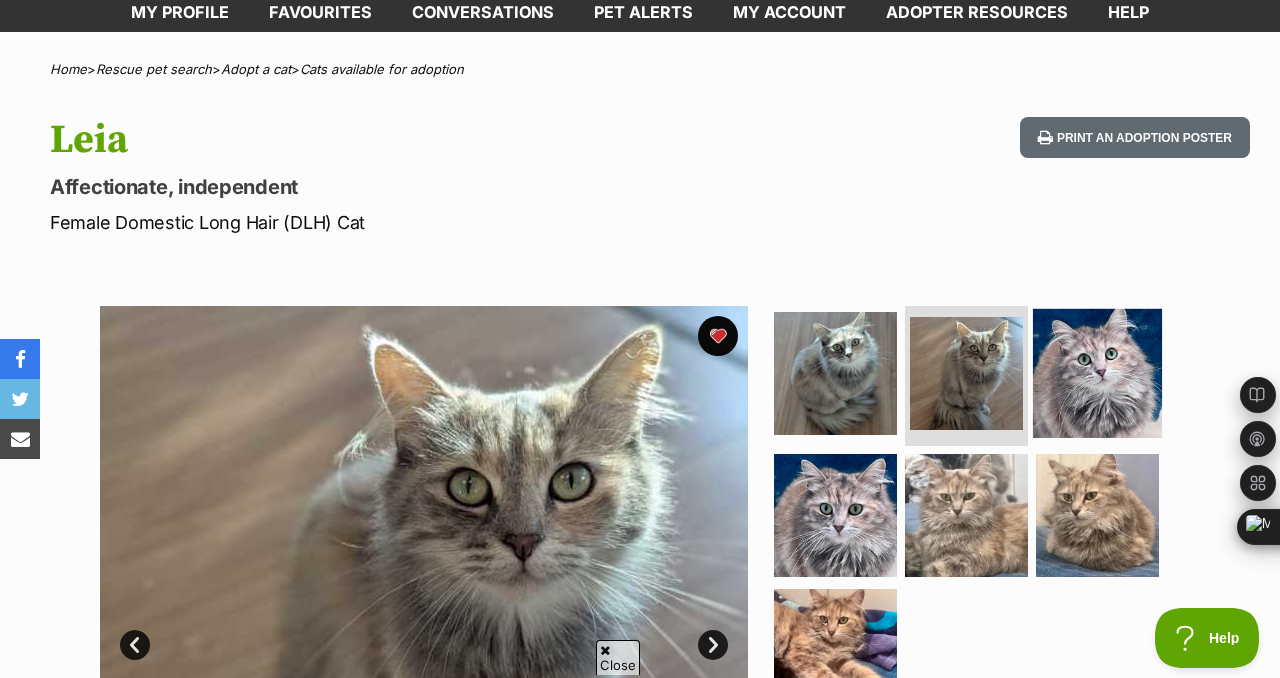 click at bounding box center [1097, 373] 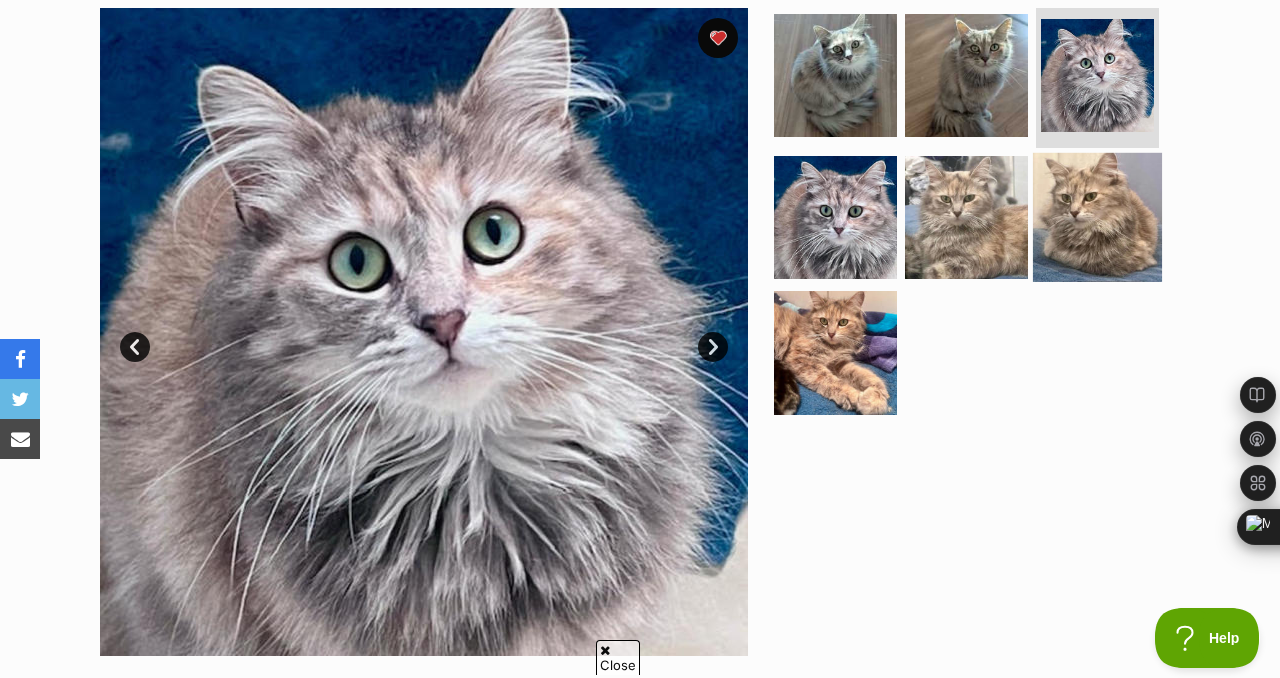 scroll, scrollTop: 410, scrollLeft: 0, axis: vertical 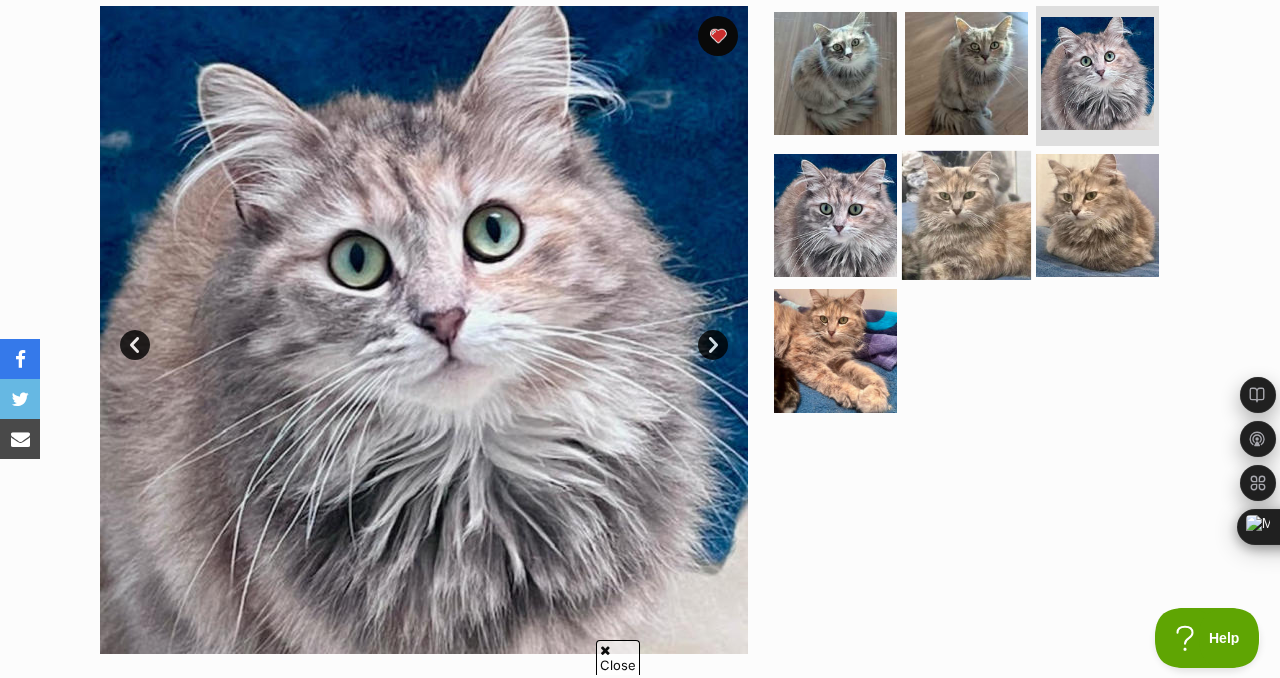 click at bounding box center [966, 214] 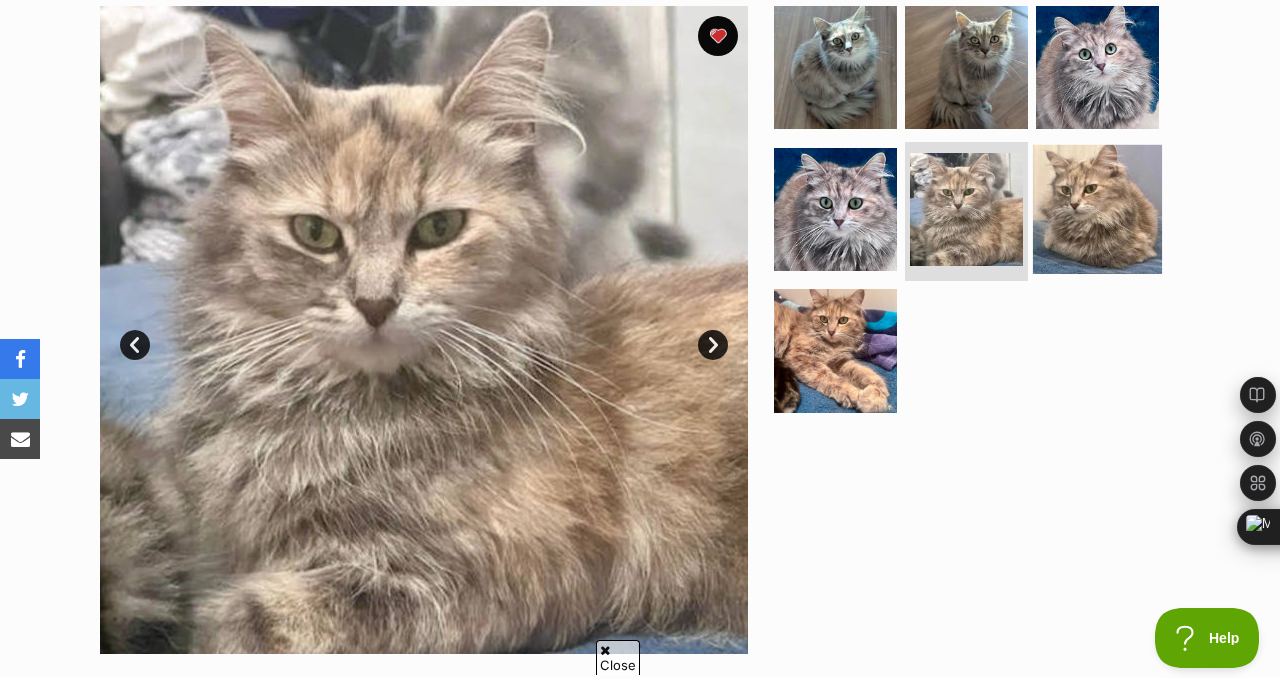 click at bounding box center (1097, 208) 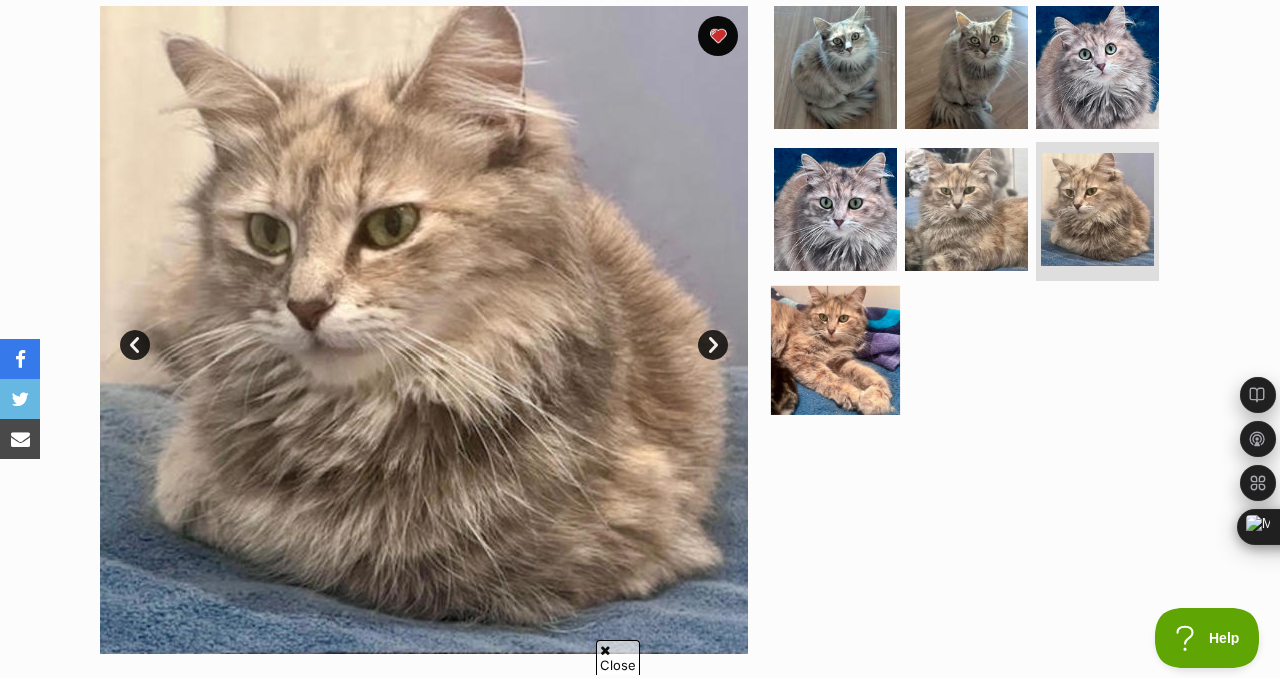 click at bounding box center [835, 350] 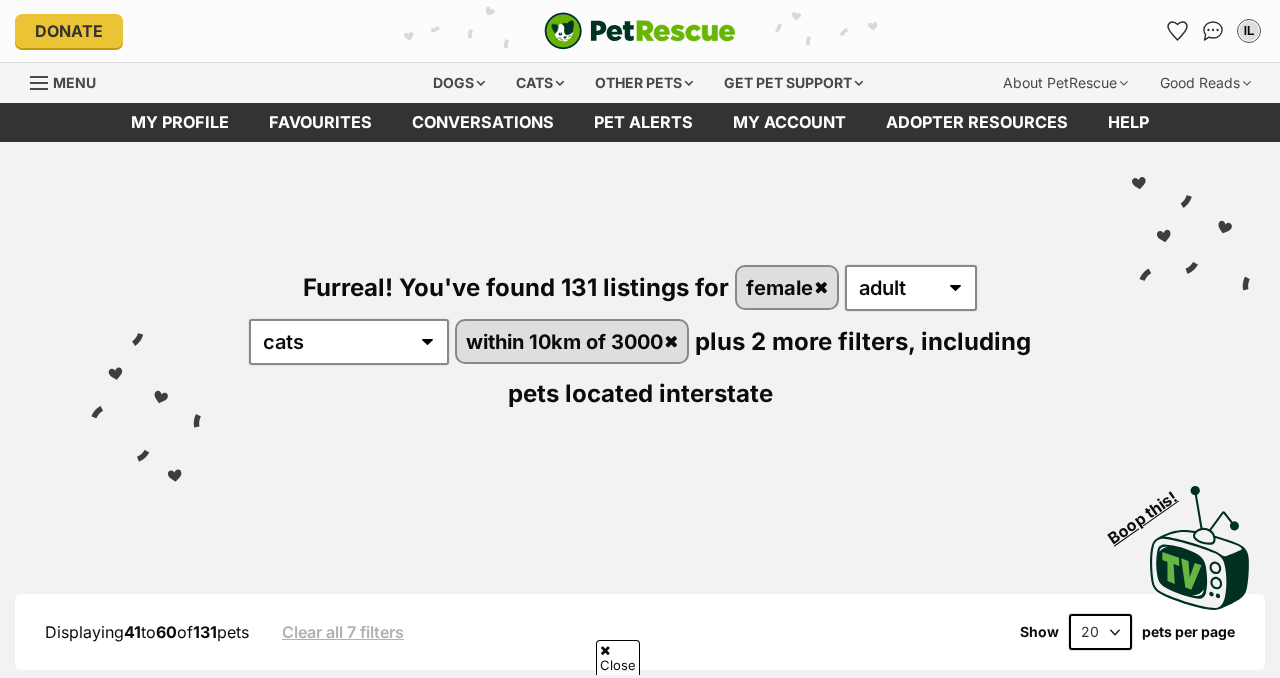 scroll, scrollTop: 4135, scrollLeft: 0, axis: vertical 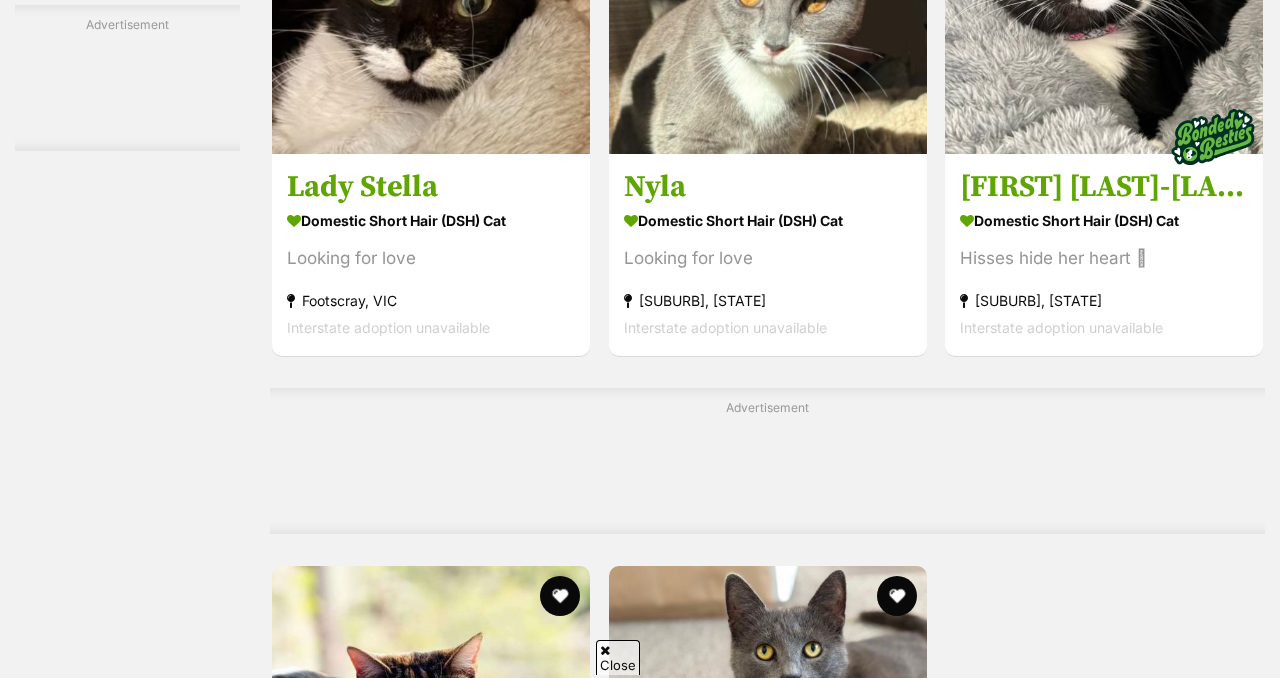 click on "Next" at bounding box center (849, 1130) 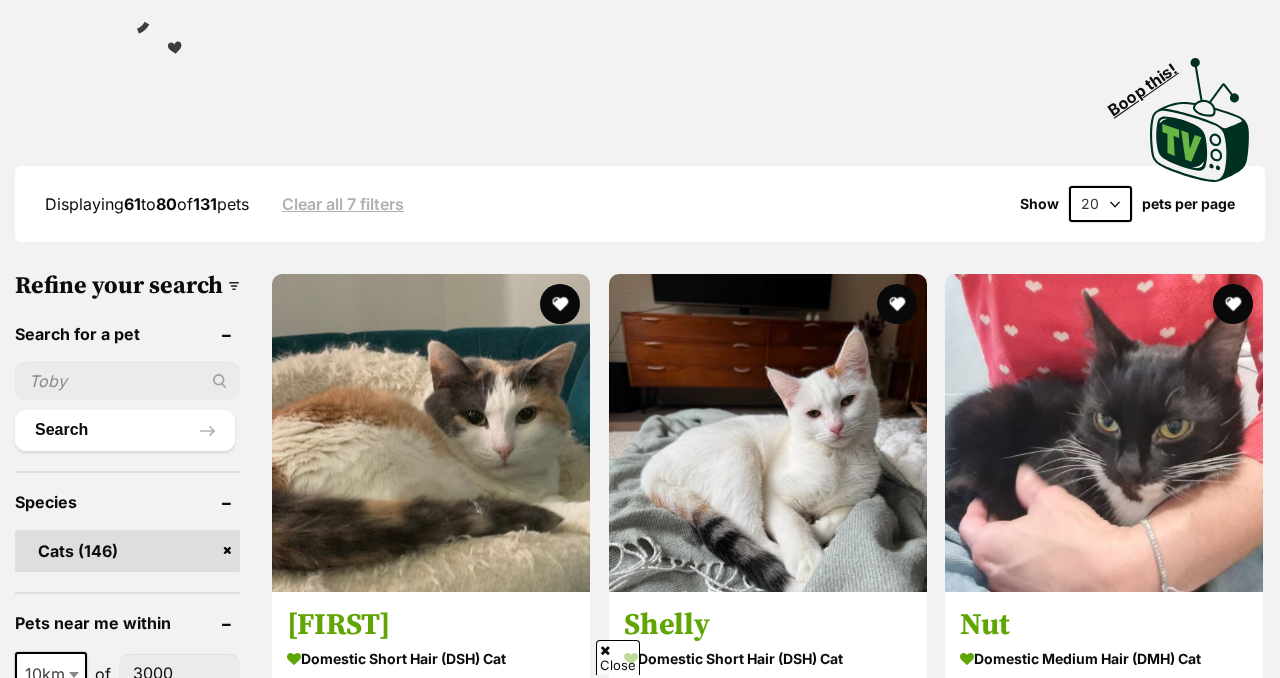 scroll, scrollTop: 428, scrollLeft: 0, axis: vertical 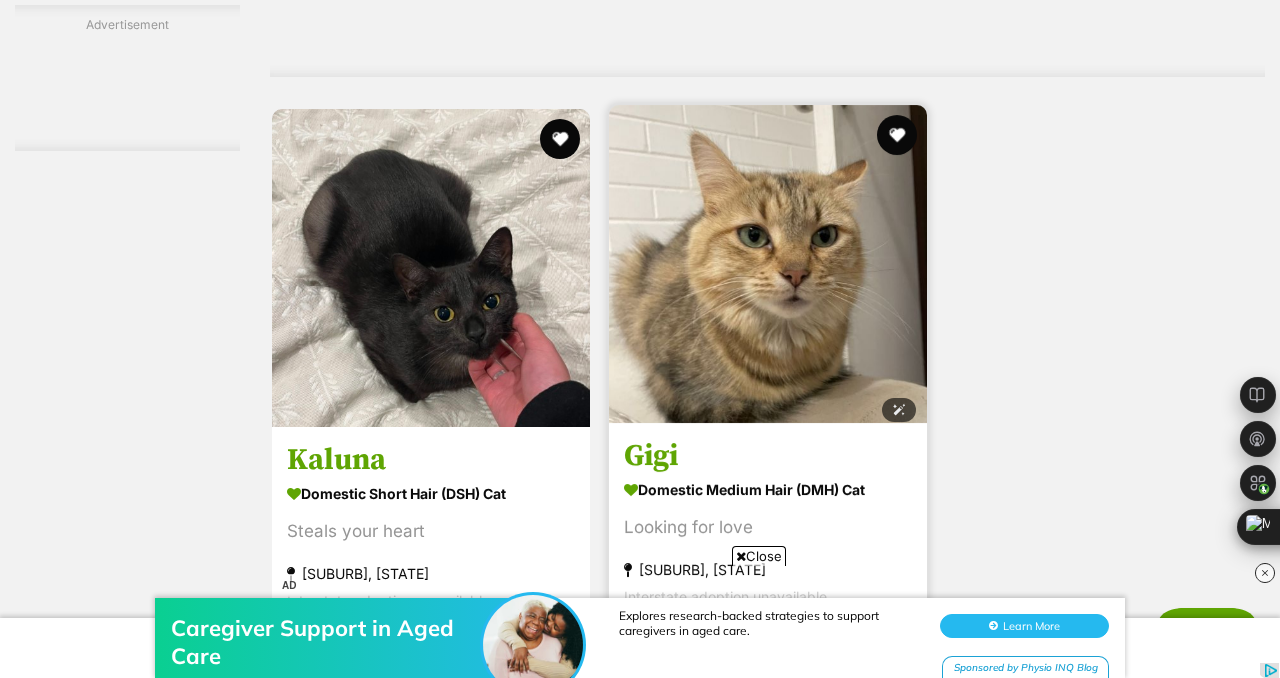 click at bounding box center (768, 264) 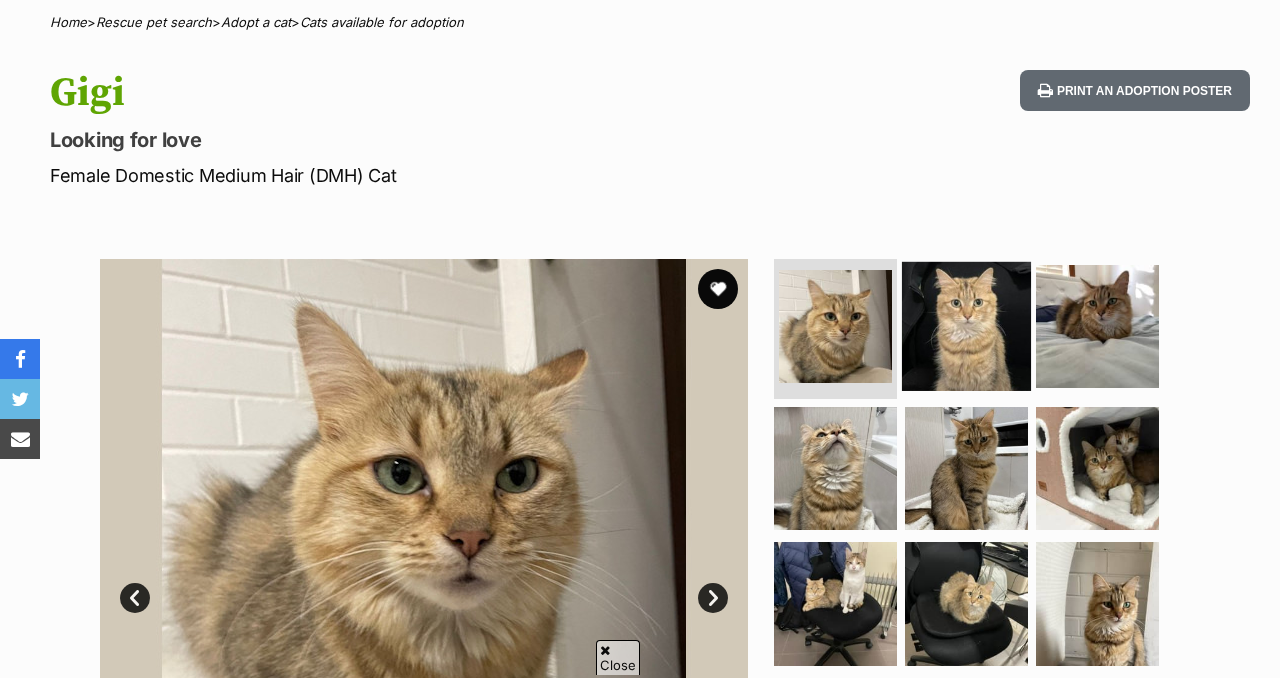 click at bounding box center (966, 326) 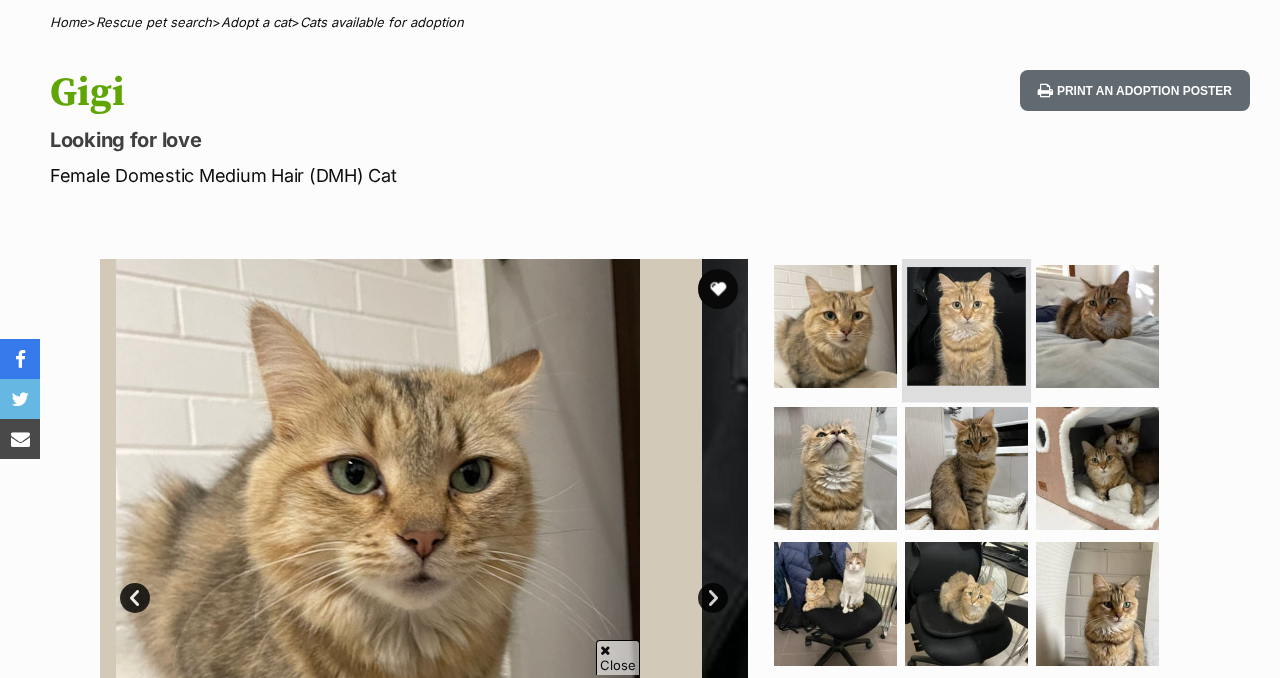 scroll, scrollTop: 157, scrollLeft: 0, axis: vertical 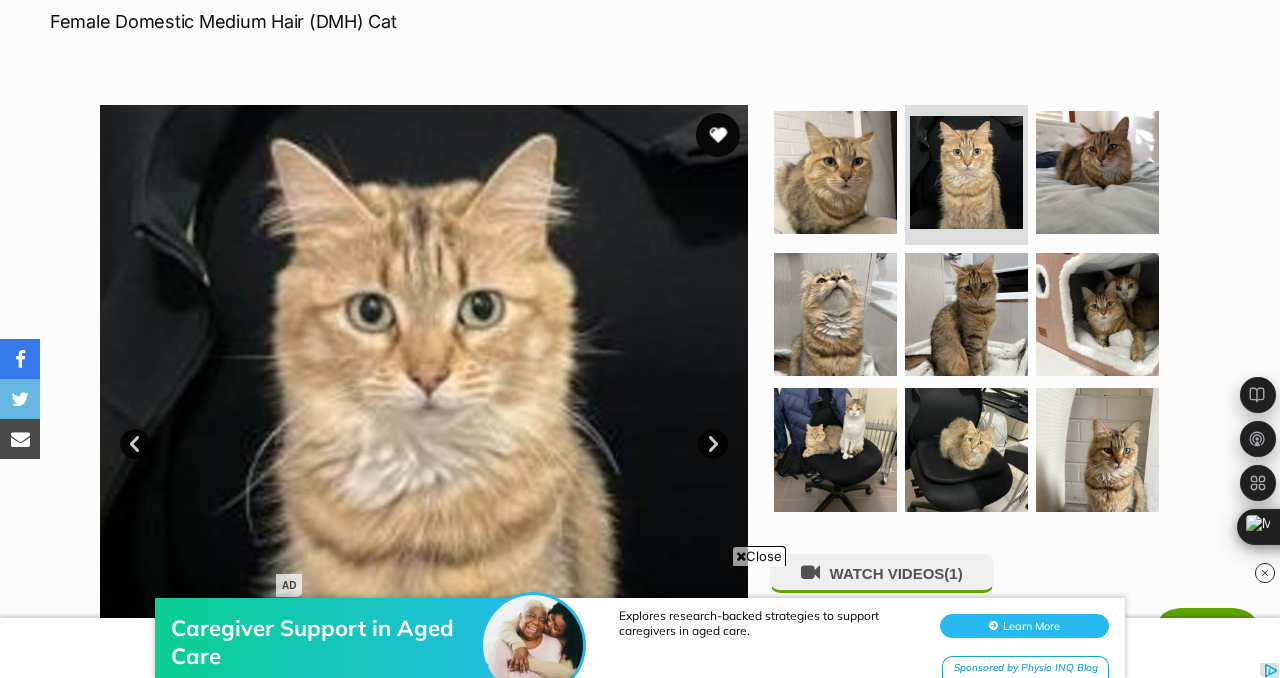 click at bounding box center [718, 135] 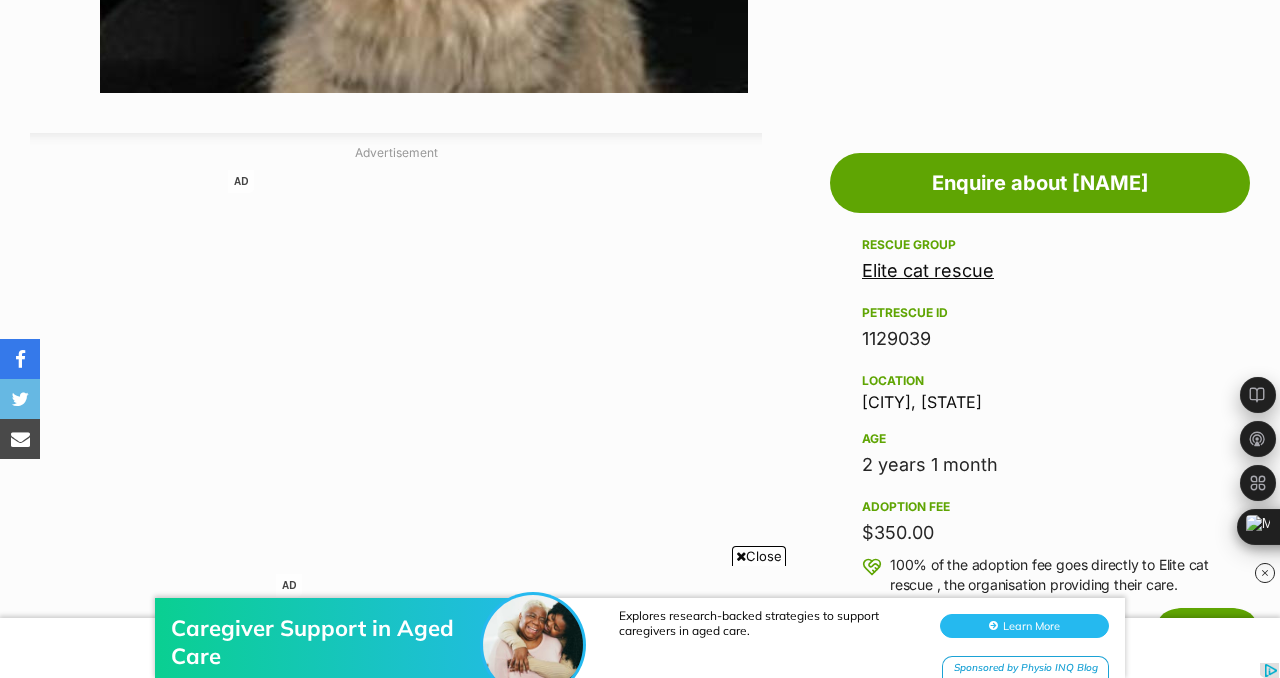 scroll, scrollTop: 991, scrollLeft: 0, axis: vertical 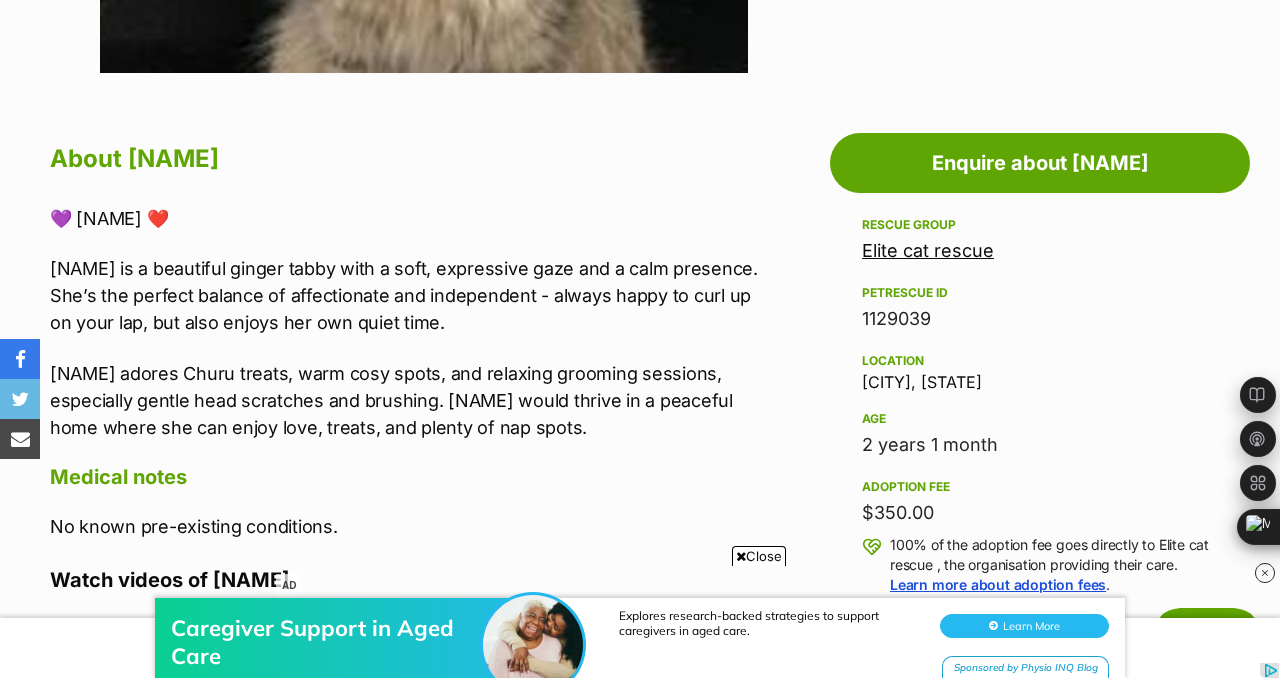 click on "Elite cat rescue" at bounding box center (928, 250) 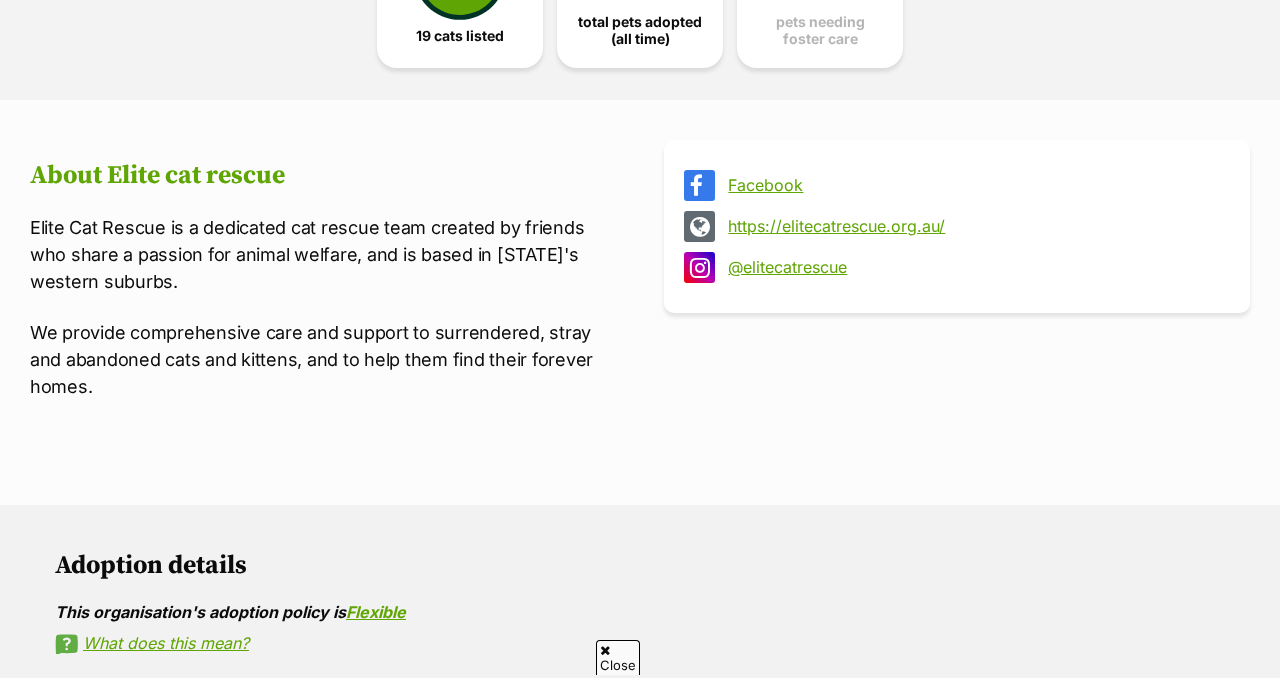 scroll, scrollTop: 1390, scrollLeft: 0, axis: vertical 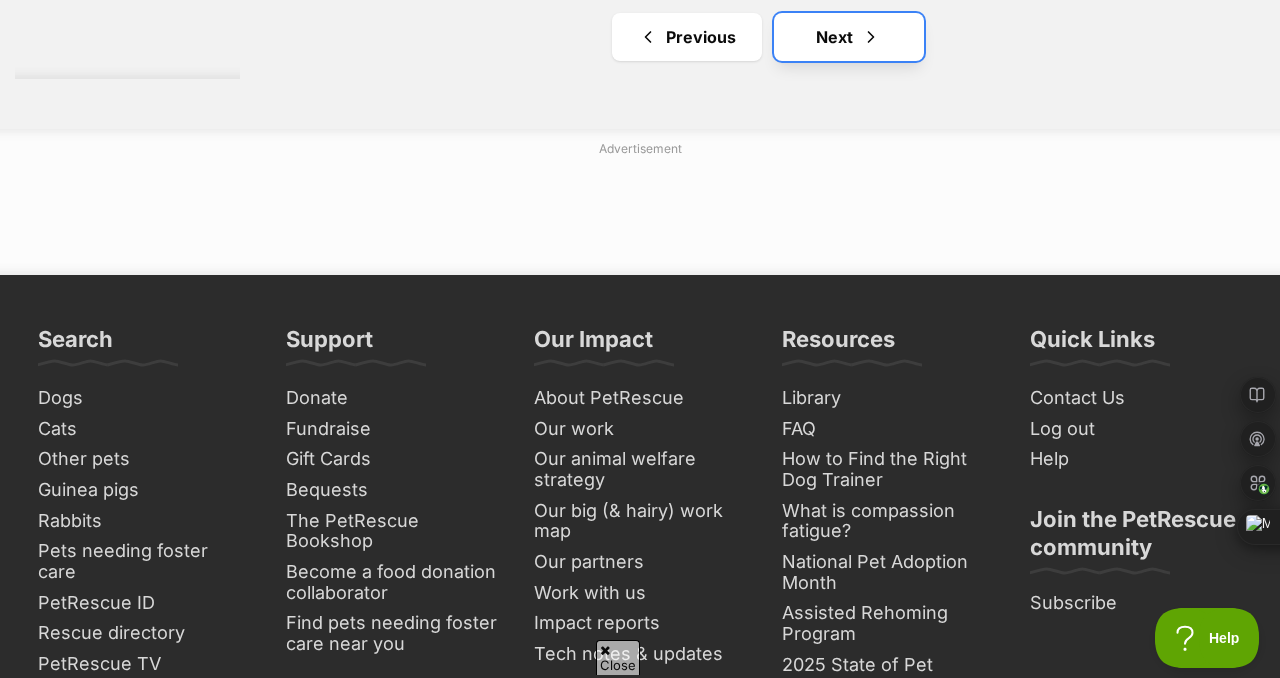 click on "Next" at bounding box center (849, 37) 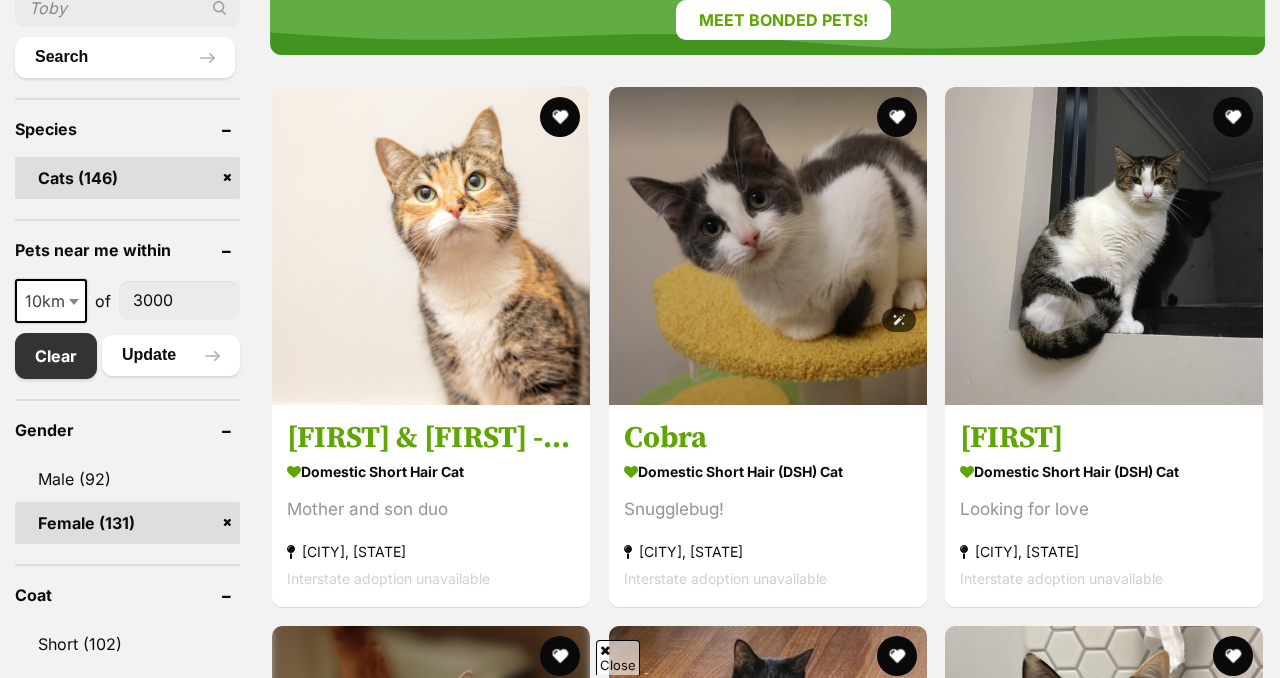 scroll, scrollTop: 800, scrollLeft: 0, axis: vertical 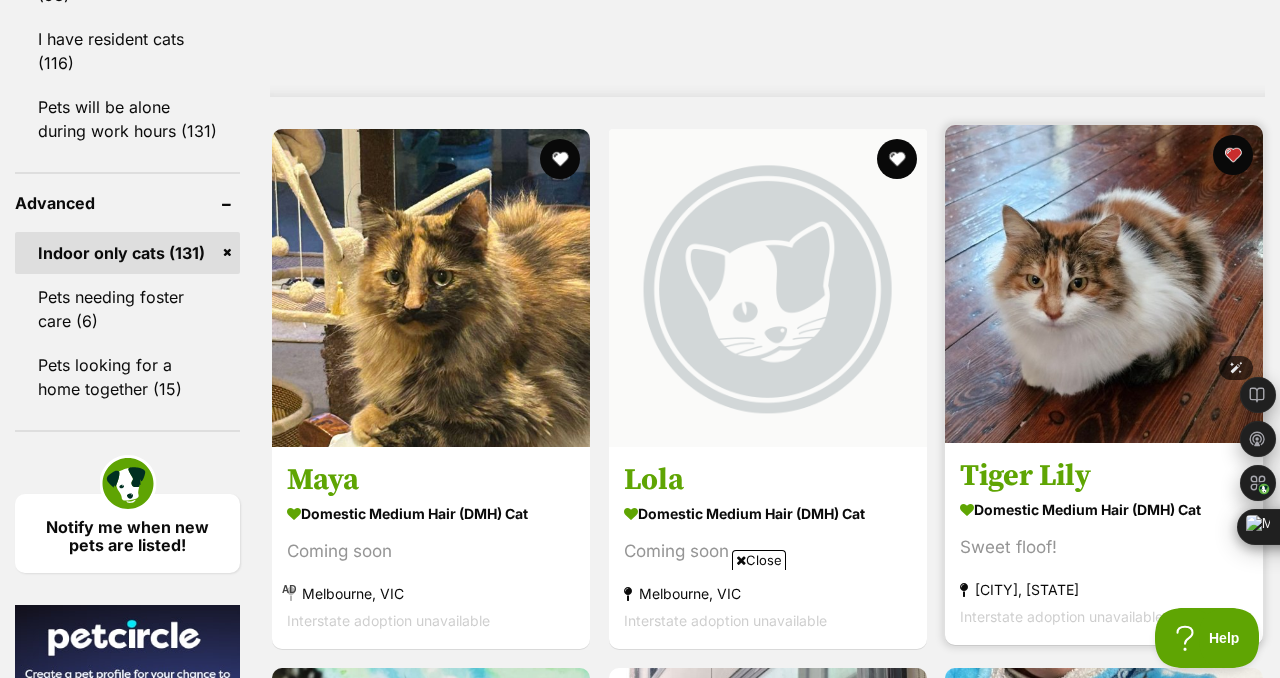 click at bounding box center [1104, 284] 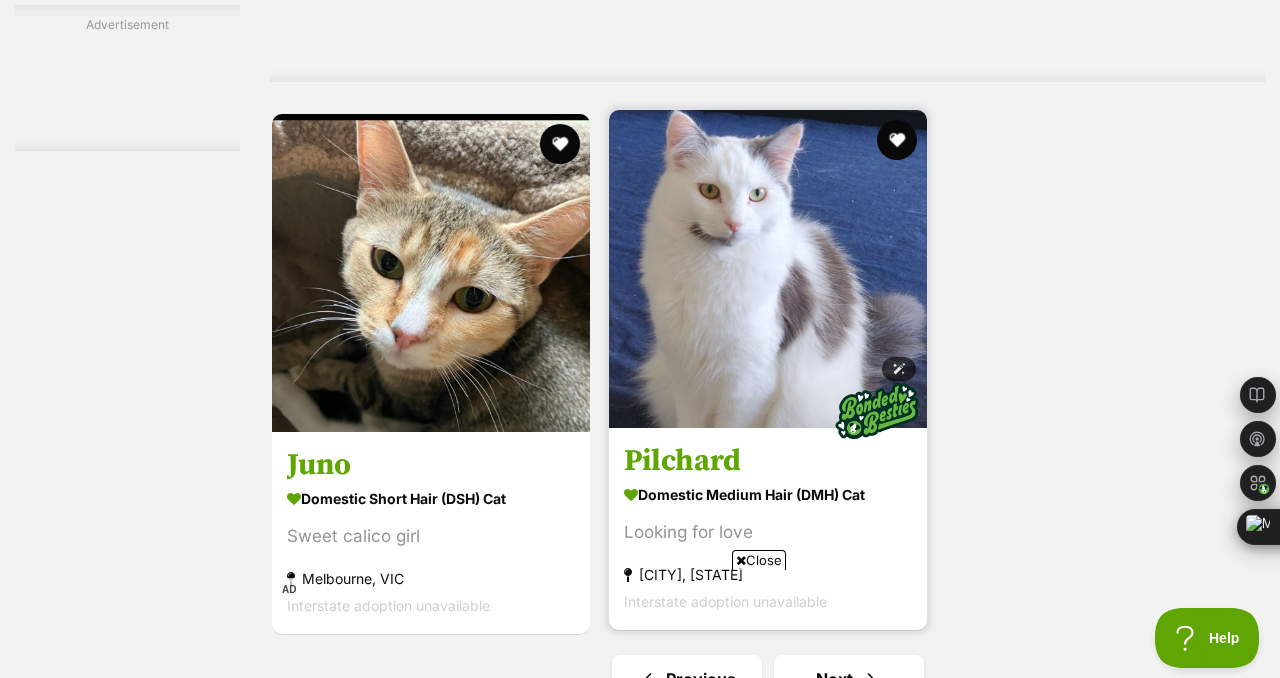 scroll, scrollTop: 4588, scrollLeft: 0, axis: vertical 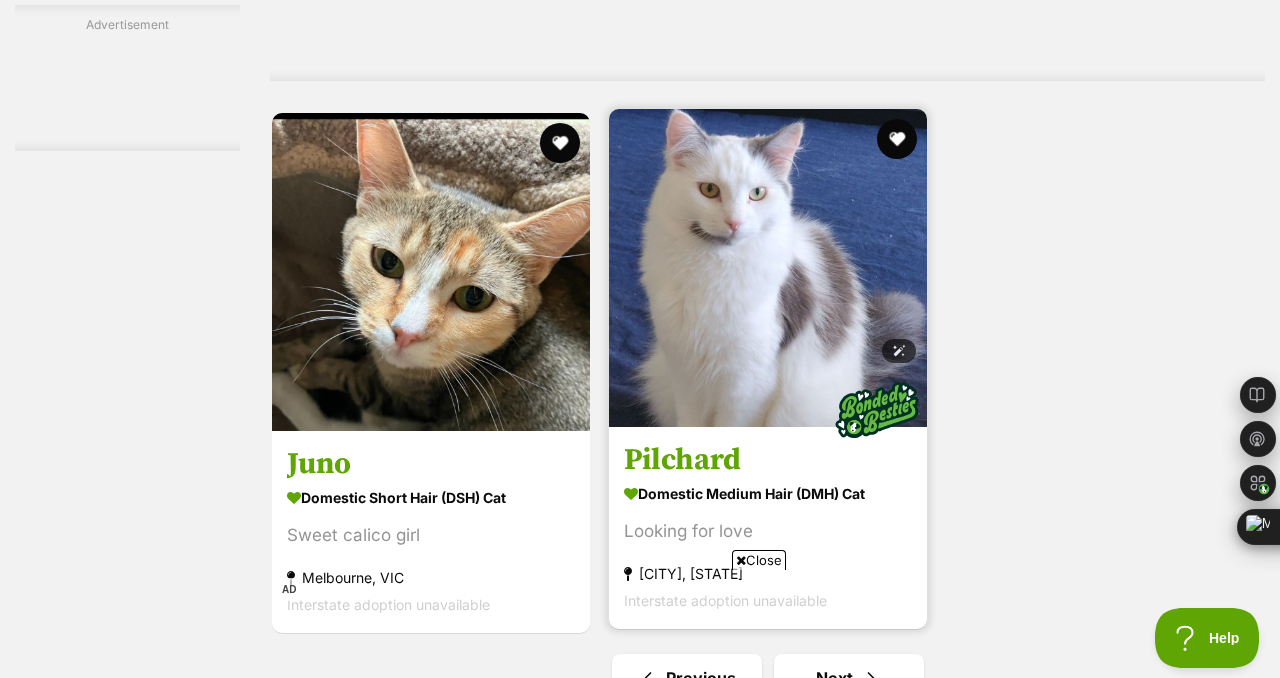 click at bounding box center [768, 268] 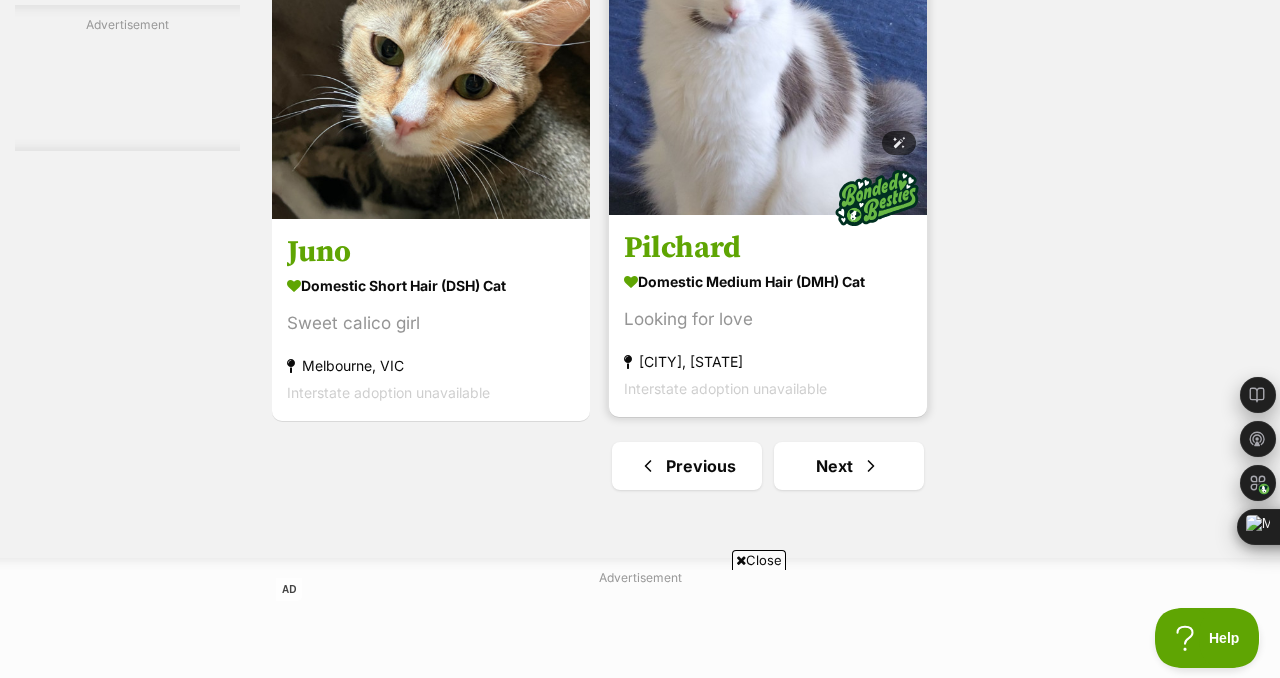 scroll, scrollTop: 5000, scrollLeft: 0, axis: vertical 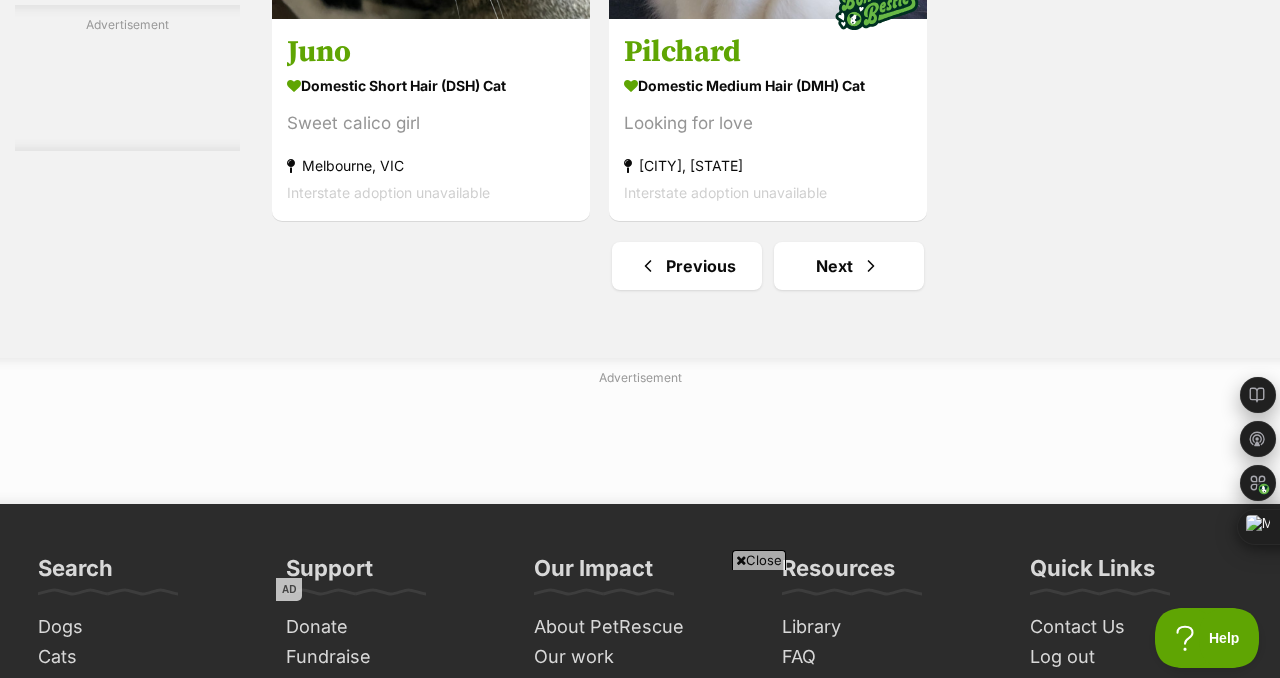 click on "Bonded pets
Two is always better than one. Bring home twice the love!
Meet bonded pets!
Esther & Everett - Located in Flemington
Domestic Short Hair Cat
Mother and son duo
Flemington, VIC
Interstate adoption unavailable
Cobra
Domestic Short Hair (DSH) Cat
Snugglebug!
Moonee Ponds, VIC
Interstate adoption unavailable
Trix
Domestic Short Hair (DSH) Cat
Looking for love
Essendon, VIC
Interstate adoption unavailable
Courtney
Domestic Medium Hair (DMH) Cat
Smoochy and loving
Ivanhoe, VIC
Interstate adoption unavailable
Stella
Domestic Short Hair (DSH) Cat
Sweet, social girl
Pascoe Vale, VIC
Interstate adoption unavailable
Elaine Benes
Domestic Short Hair (DSH) Cat" at bounding box center [767, -1996] 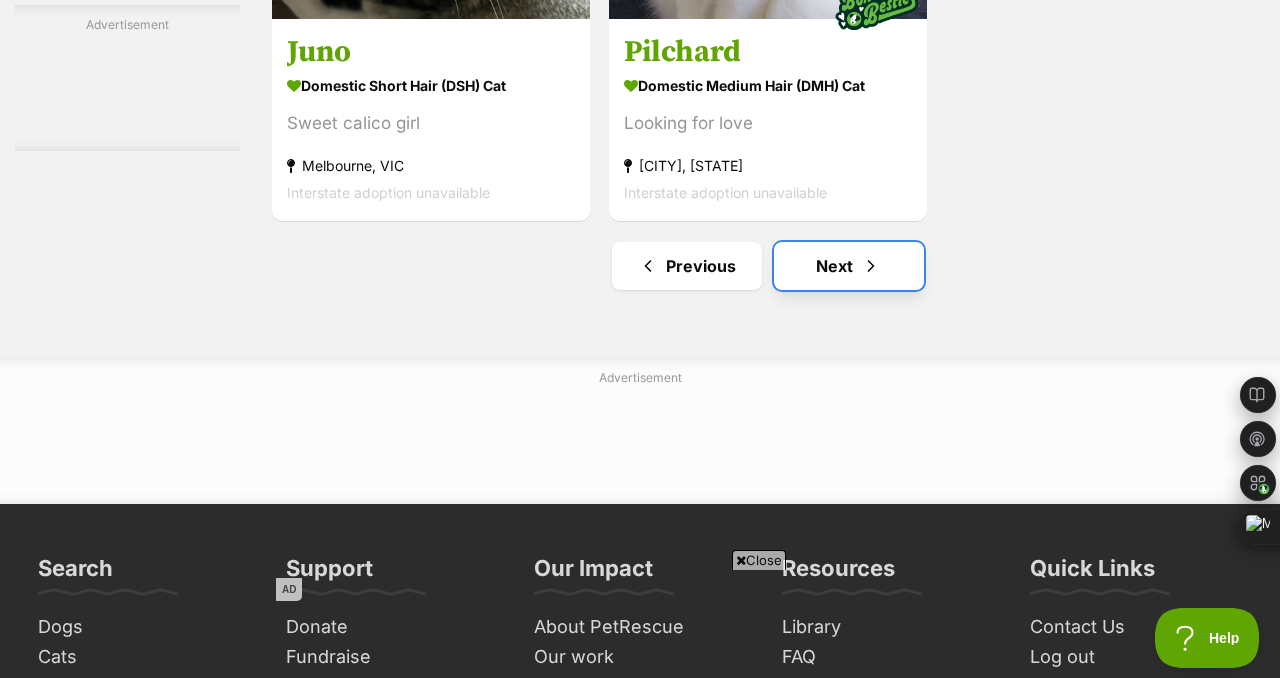 click on "Next" at bounding box center (849, 266) 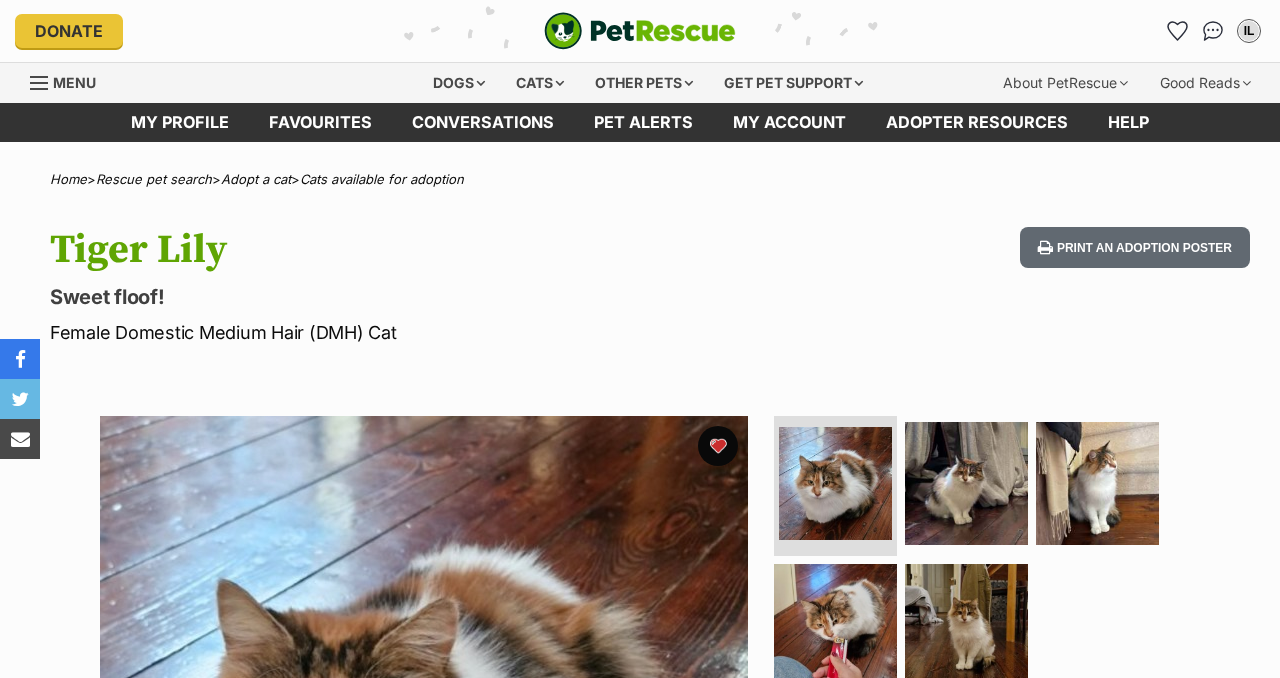 scroll, scrollTop: 0, scrollLeft: 0, axis: both 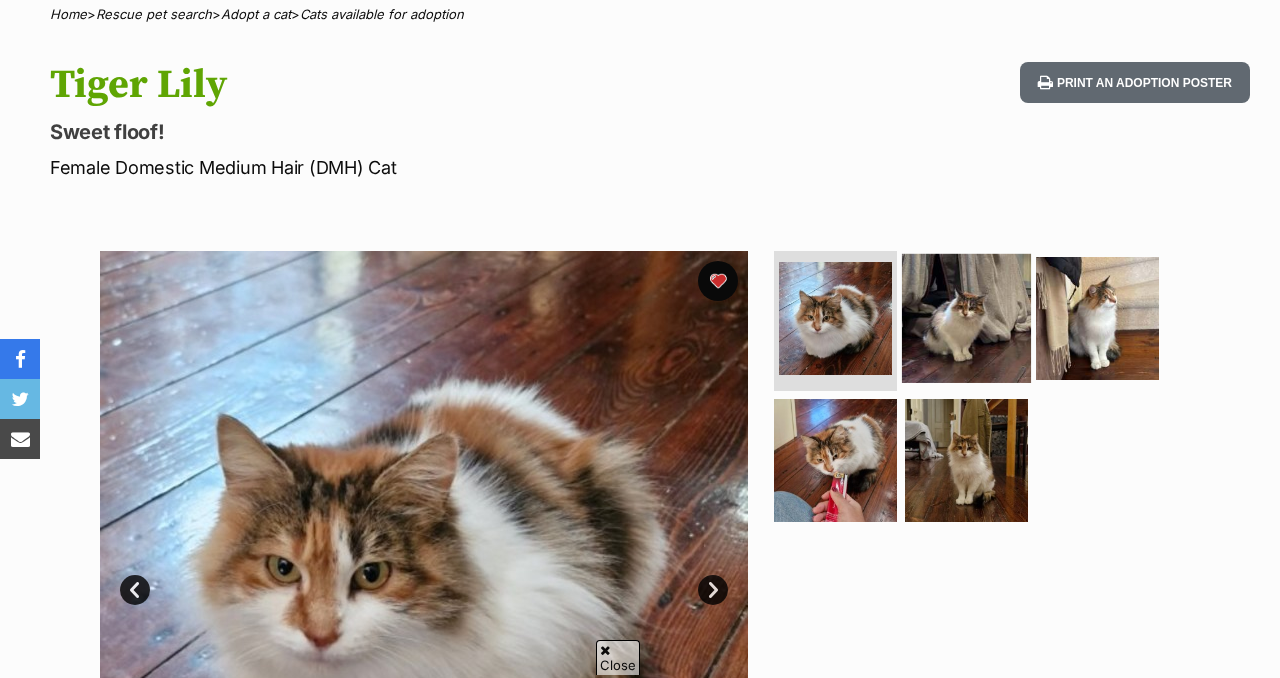 click at bounding box center [966, 318] 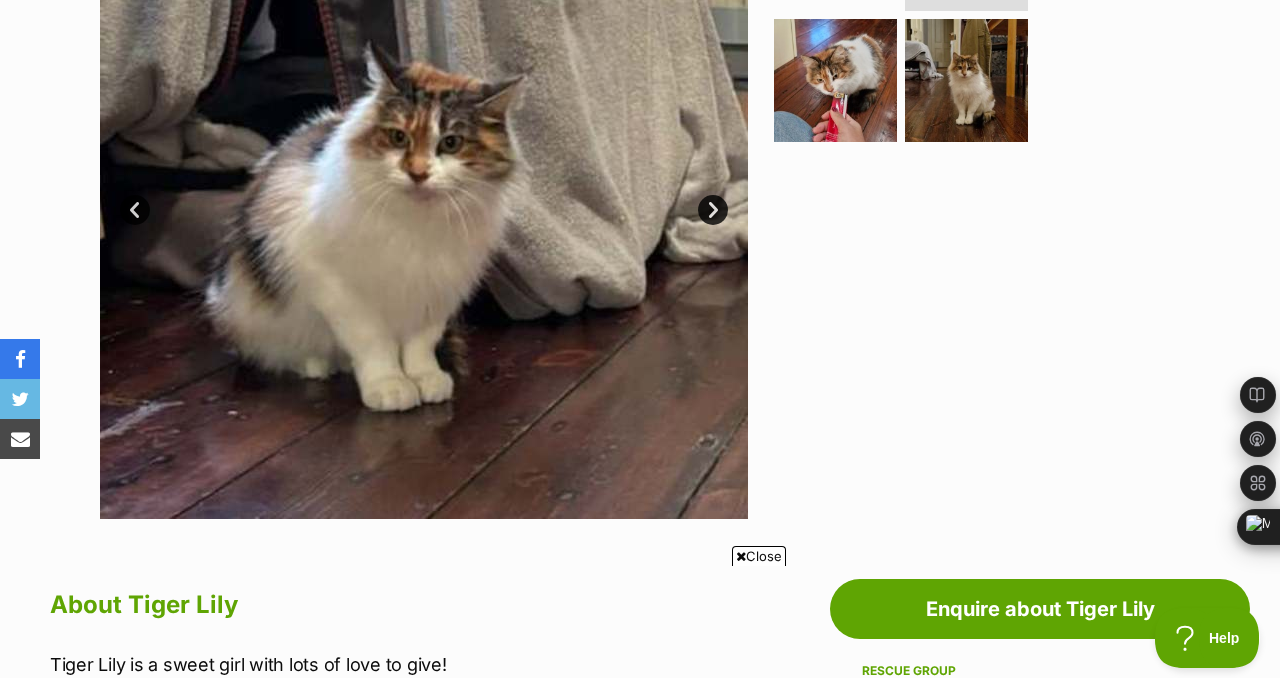 scroll, scrollTop: 1214, scrollLeft: 0, axis: vertical 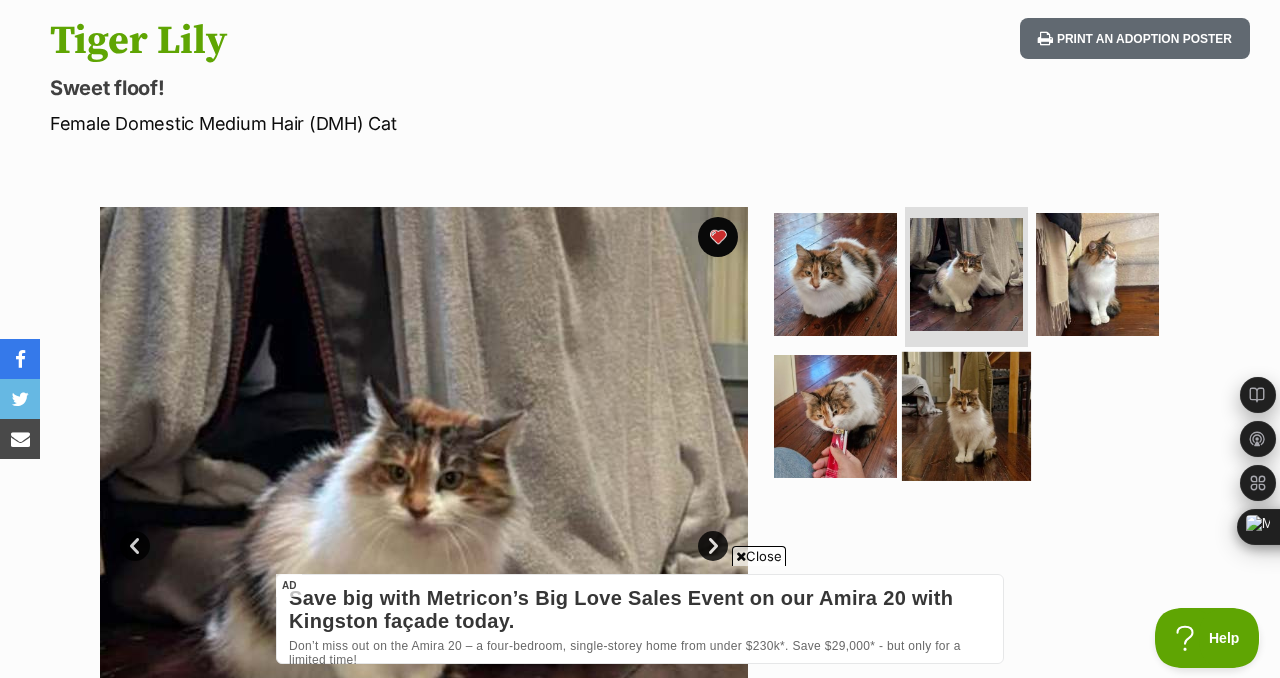 click at bounding box center (966, 415) 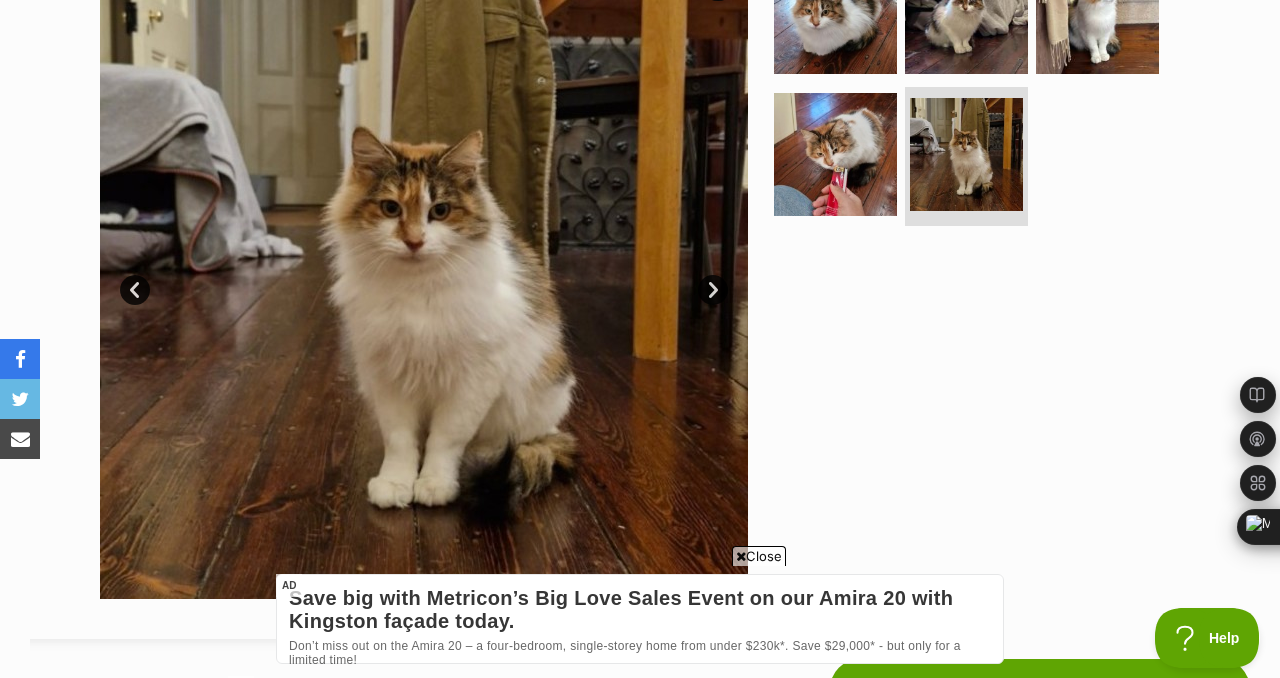 scroll, scrollTop: 480, scrollLeft: 0, axis: vertical 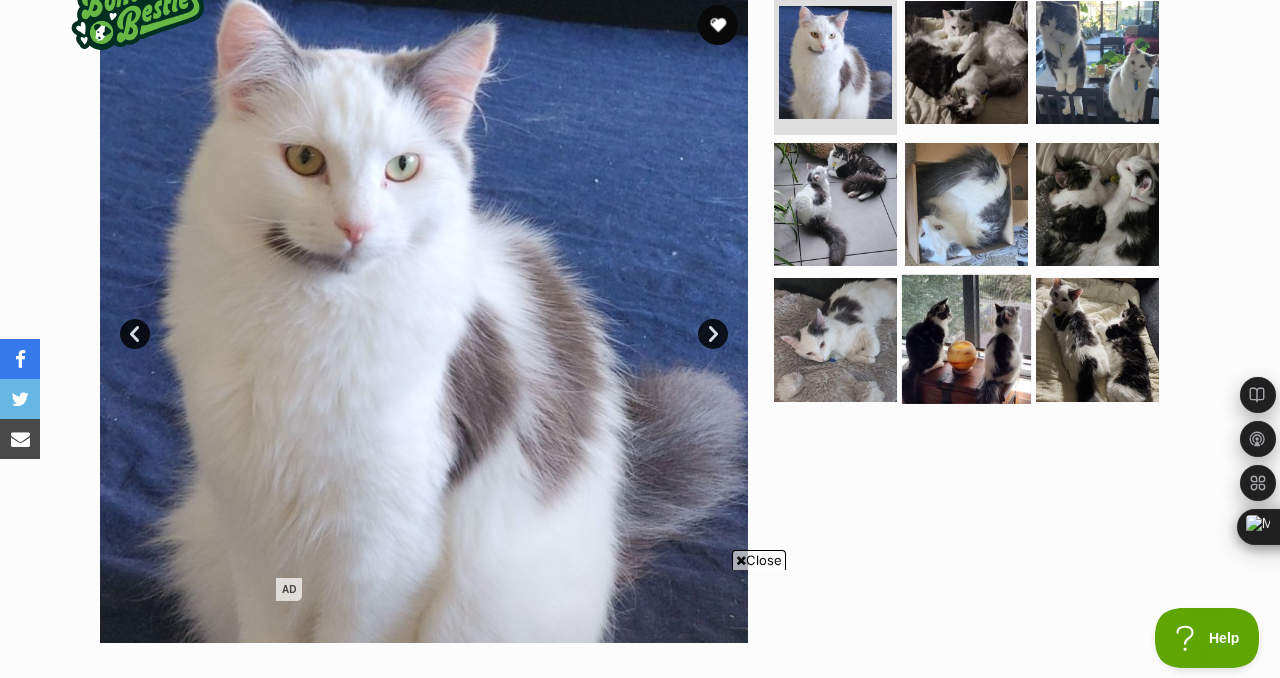 click at bounding box center (966, 339) 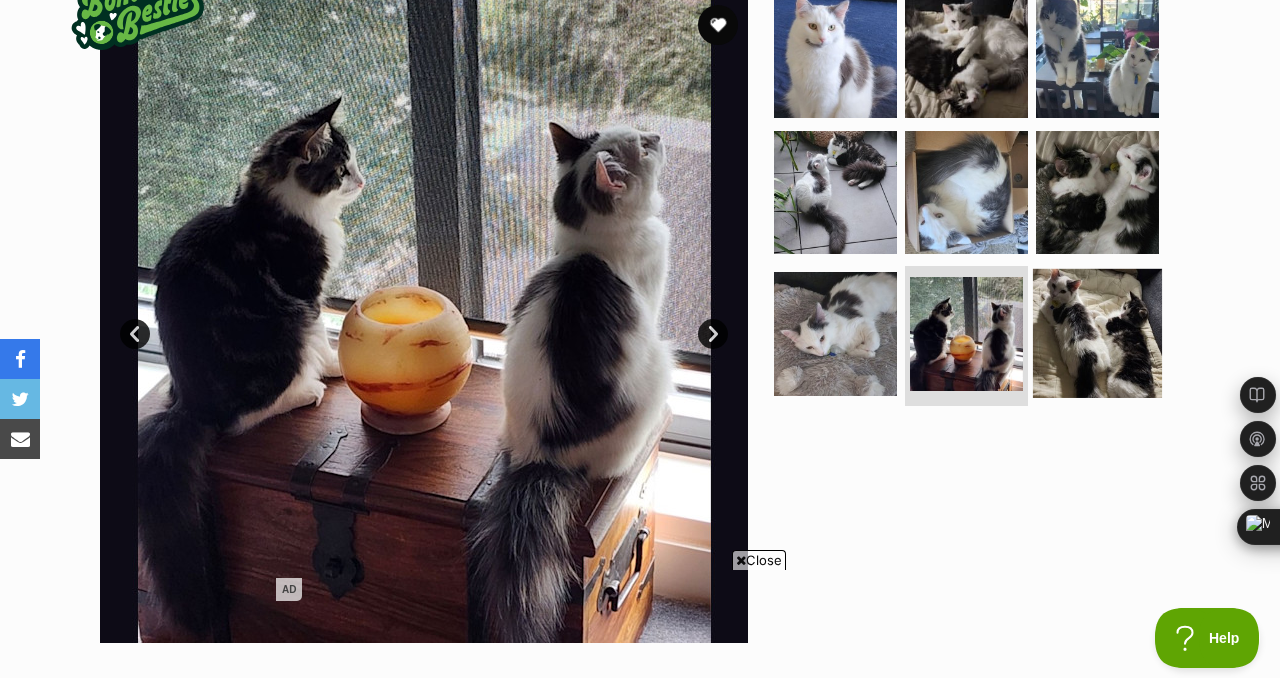 click at bounding box center [1097, 333] 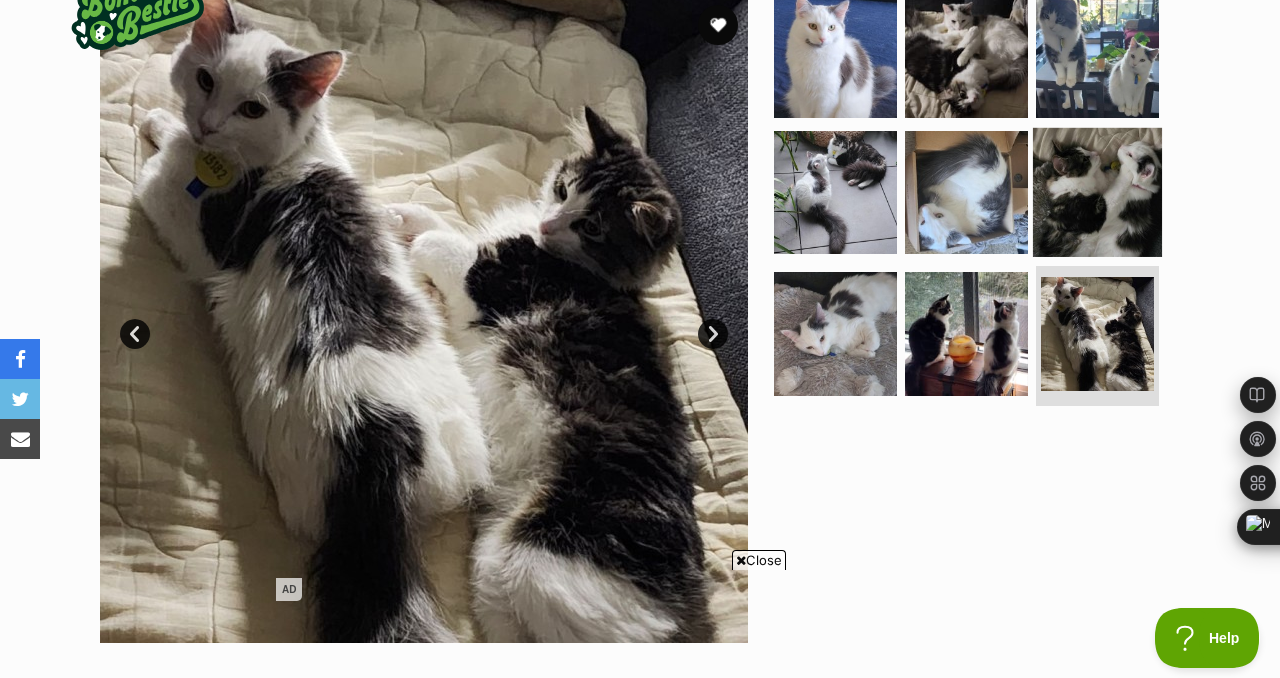 click at bounding box center [1097, 191] 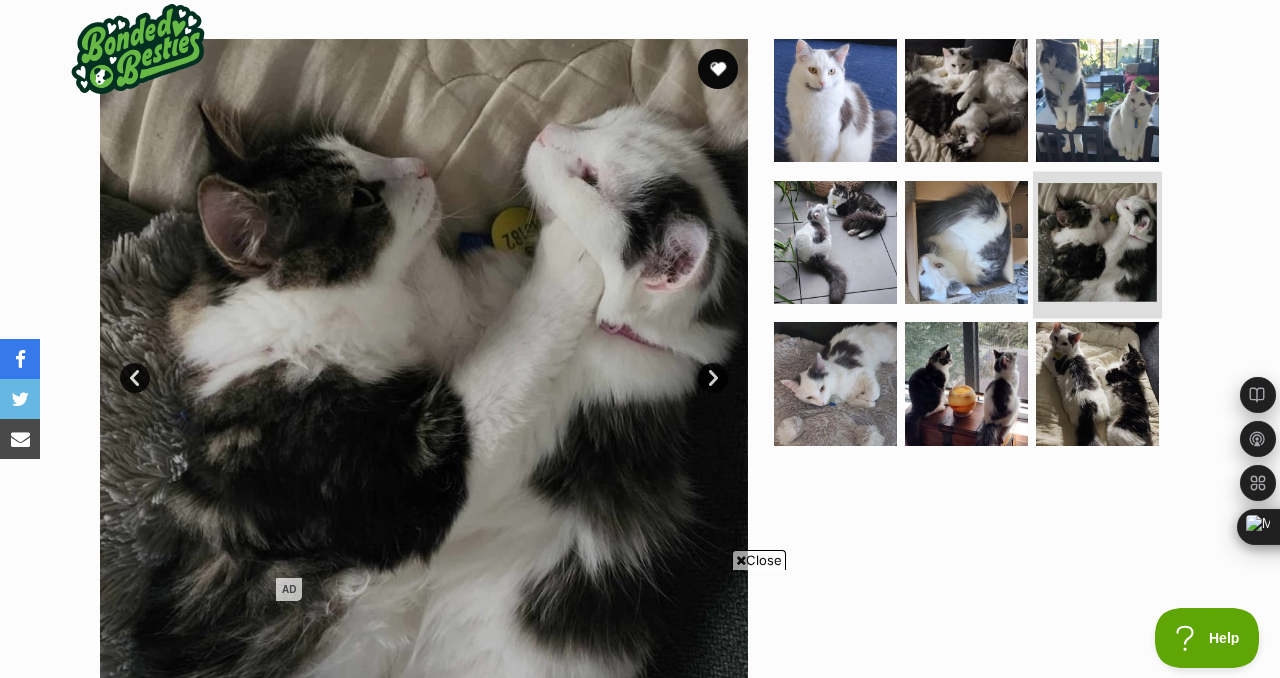 scroll, scrollTop: 350, scrollLeft: 0, axis: vertical 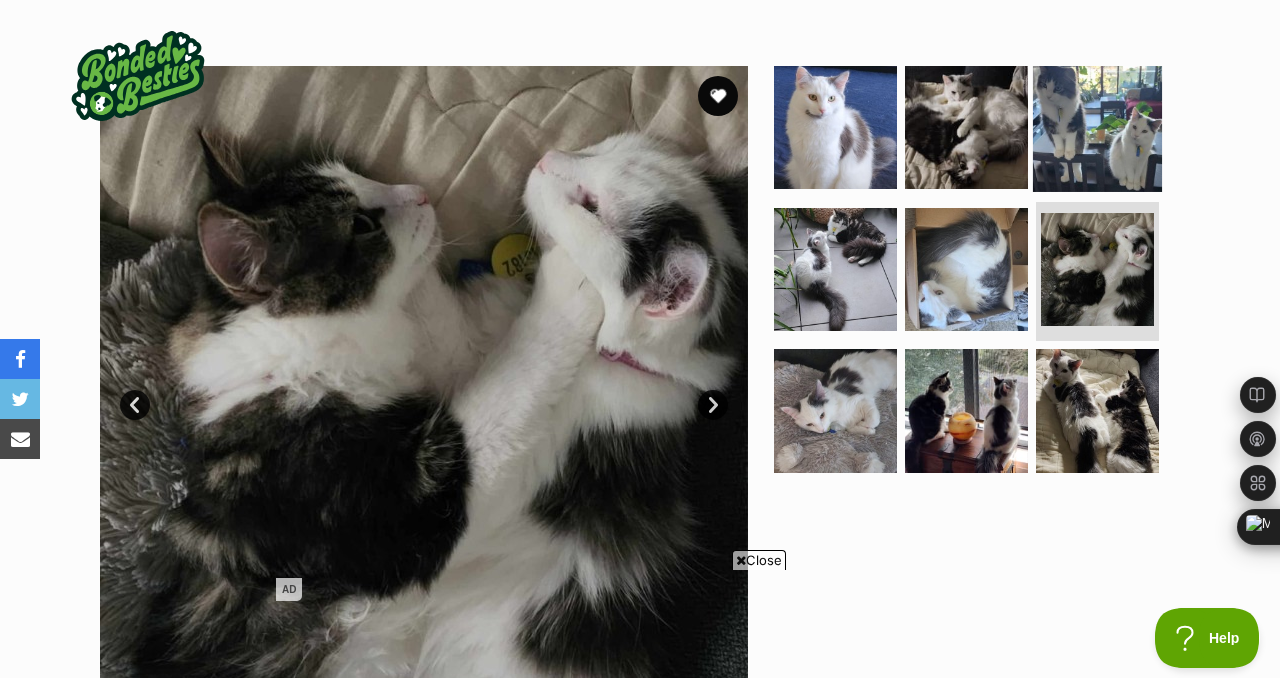 click at bounding box center [1097, 127] 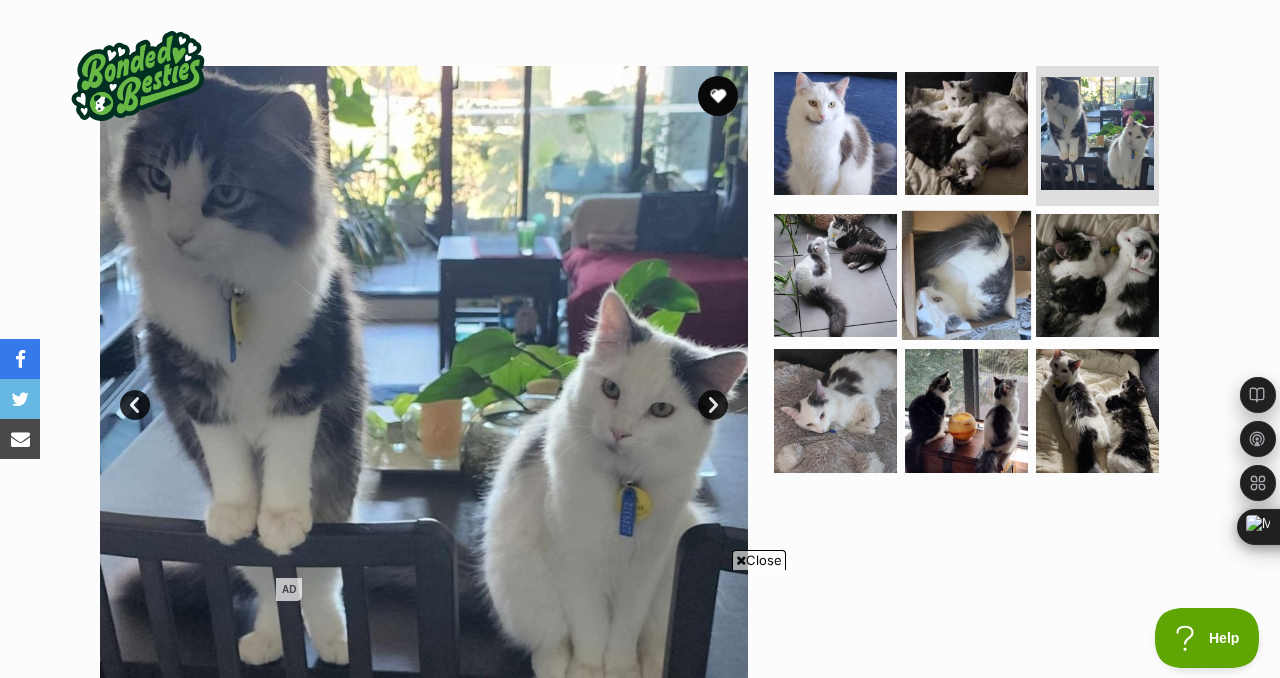 click at bounding box center (966, 274) 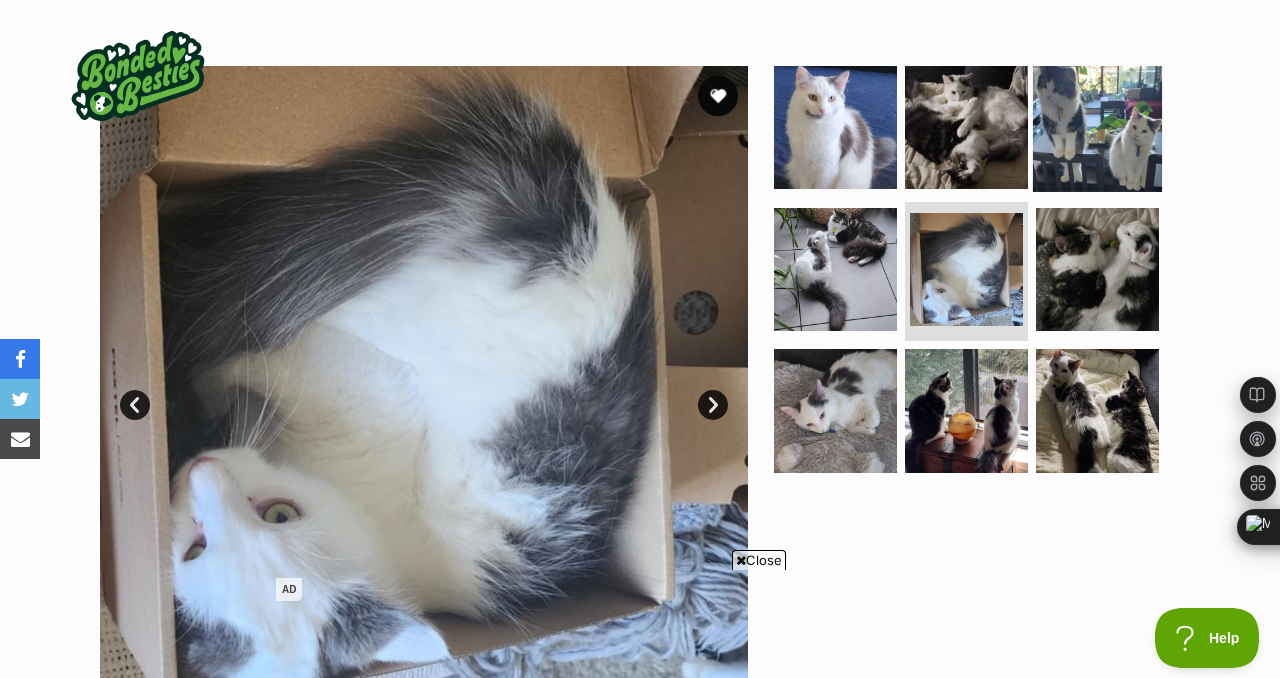 click at bounding box center [1097, 127] 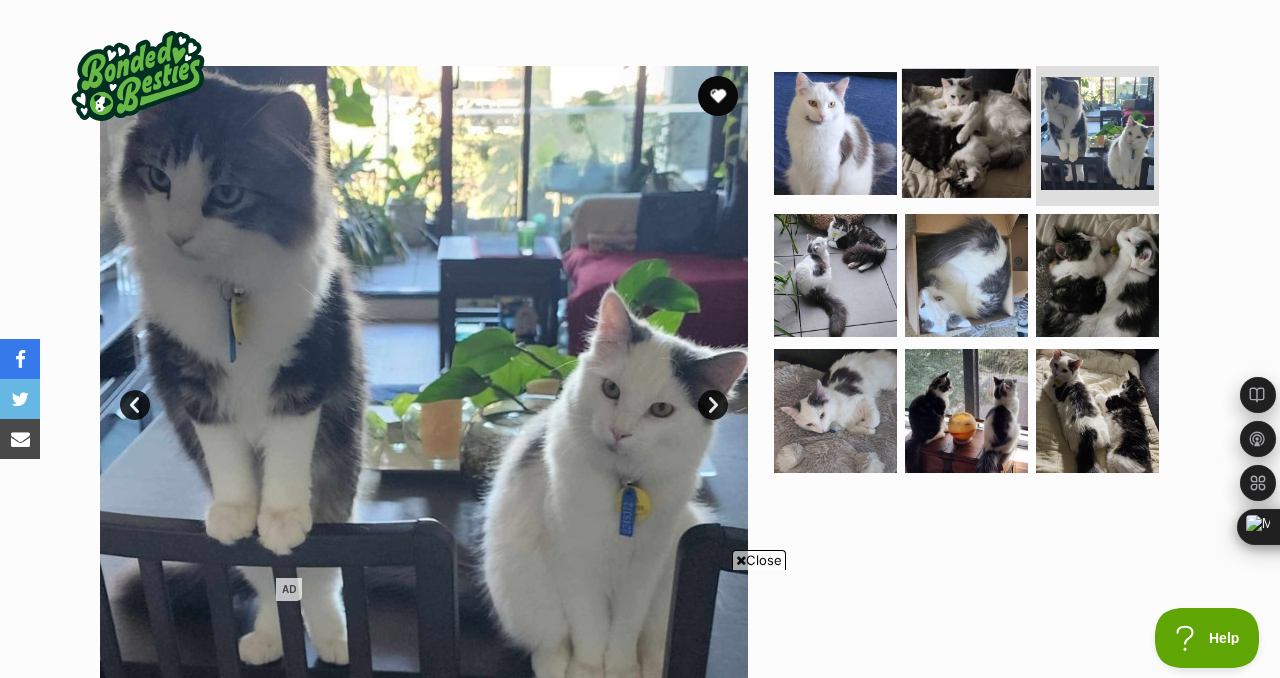 click at bounding box center [966, 133] 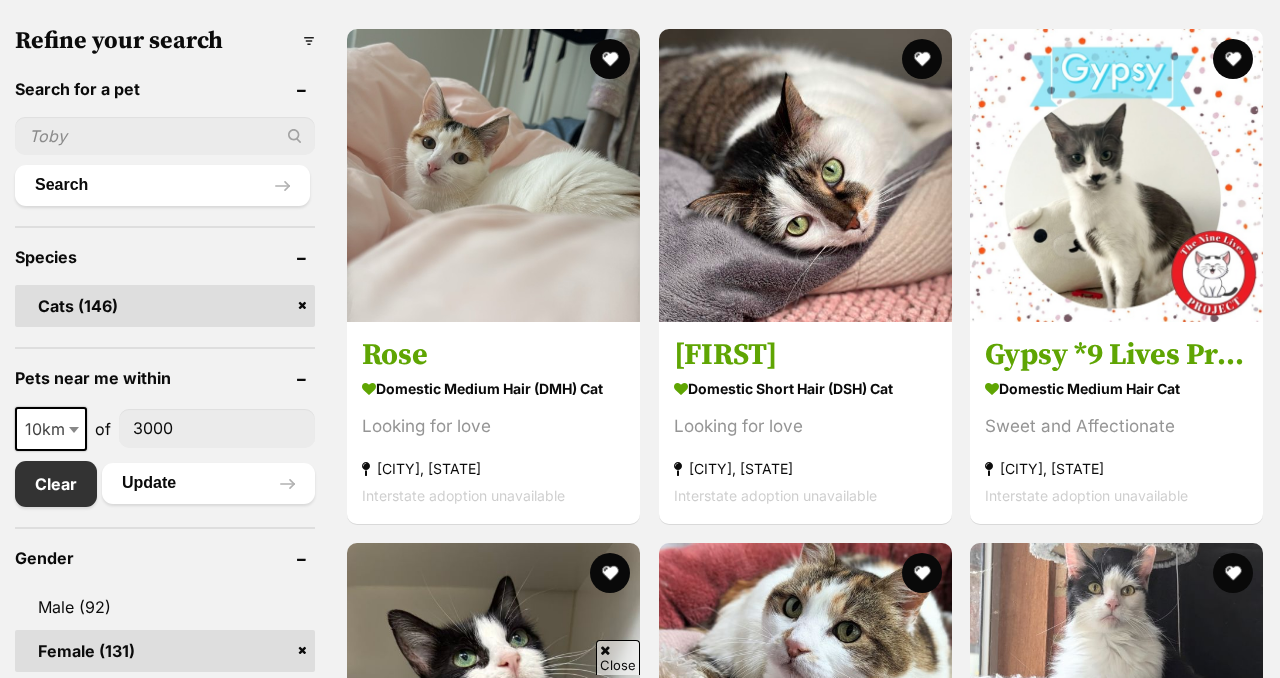 scroll, scrollTop: 667, scrollLeft: 0, axis: vertical 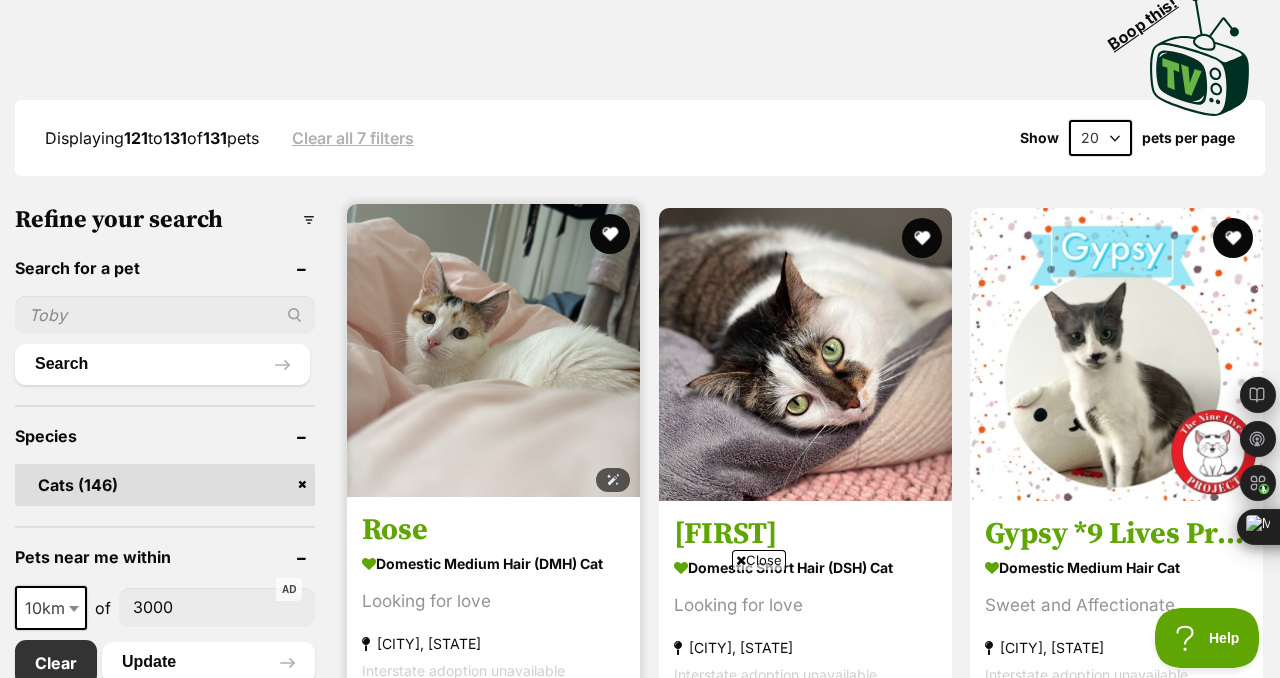 click at bounding box center [493, 350] 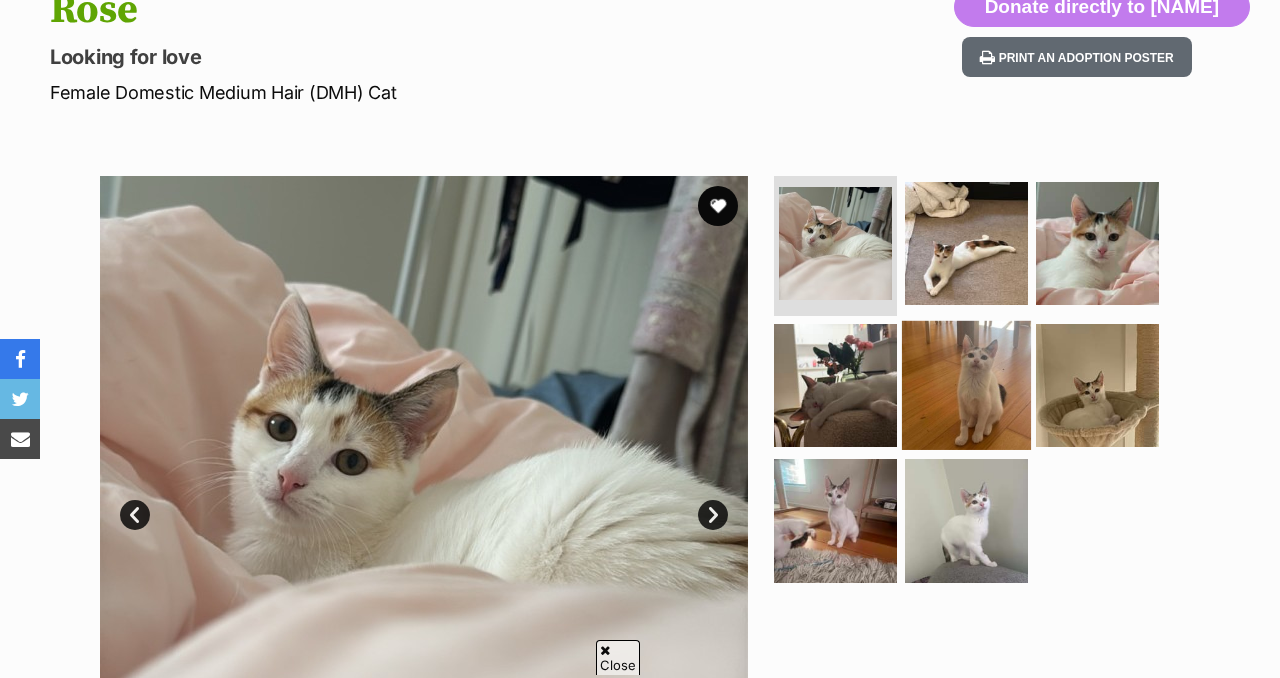scroll, scrollTop: 240, scrollLeft: 0, axis: vertical 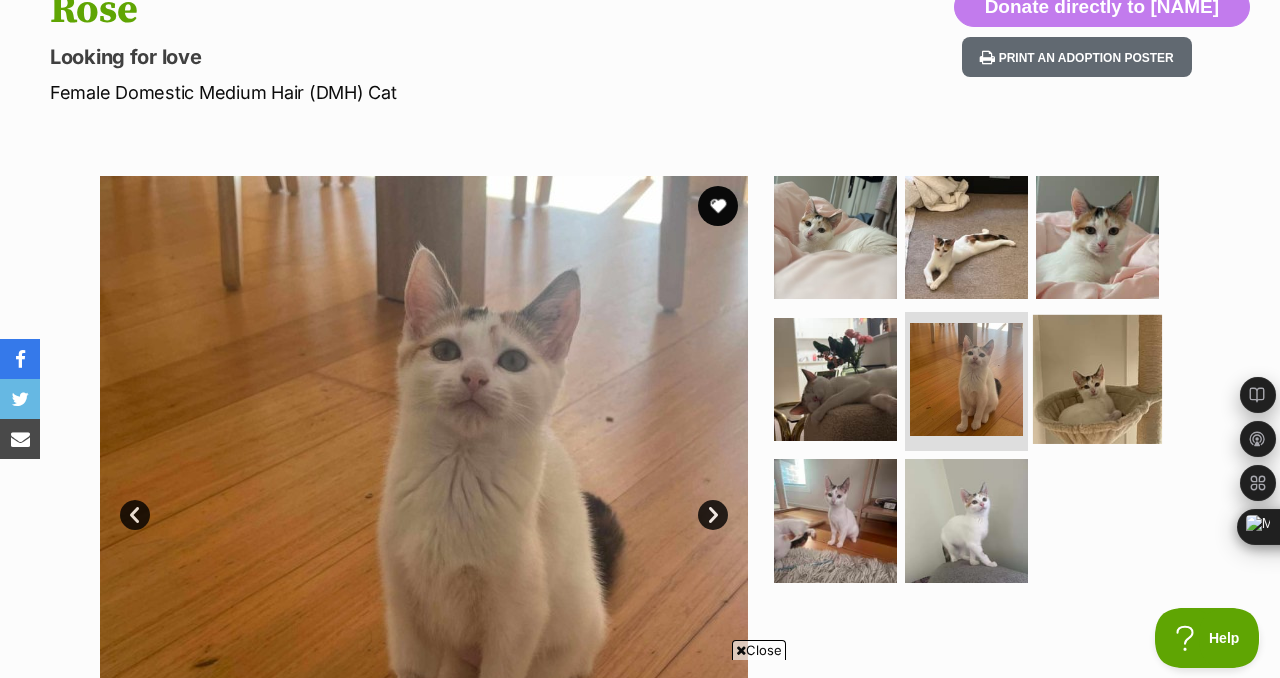 click at bounding box center [1097, 378] 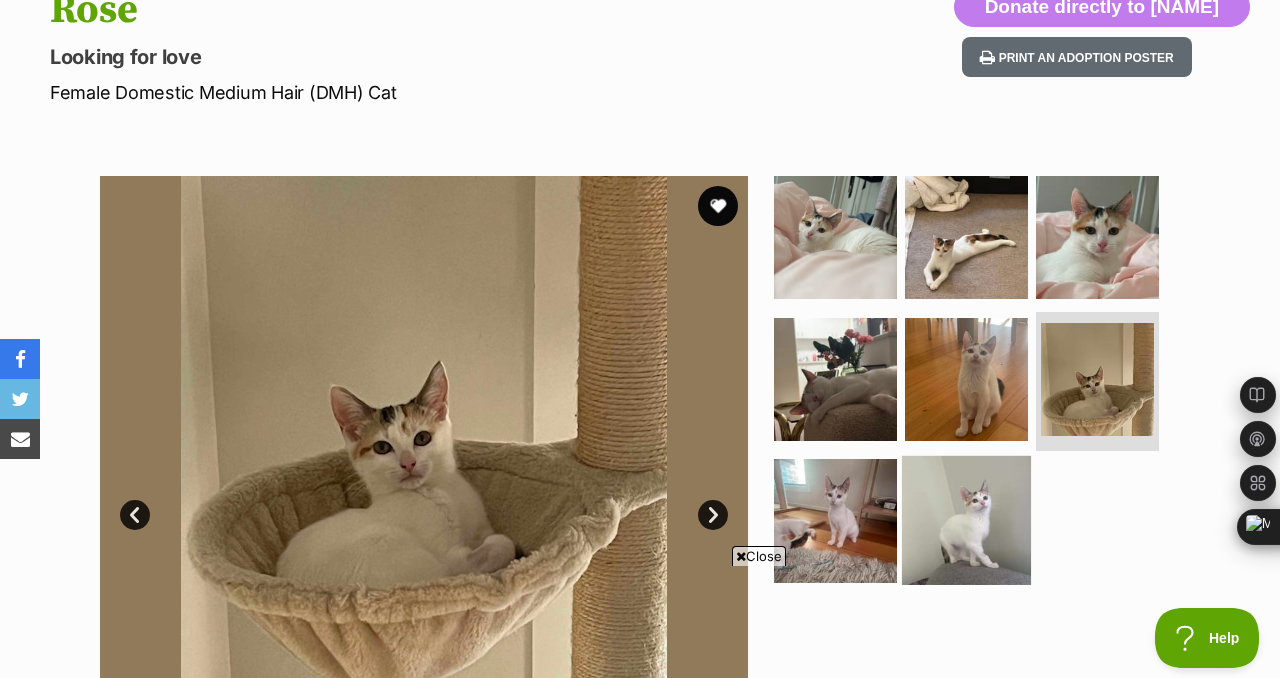 scroll, scrollTop: 0, scrollLeft: 0, axis: both 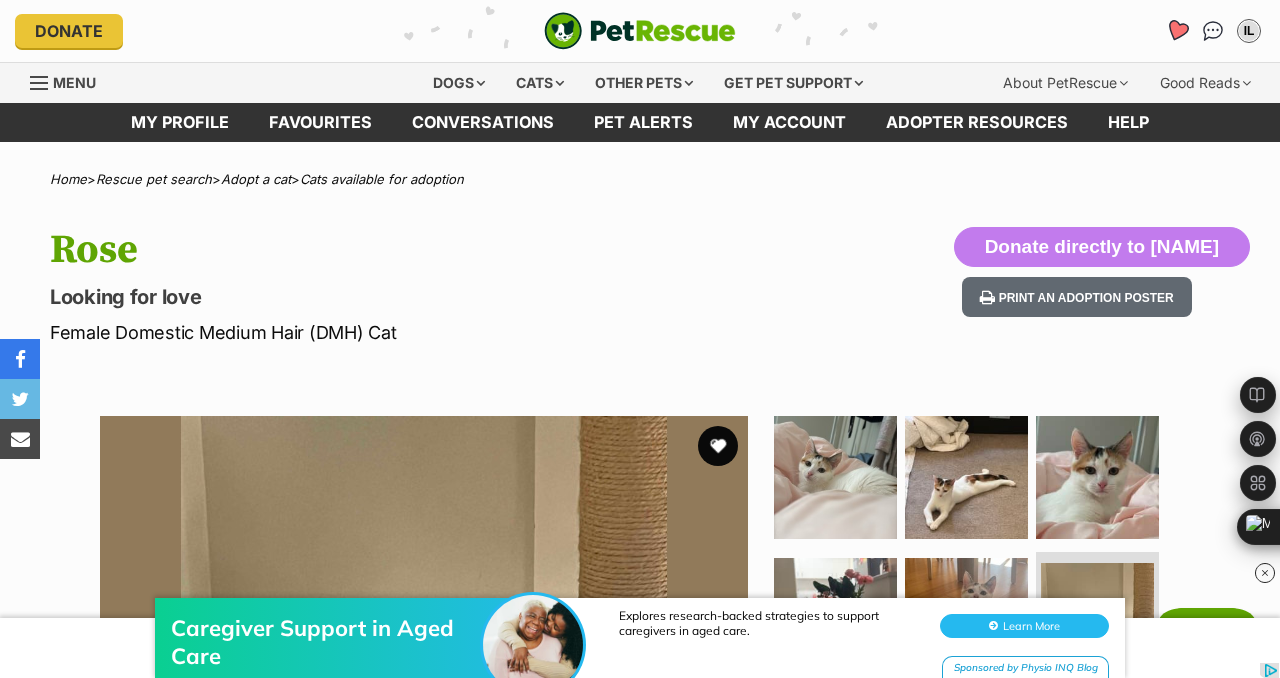click 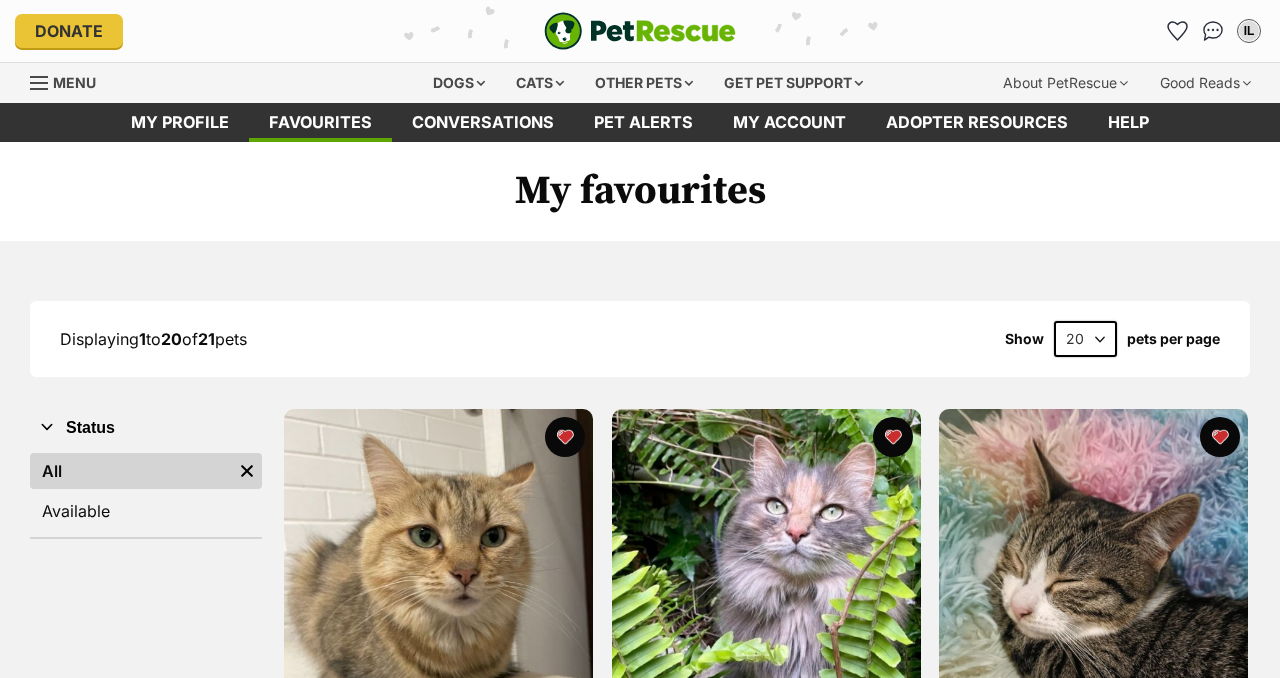 scroll, scrollTop: 0, scrollLeft: 0, axis: both 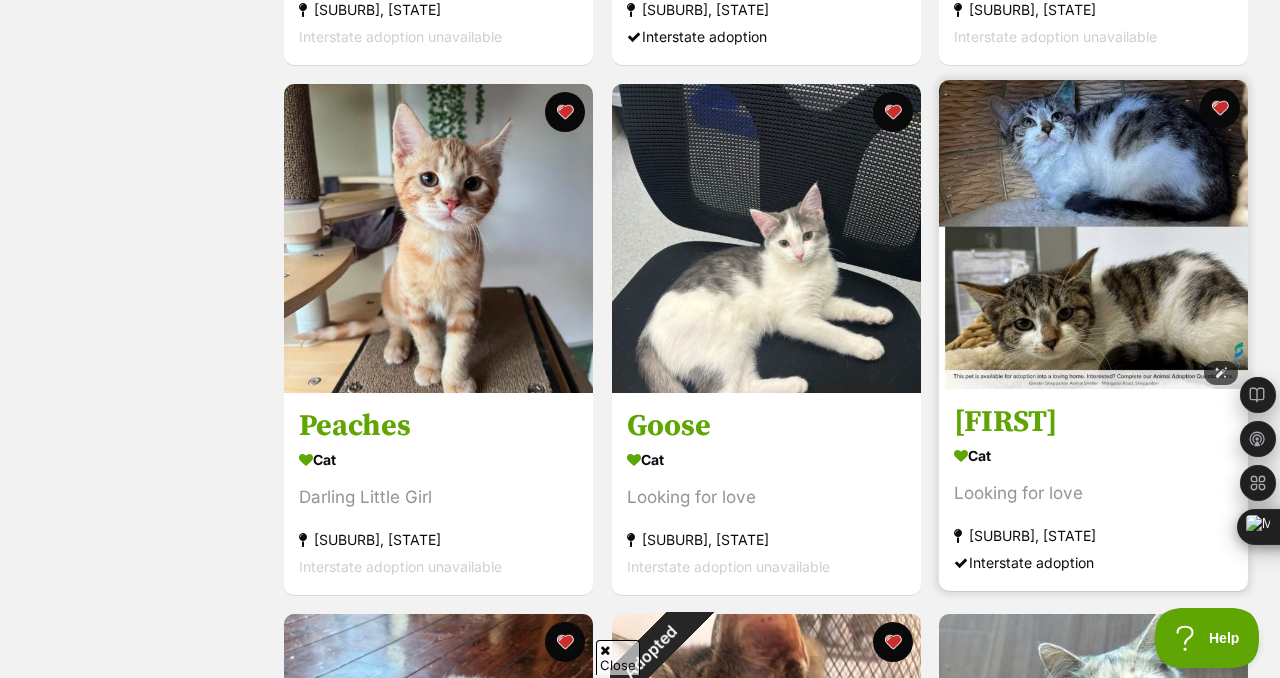 click at bounding box center (1093, 234) 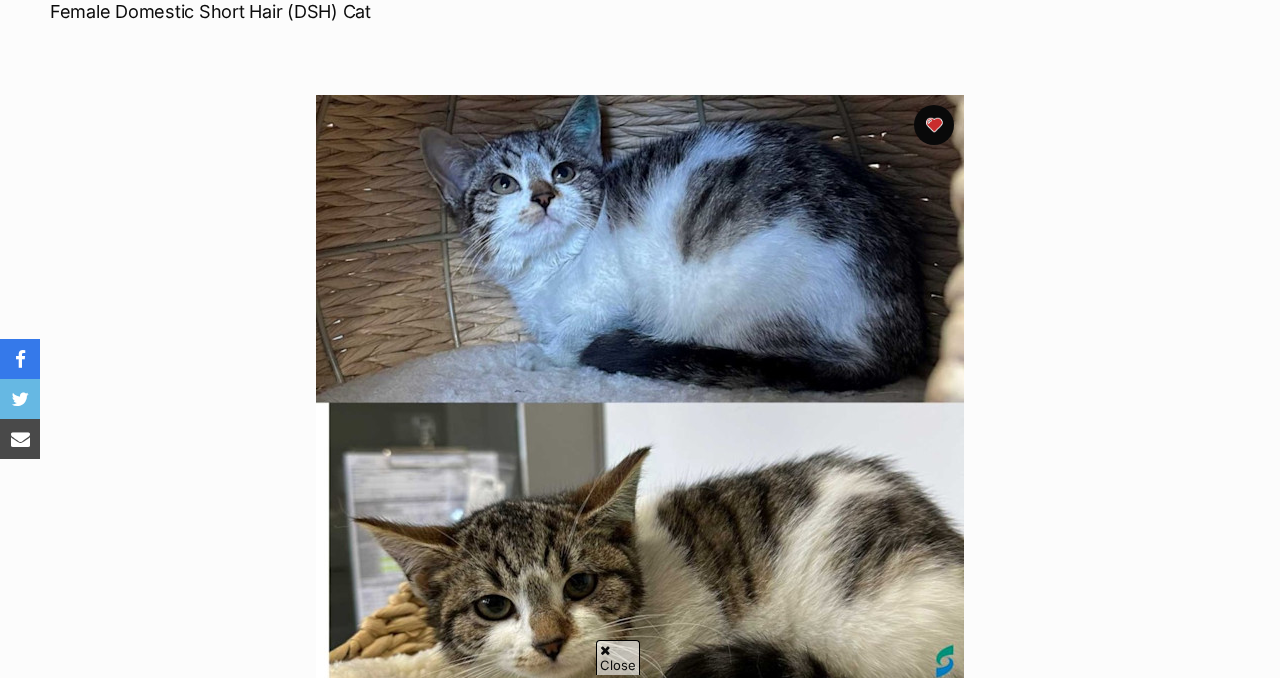 scroll, scrollTop: 633, scrollLeft: 0, axis: vertical 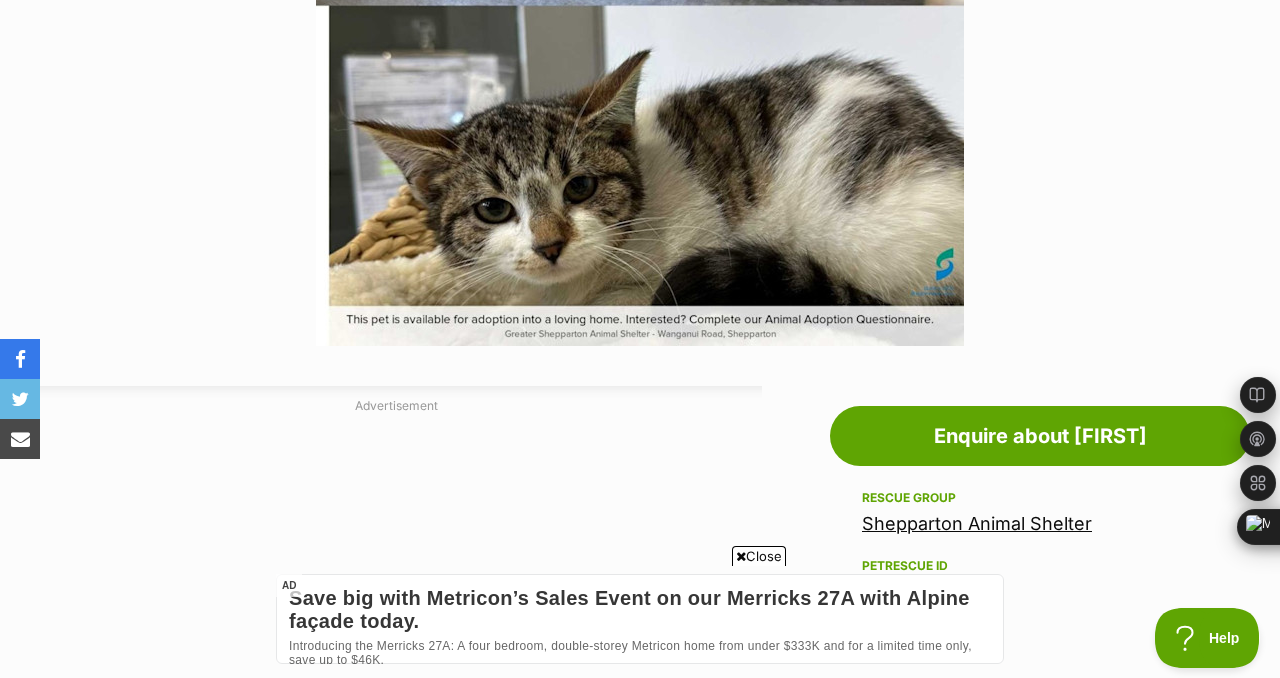 click on "Shepparton Animal Shelter" at bounding box center (977, 523) 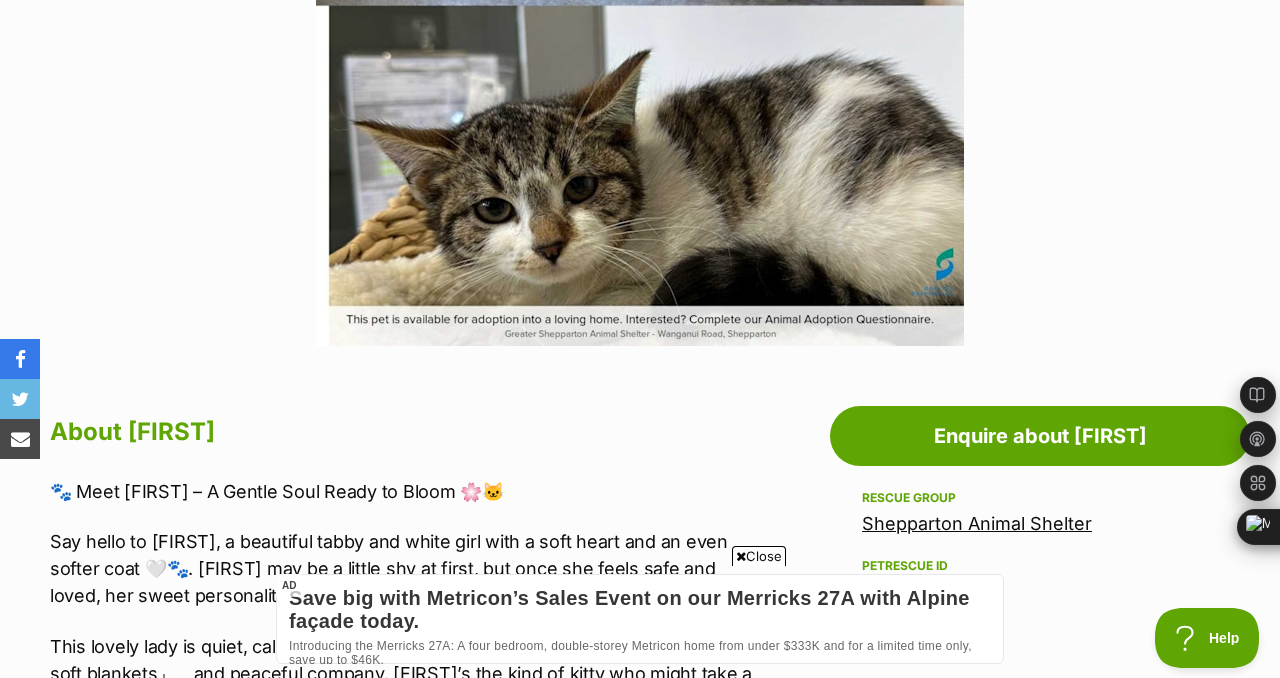click at bounding box center (640, 22) 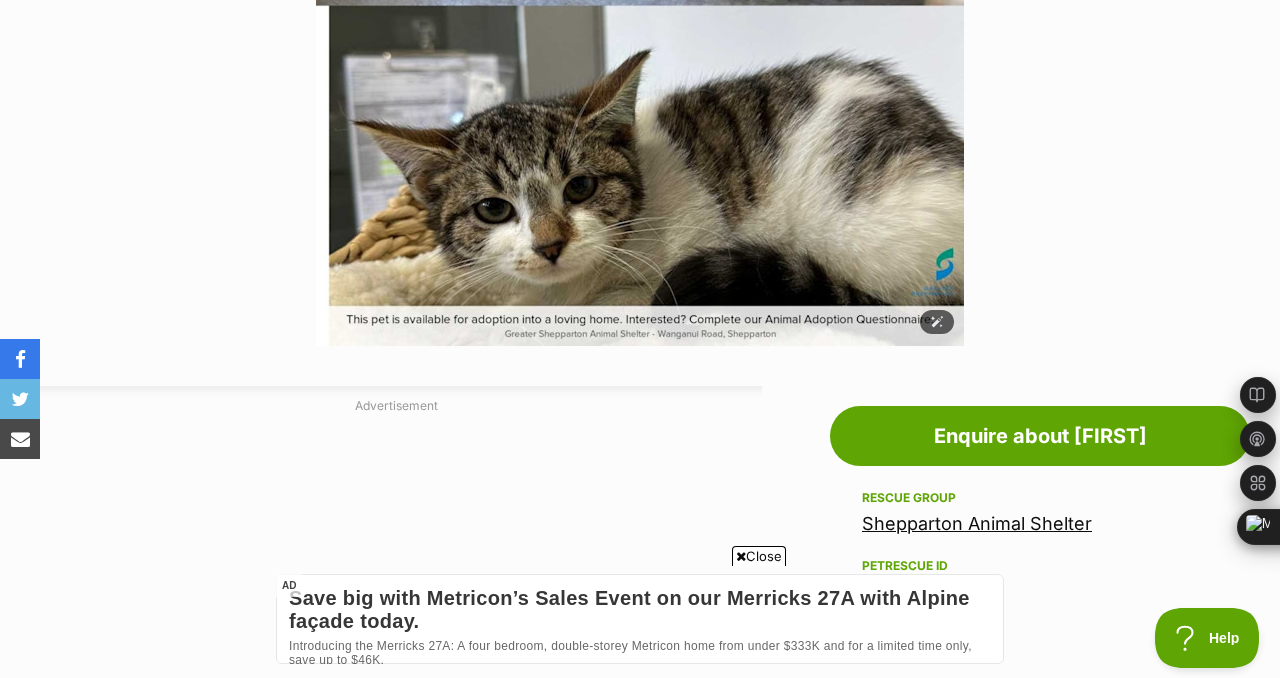 scroll, scrollTop: 0, scrollLeft: 0, axis: both 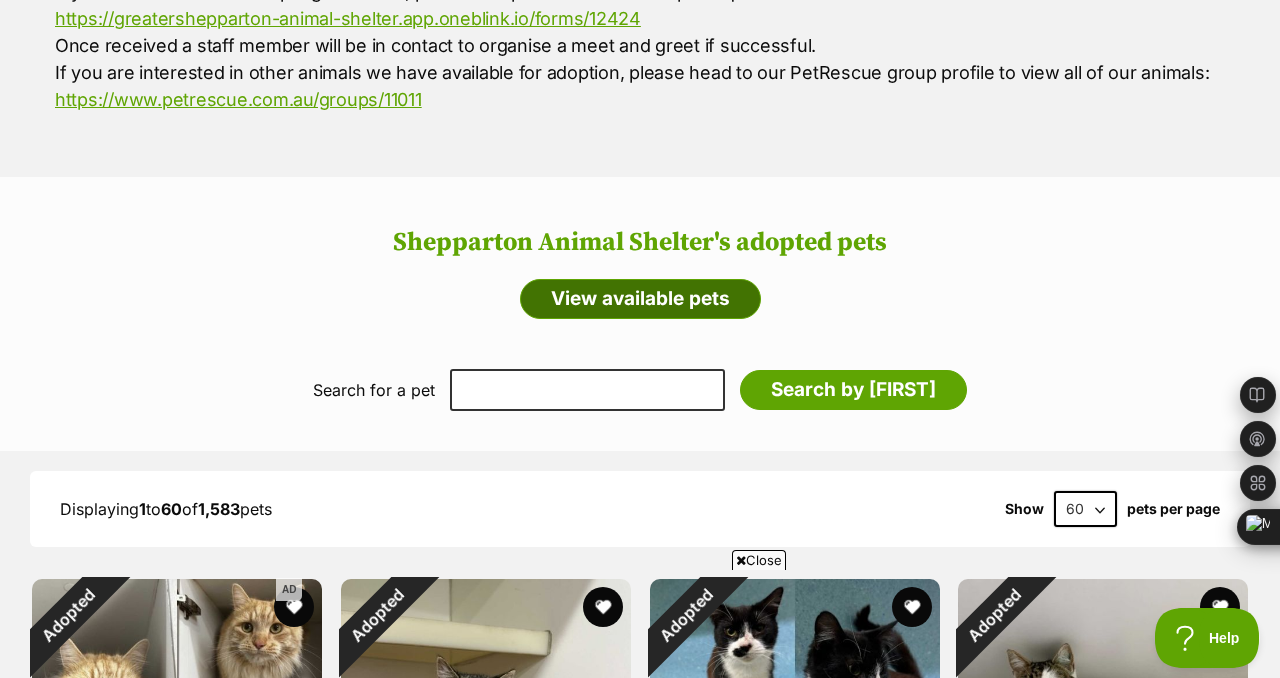 click on "View available pets" at bounding box center (640, 299) 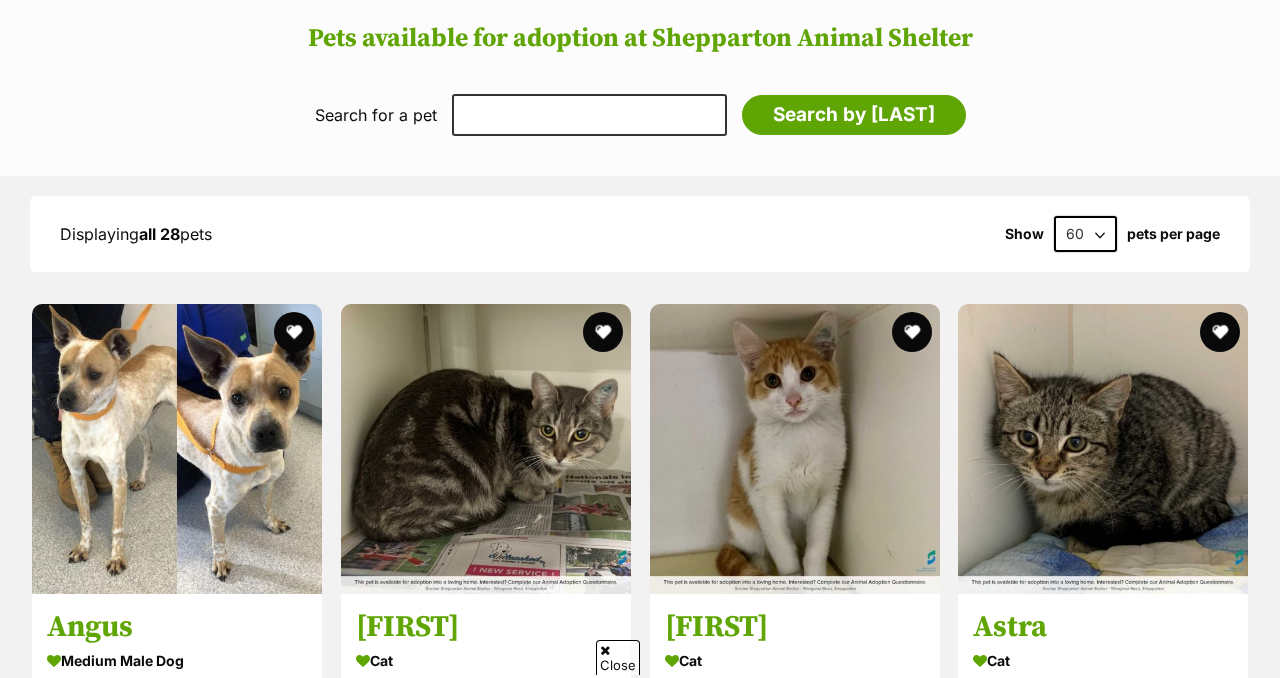 scroll, scrollTop: 0, scrollLeft: 0, axis: both 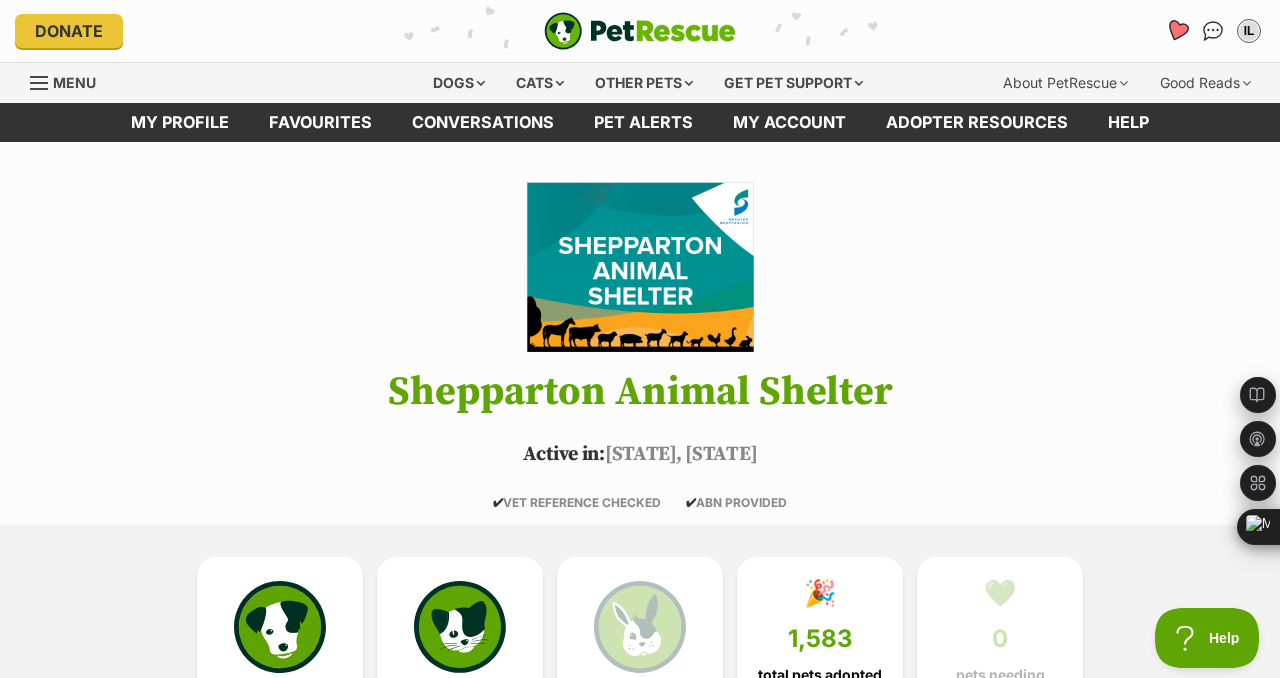 click 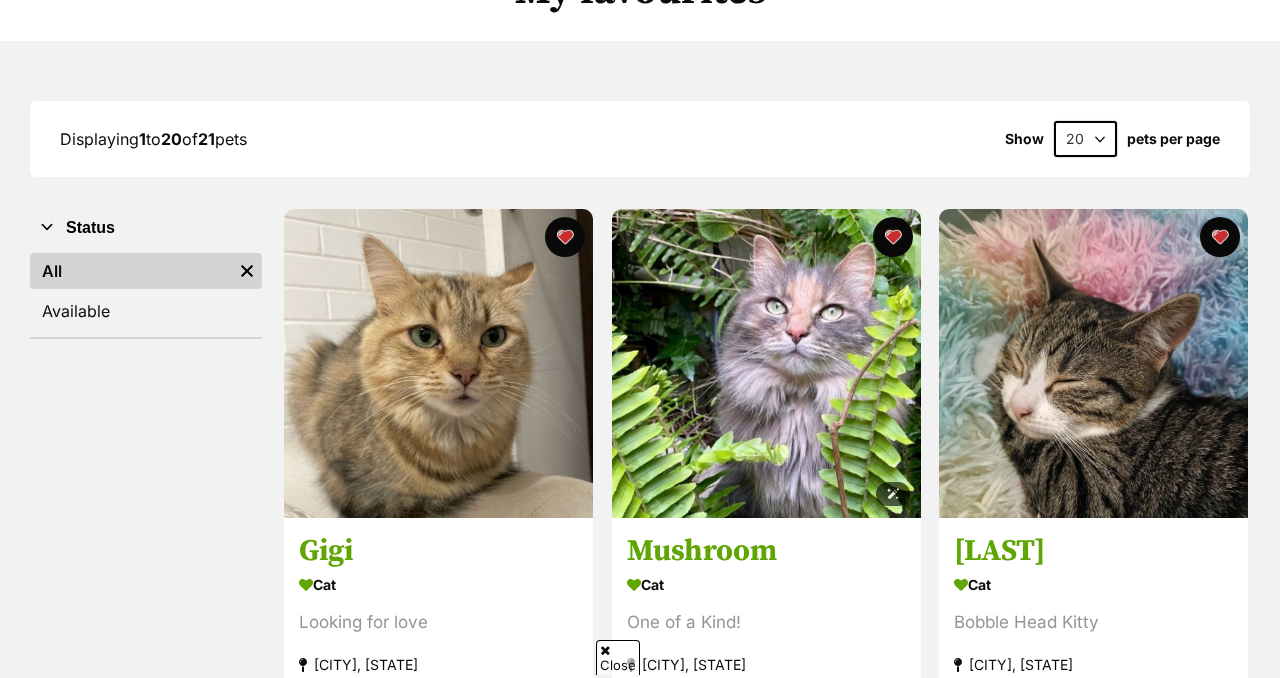 scroll, scrollTop: 200, scrollLeft: 0, axis: vertical 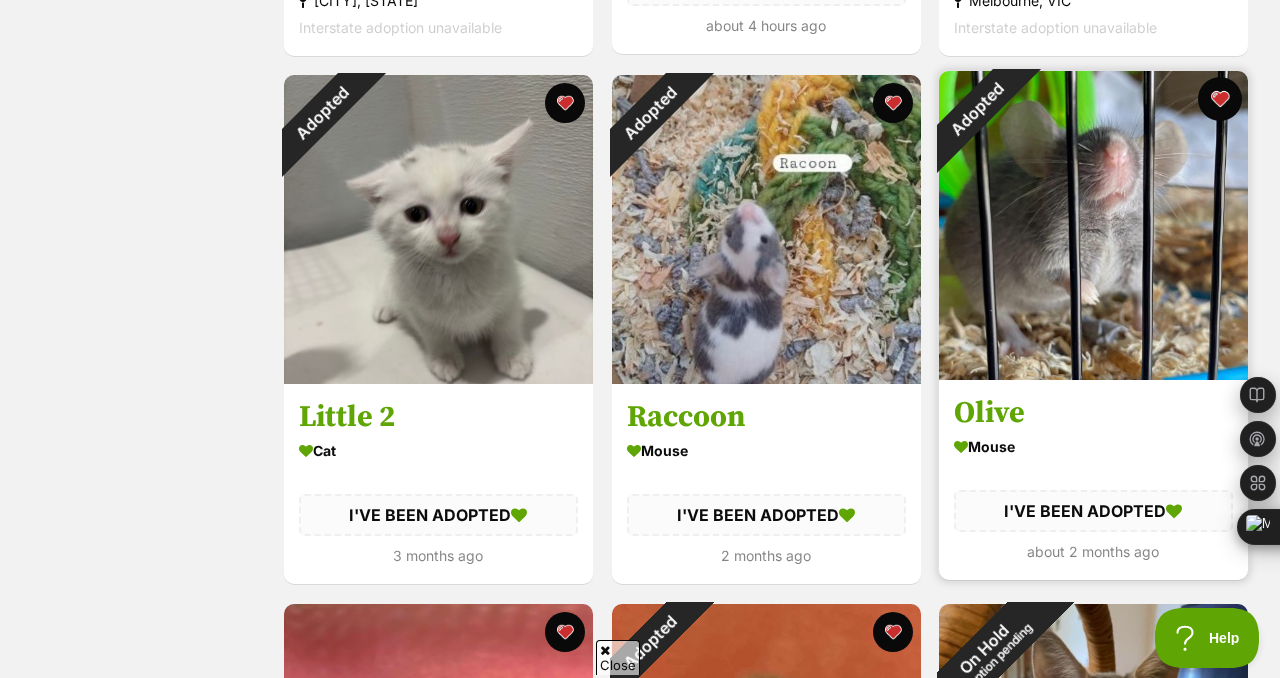 click at bounding box center [1220, 99] 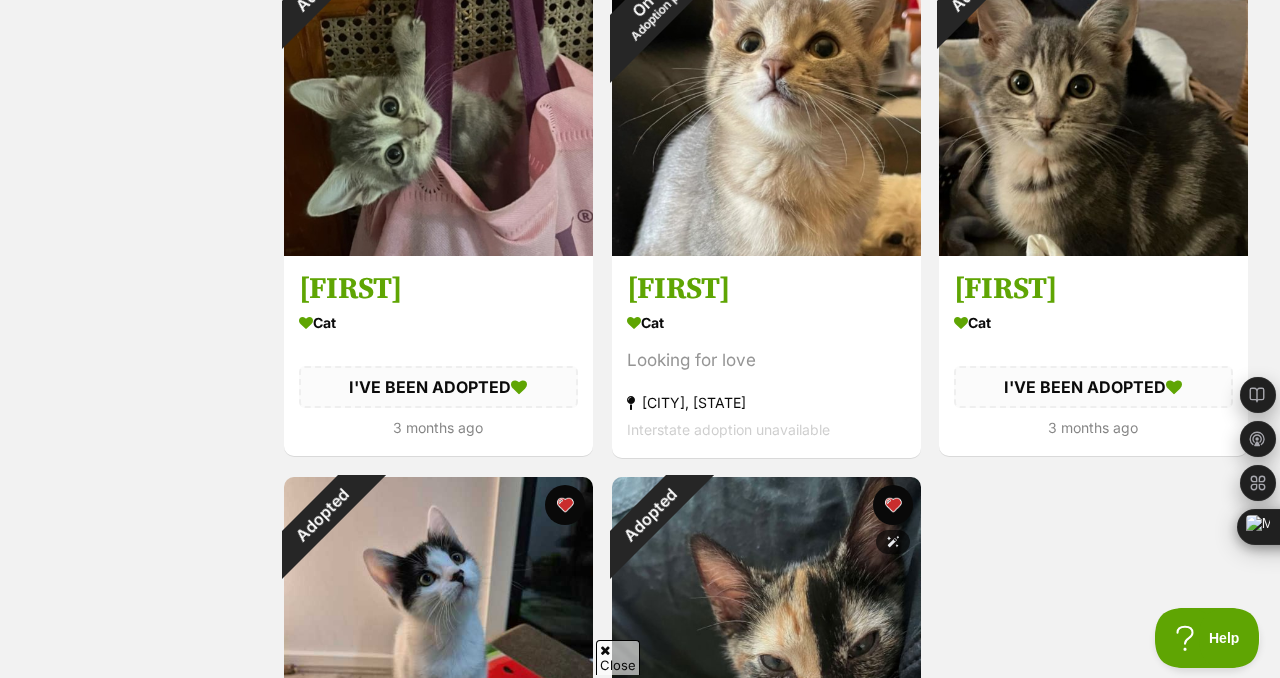 scroll, scrollTop: 3389, scrollLeft: 0, axis: vertical 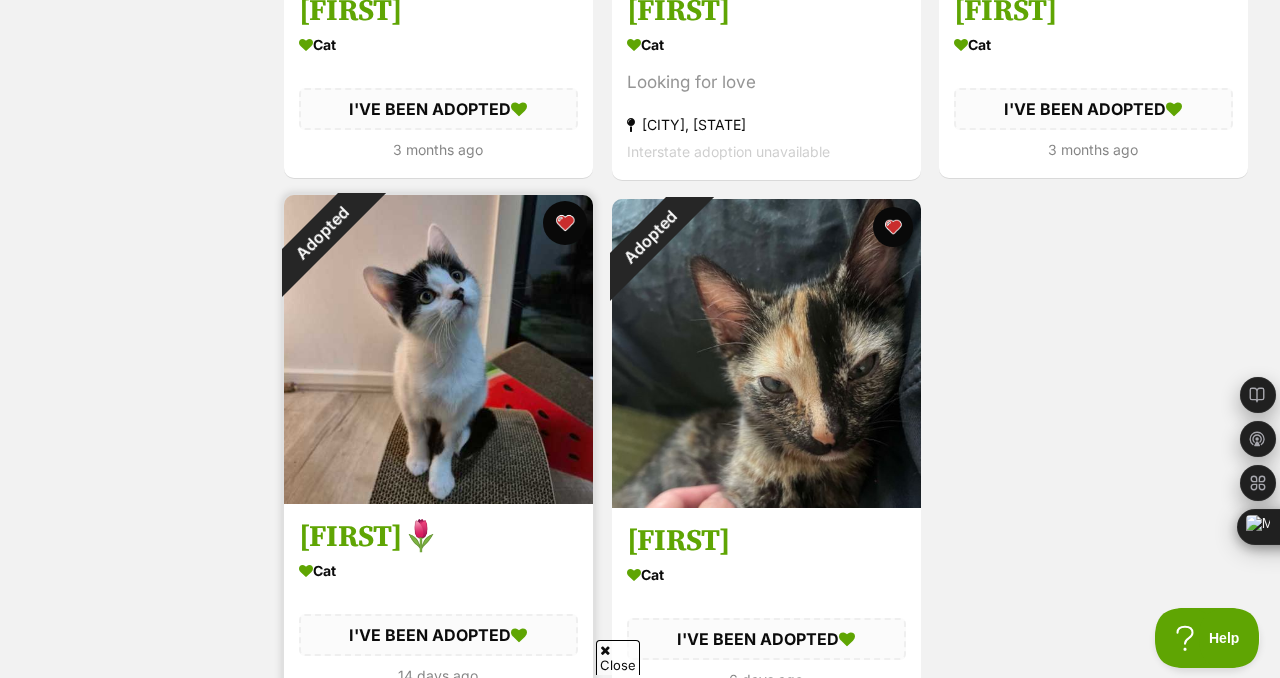 click at bounding box center (565, 223) 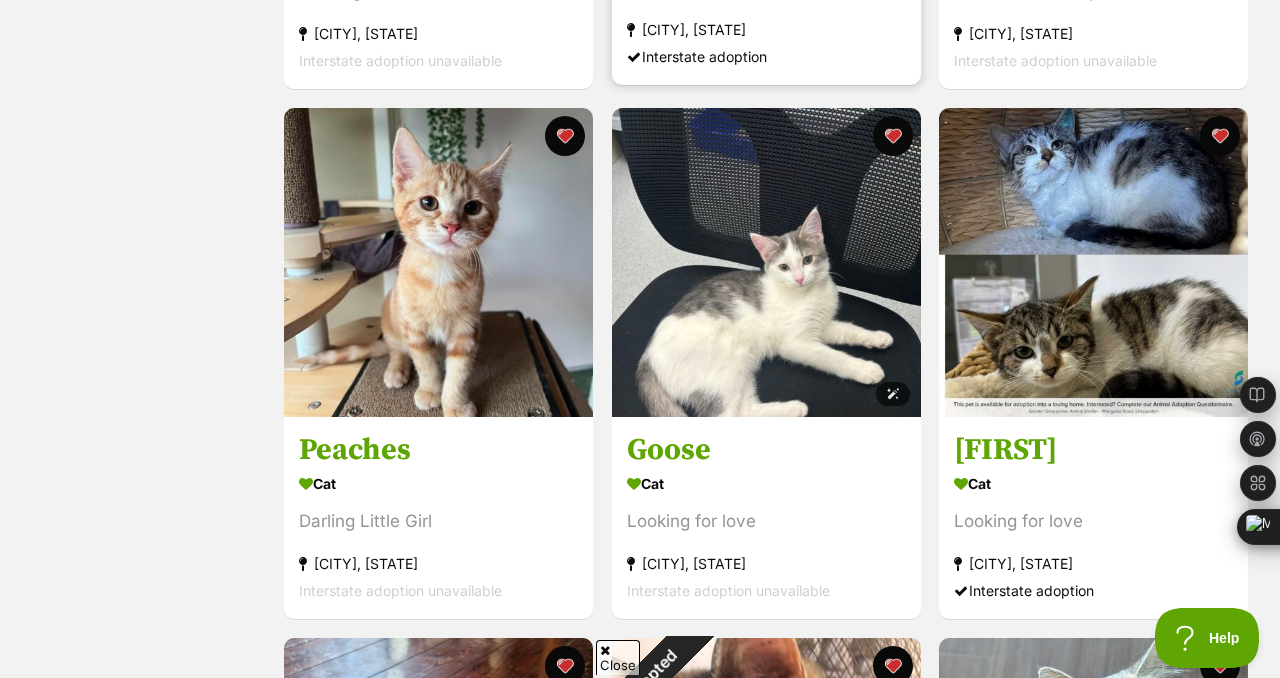 scroll, scrollTop: 830, scrollLeft: 0, axis: vertical 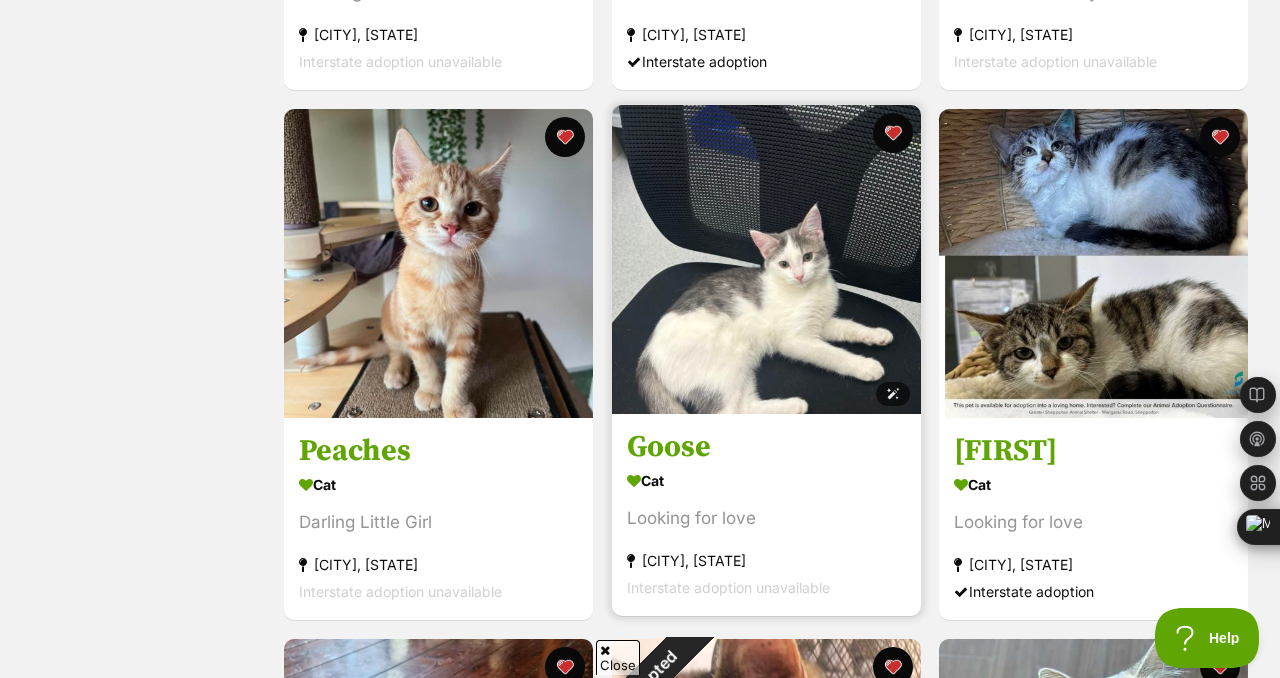 click at bounding box center [766, 259] 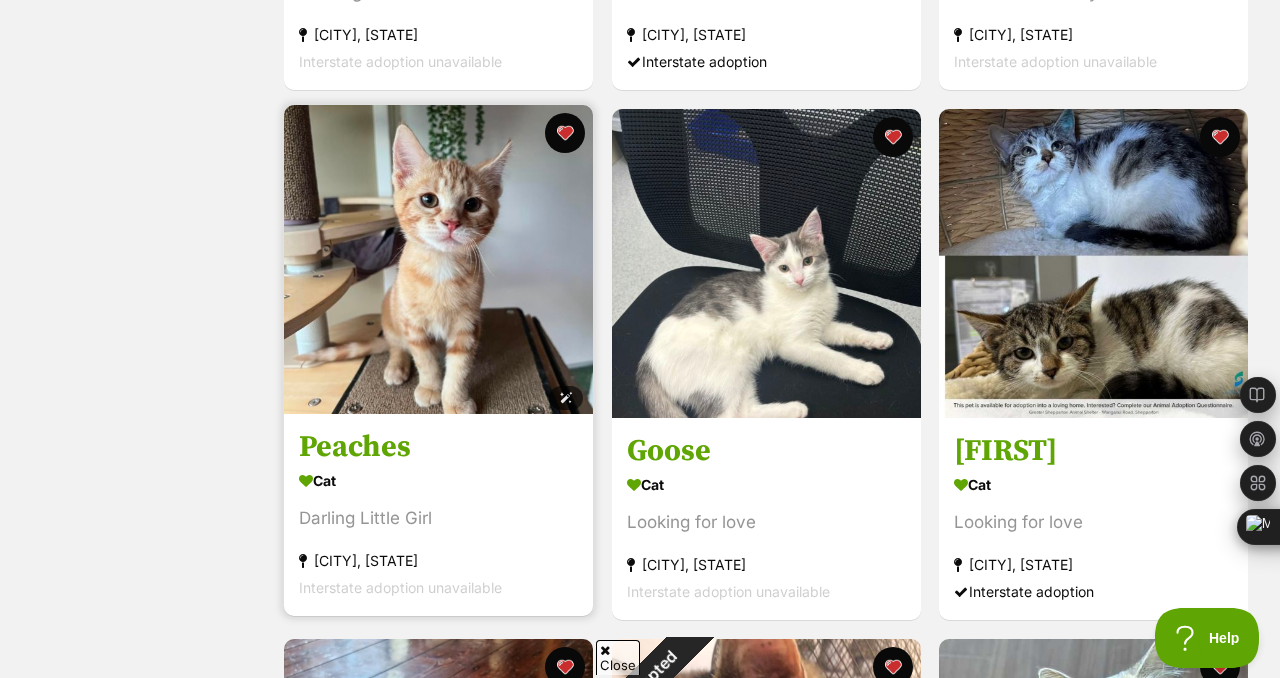 click at bounding box center [438, 259] 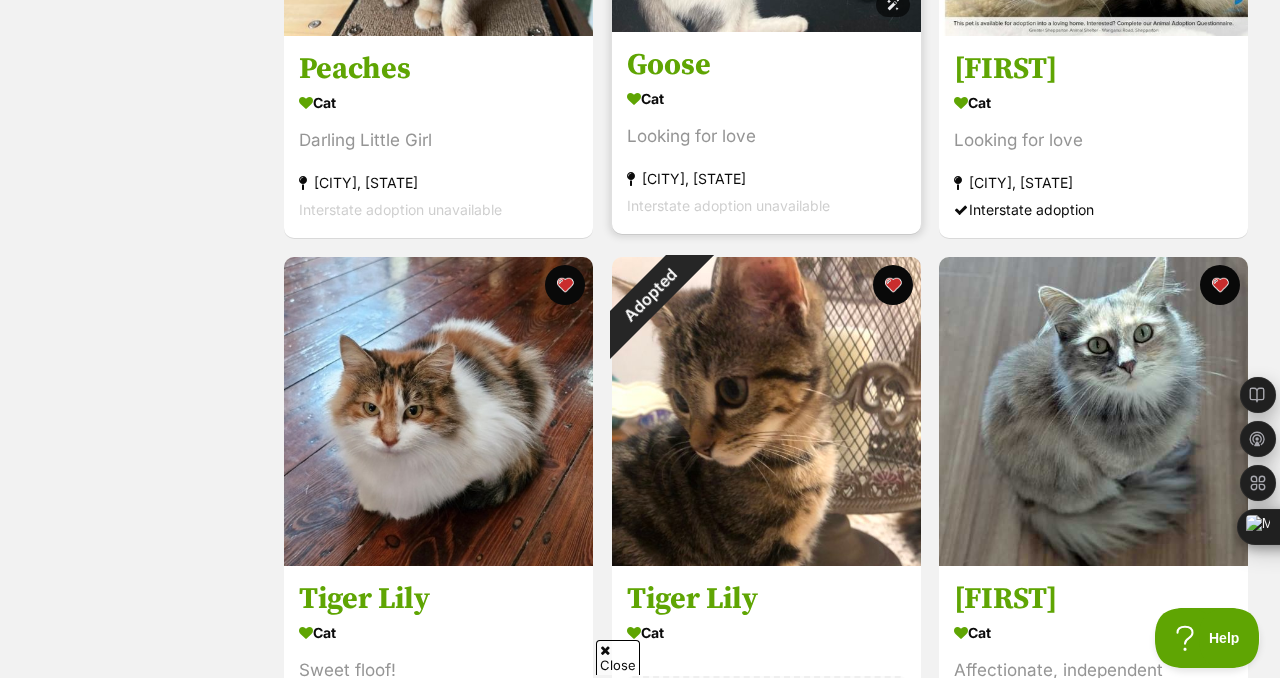 scroll, scrollTop: 1221, scrollLeft: 0, axis: vertical 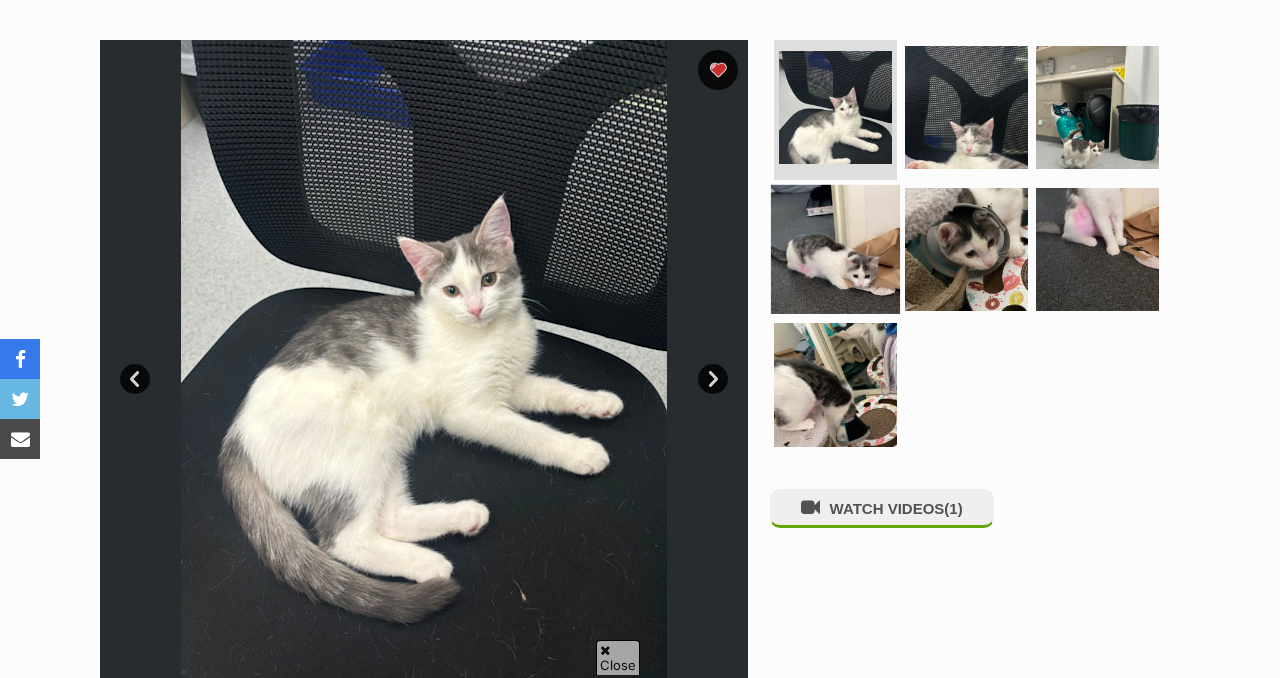 click at bounding box center (835, 248) 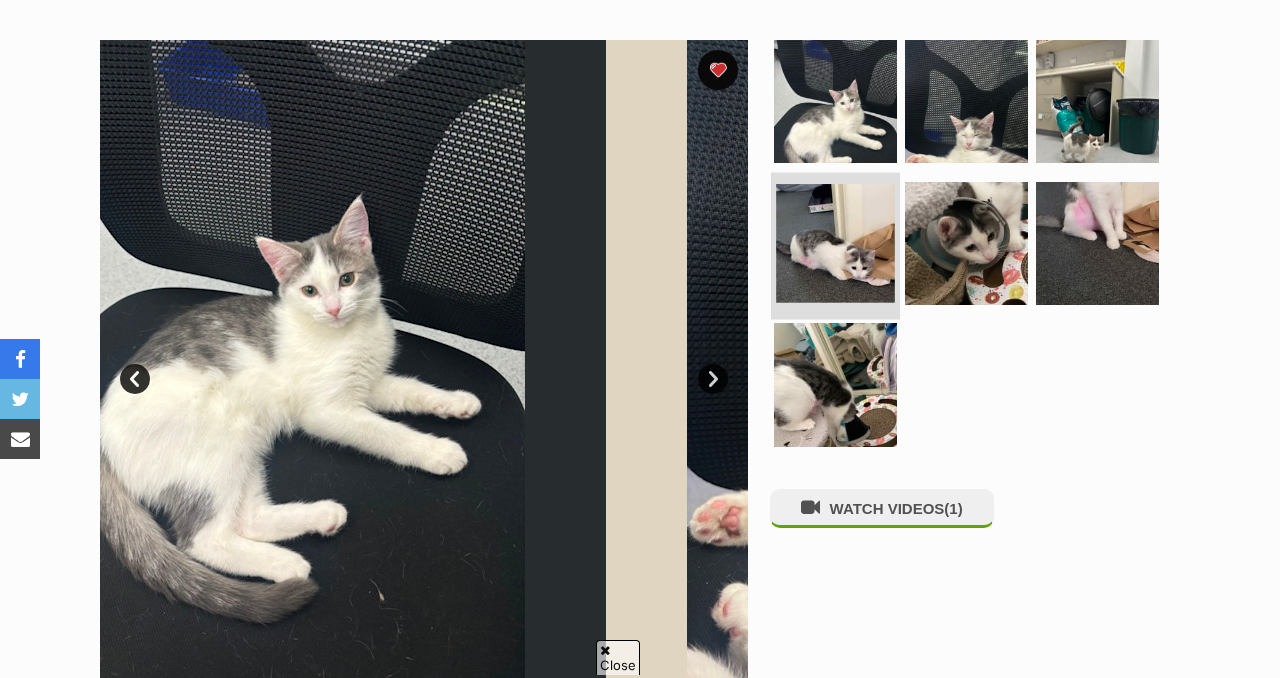 scroll, scrollTop: 376, scrollLeft: 0, axis: vertical 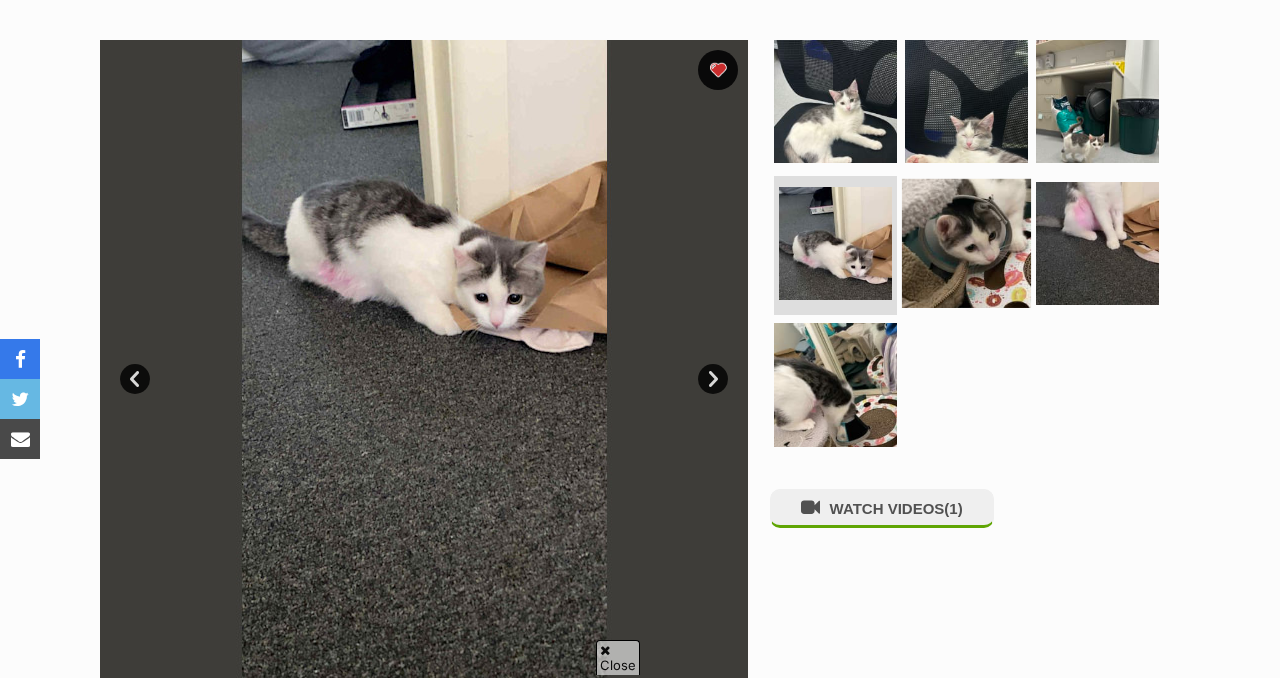 click at bounding box center (966, 242) 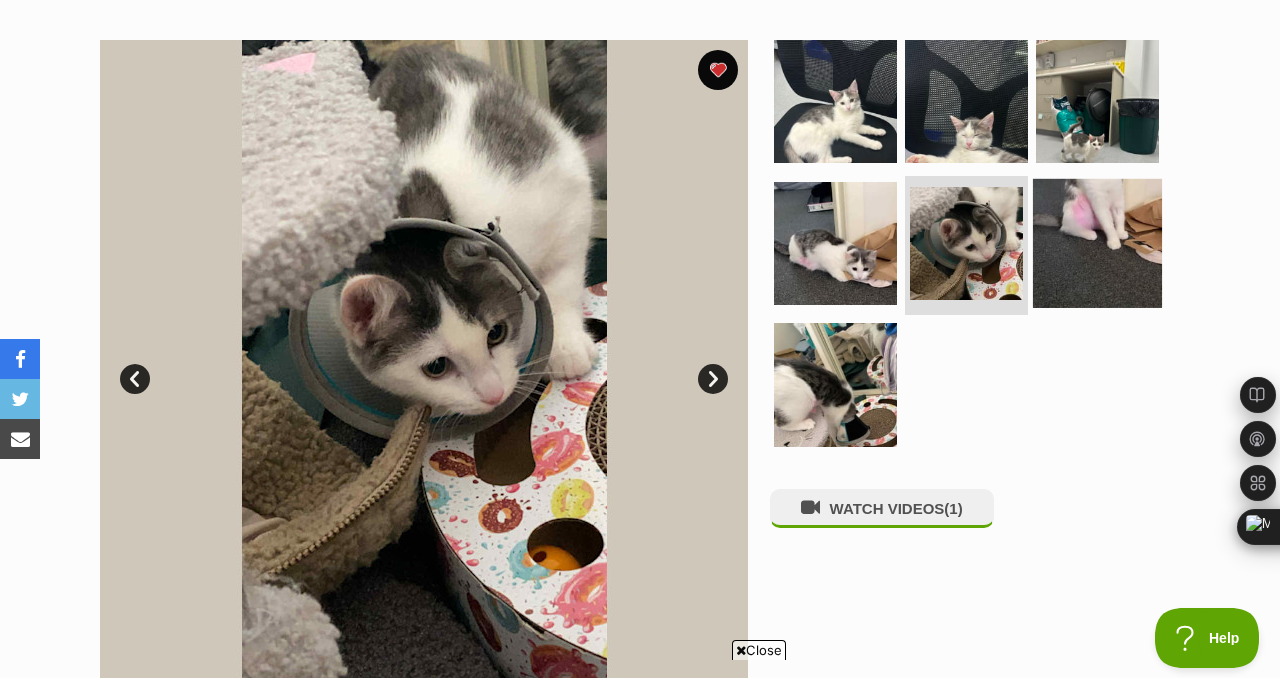scroll, scrollTop: 0, scrollLeft: 0, axis: both 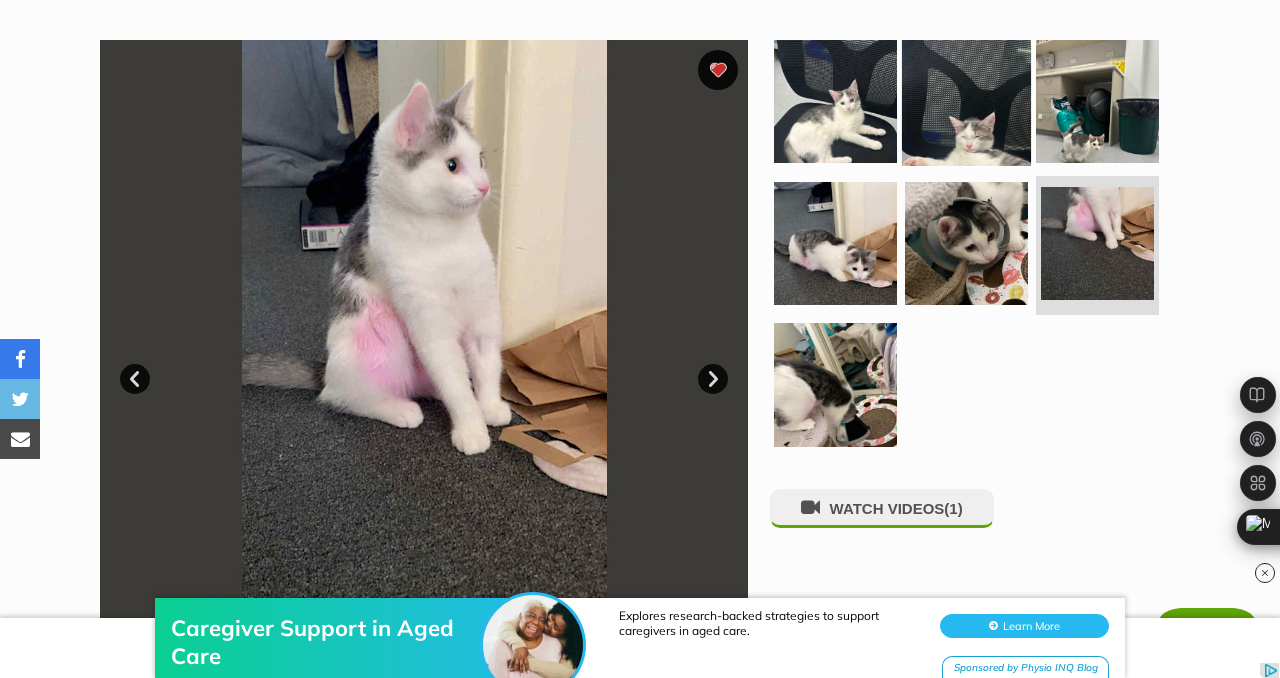 click at bounding box center (966, 101) 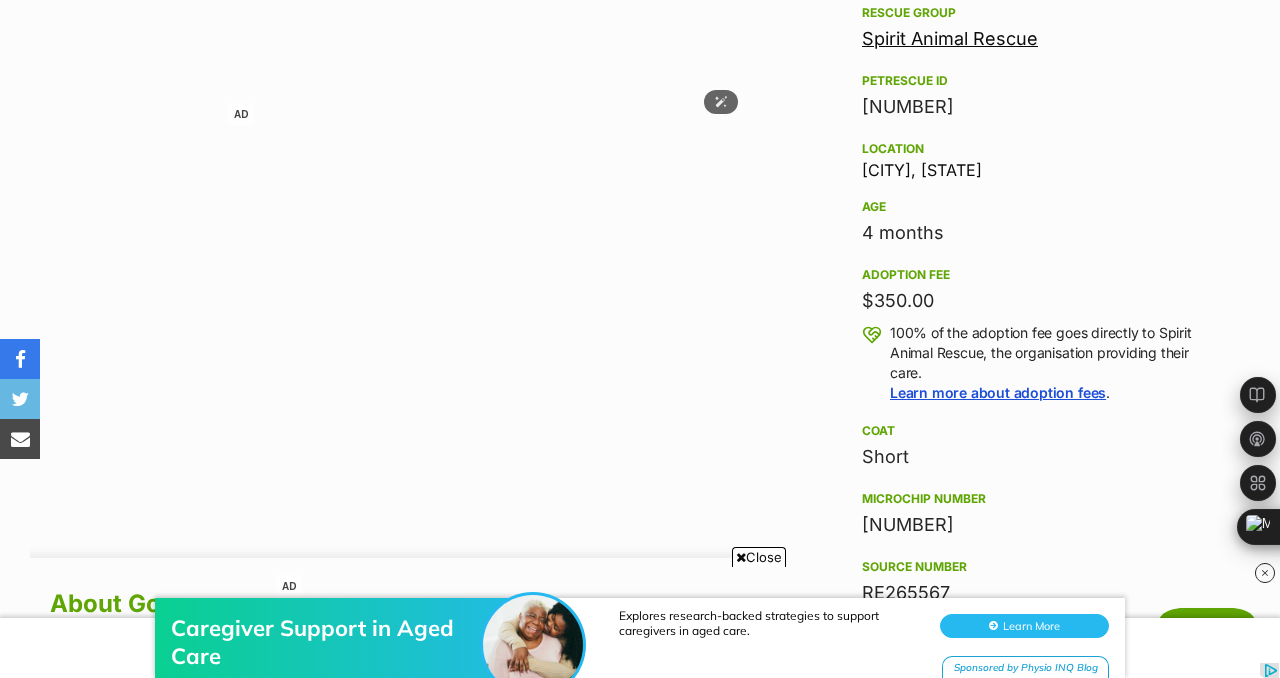 scroll, scrollTop: 1343, scrollLeft: 0, axis: vertical 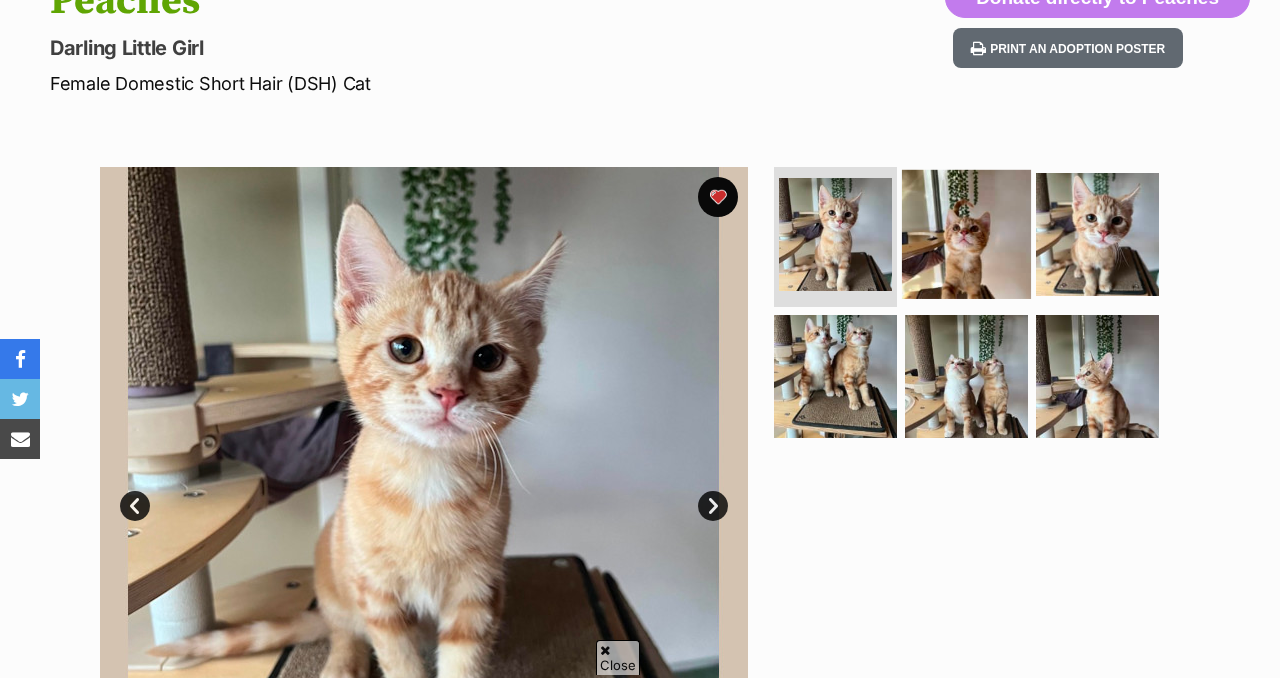 click at bounding box center (966, 234) 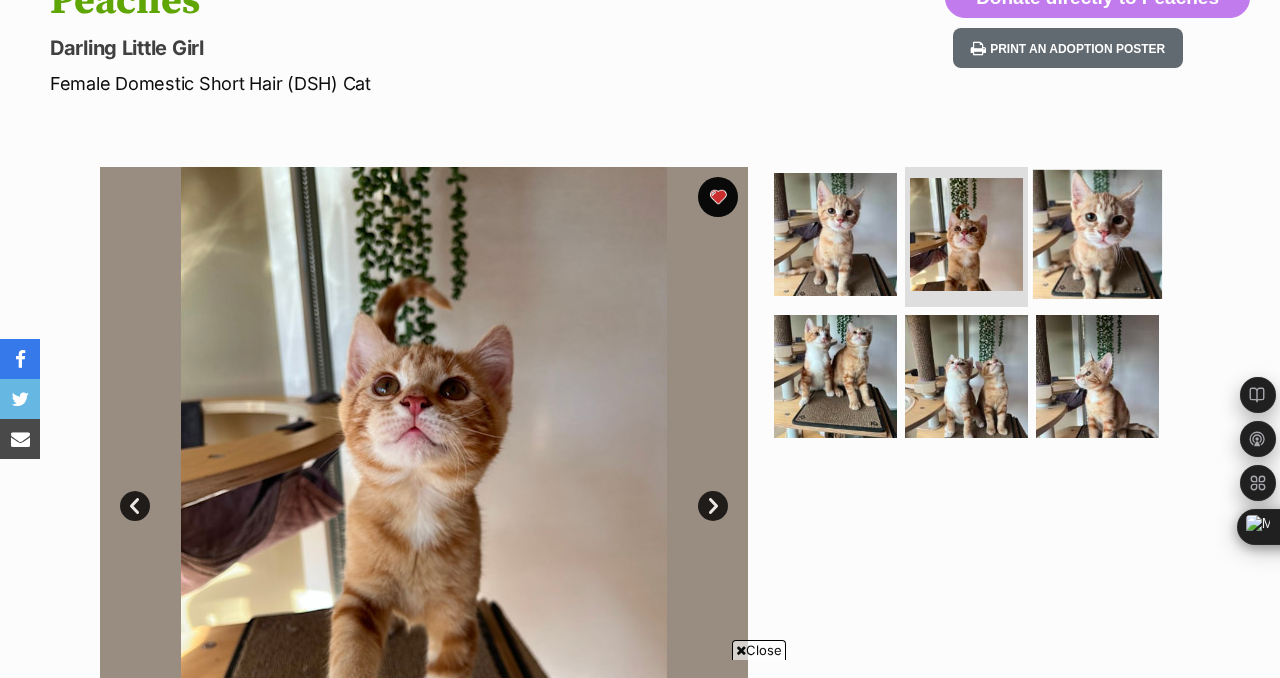 click at bounding box center (1097, 234) 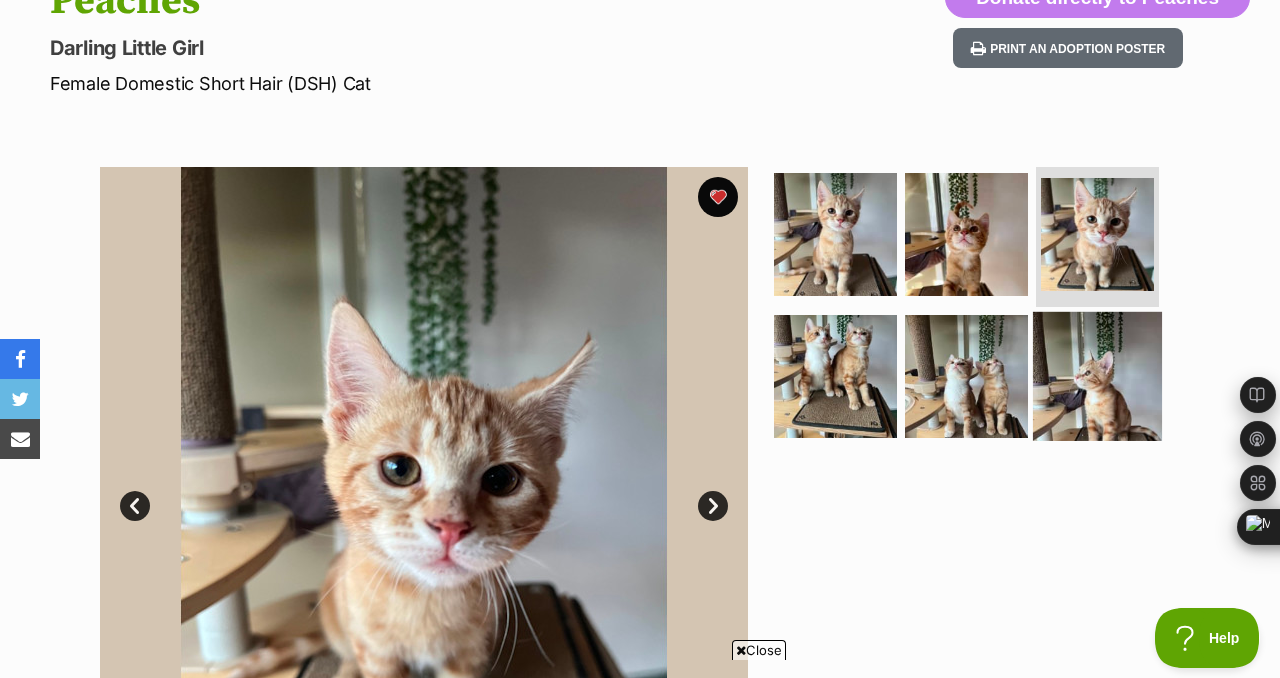 scroll, scrollTop: 0, scrollLeft: 0, axis: both 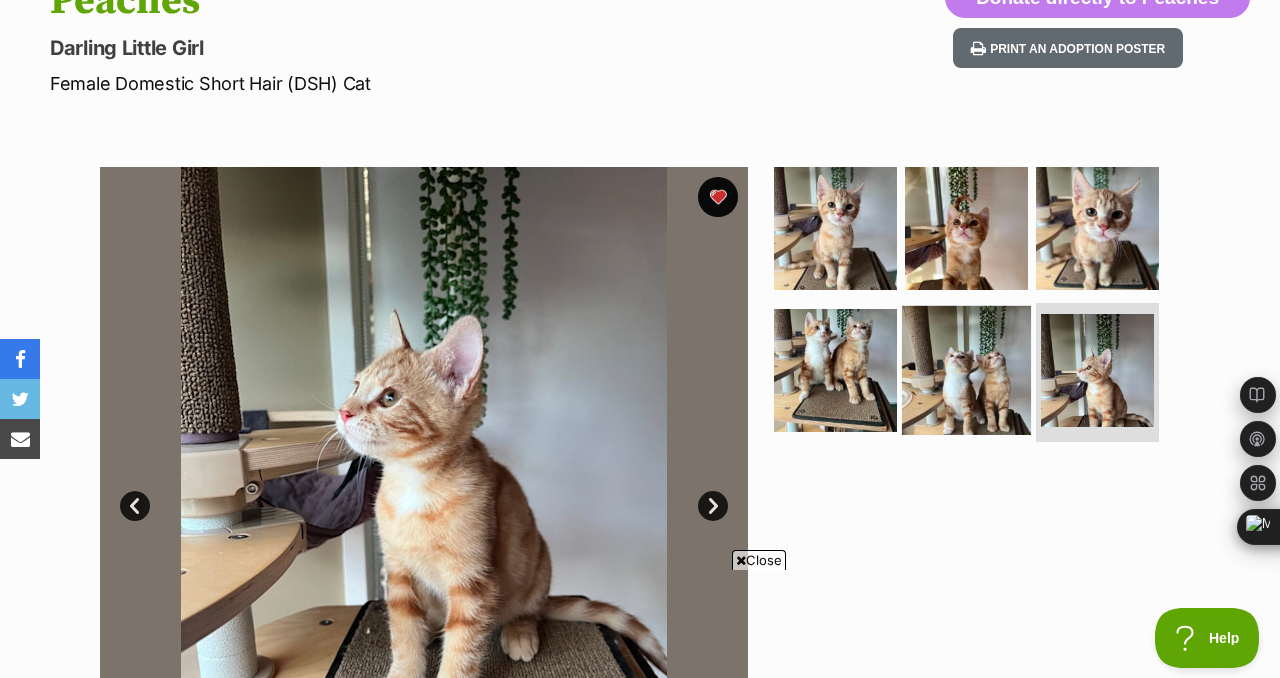 click at bounding box center (966, 369) 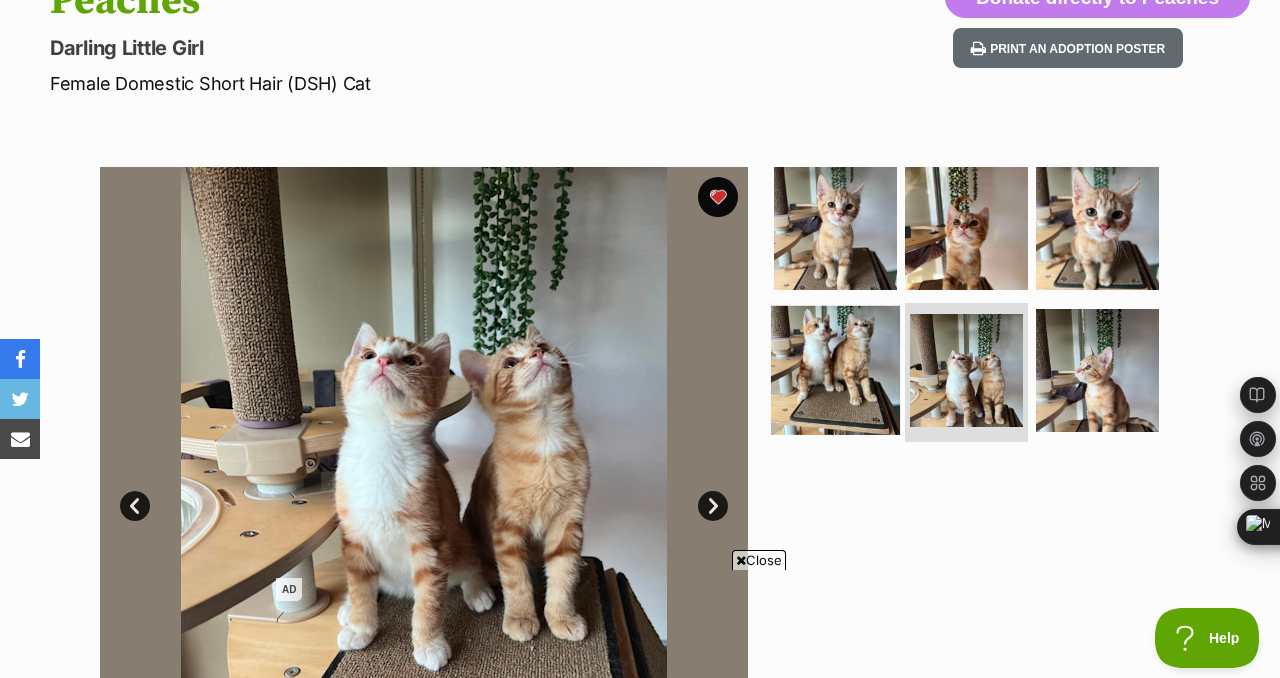 click at bounding box center (835, 369) 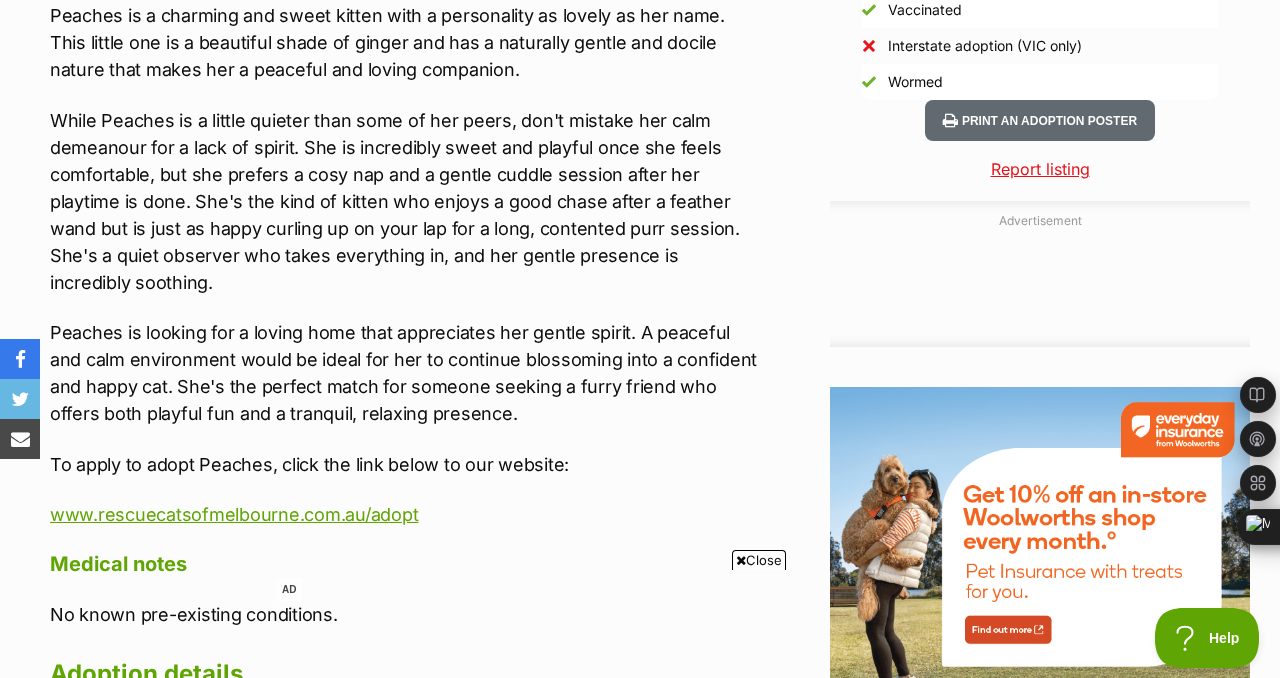 scroll, scrollTop: 1979, scrollLeft: 0, axis: vertical 